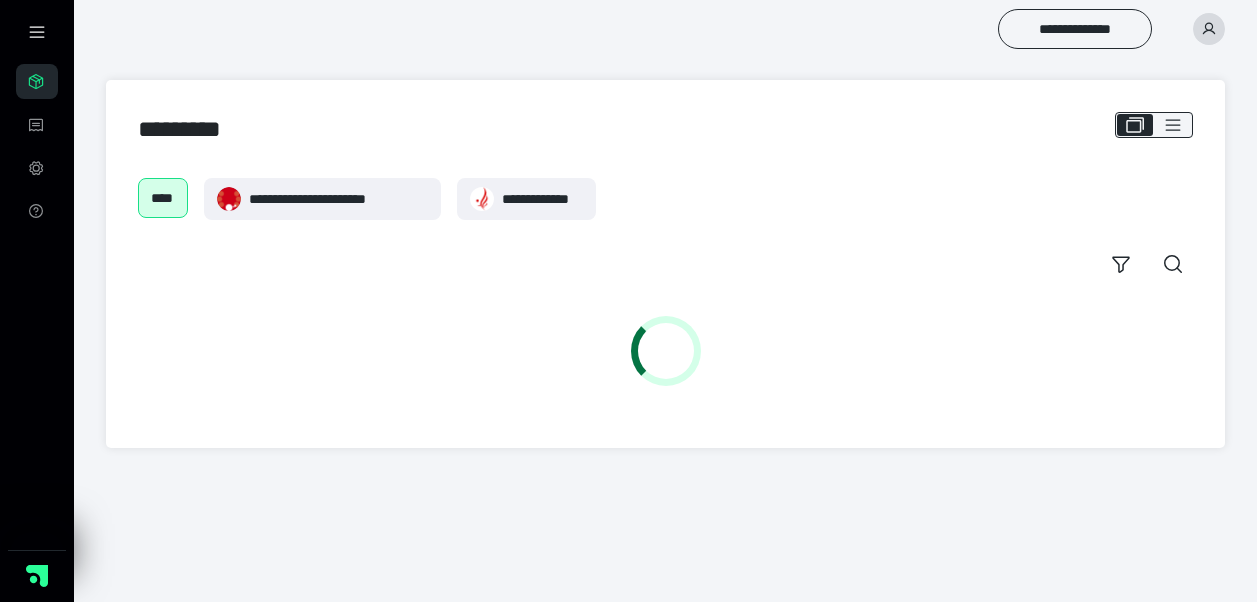 scroll, scrollTop: 0, scrollLeft: 0, axis: both 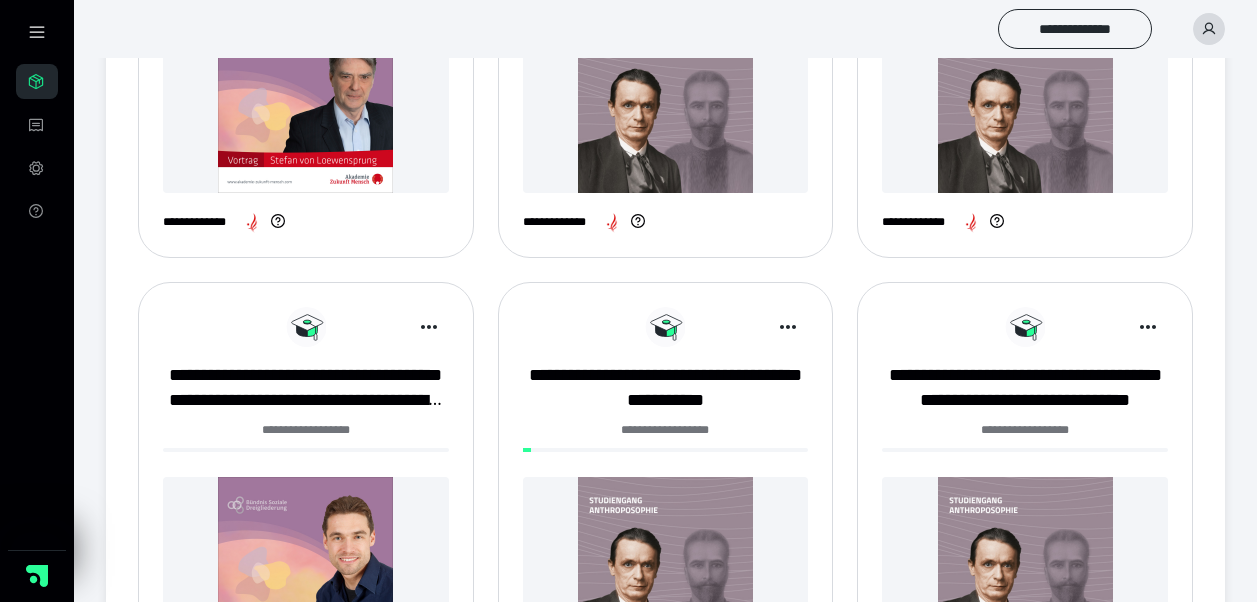 click at bounding box center [666, 564] 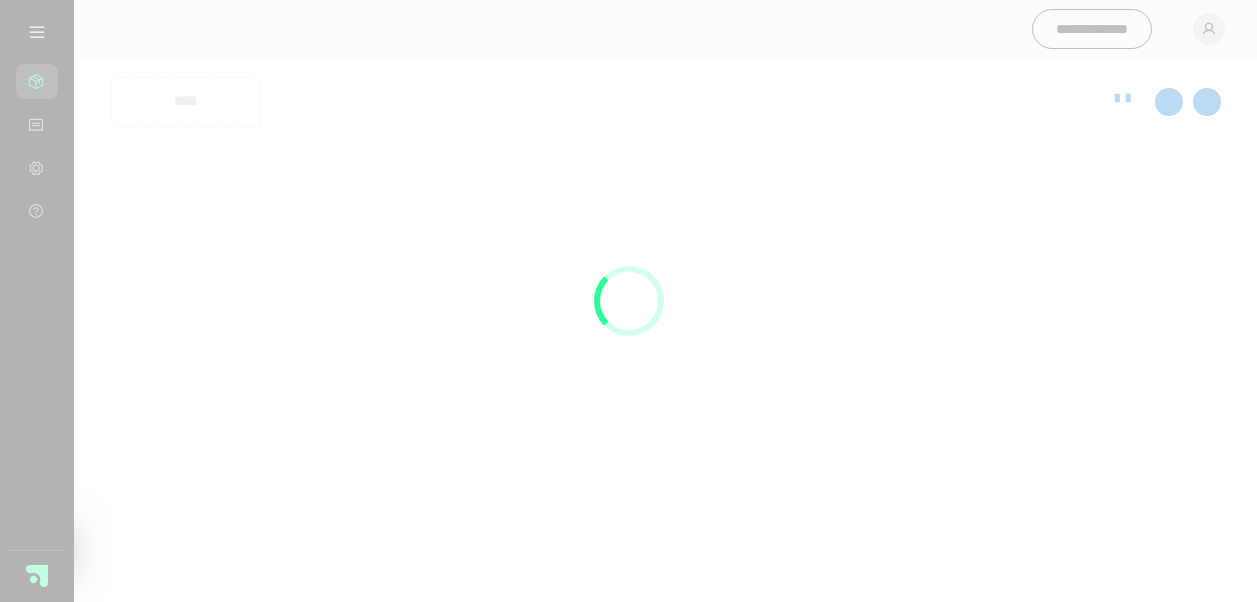 scroll, scrollTop: 0, scrollLeft: 0, axis: both 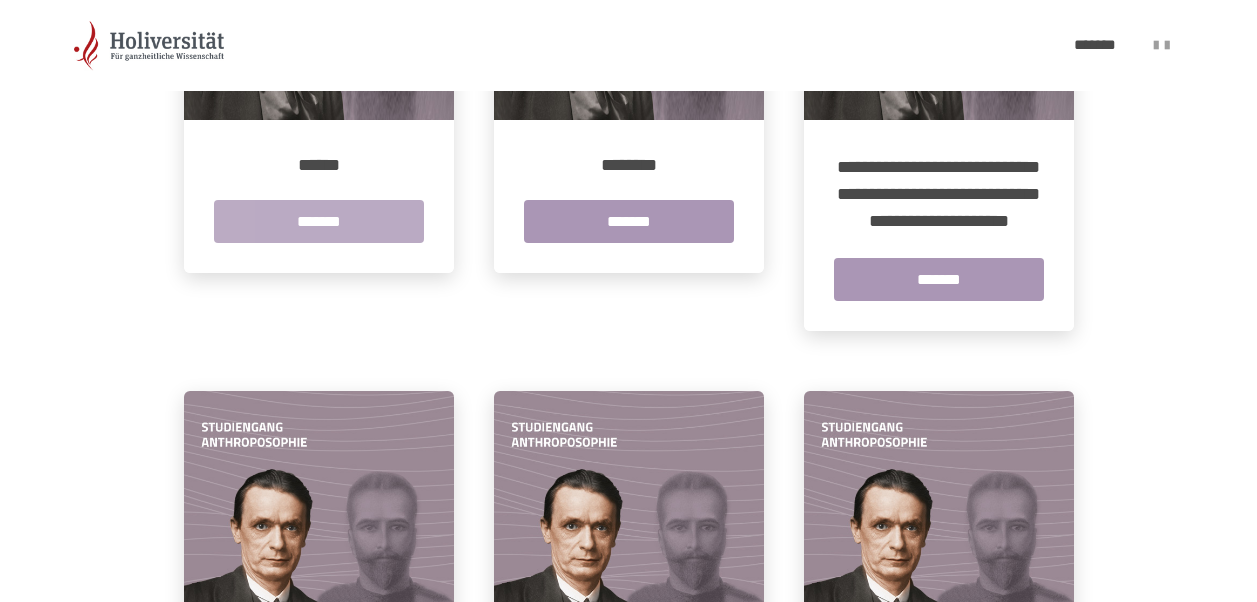 click on "*******" at bounding box center (319, 221) 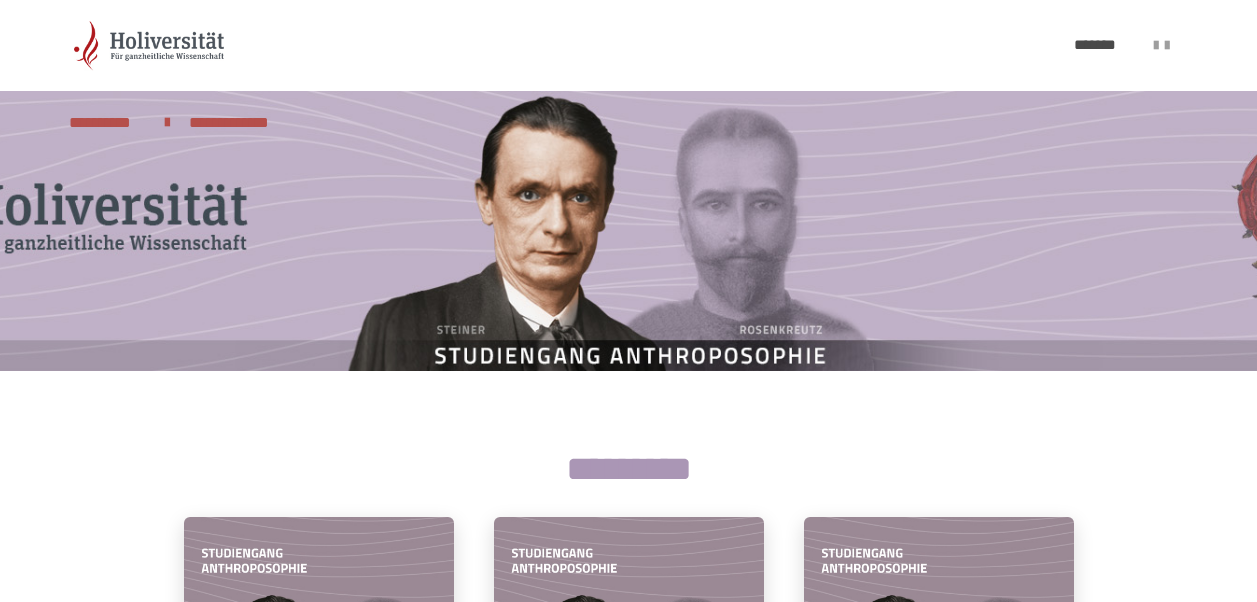click at bounding box center [629, 207] 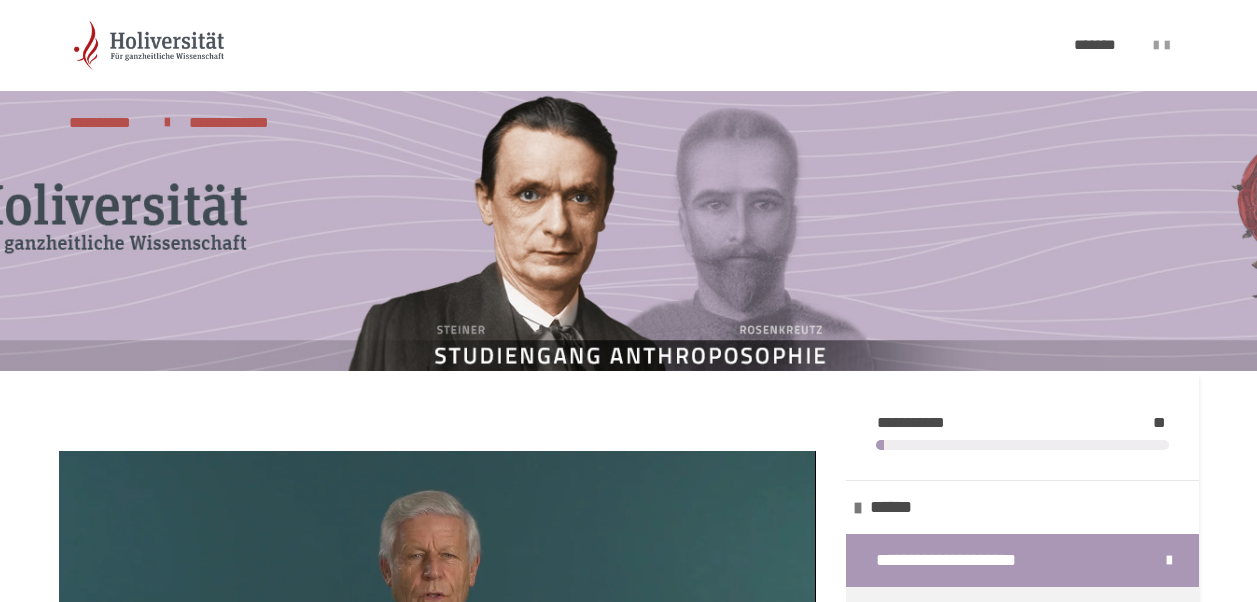scroll, scrollTop: 150, scrollLeft: 0, axis: vertical 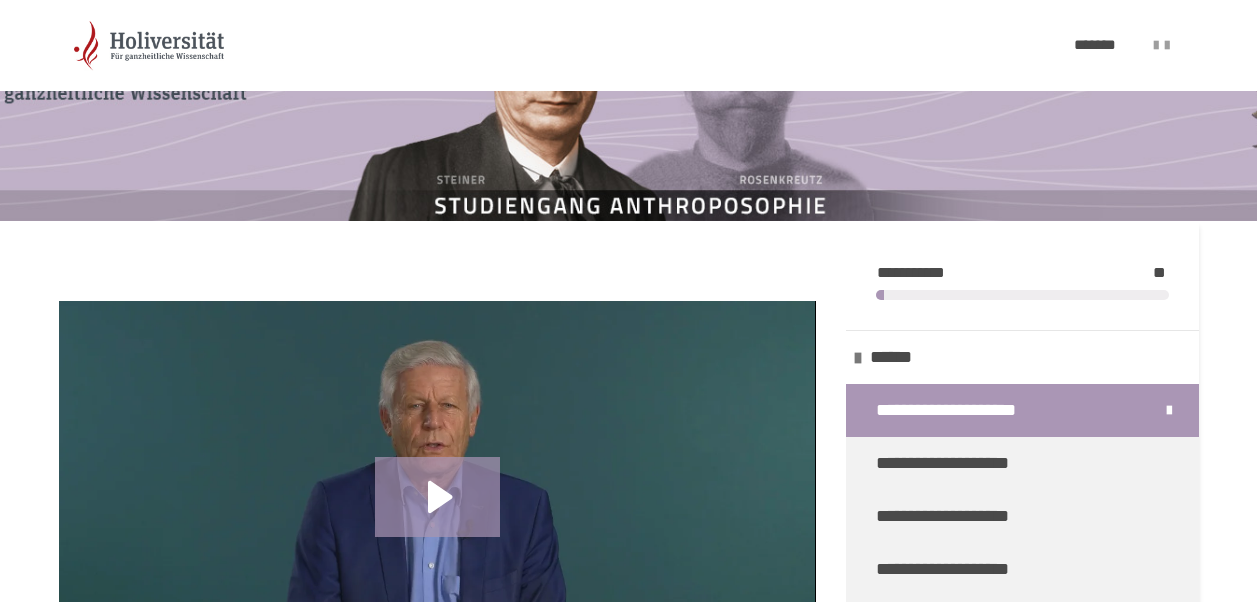 click at bounding box center (437, 514) 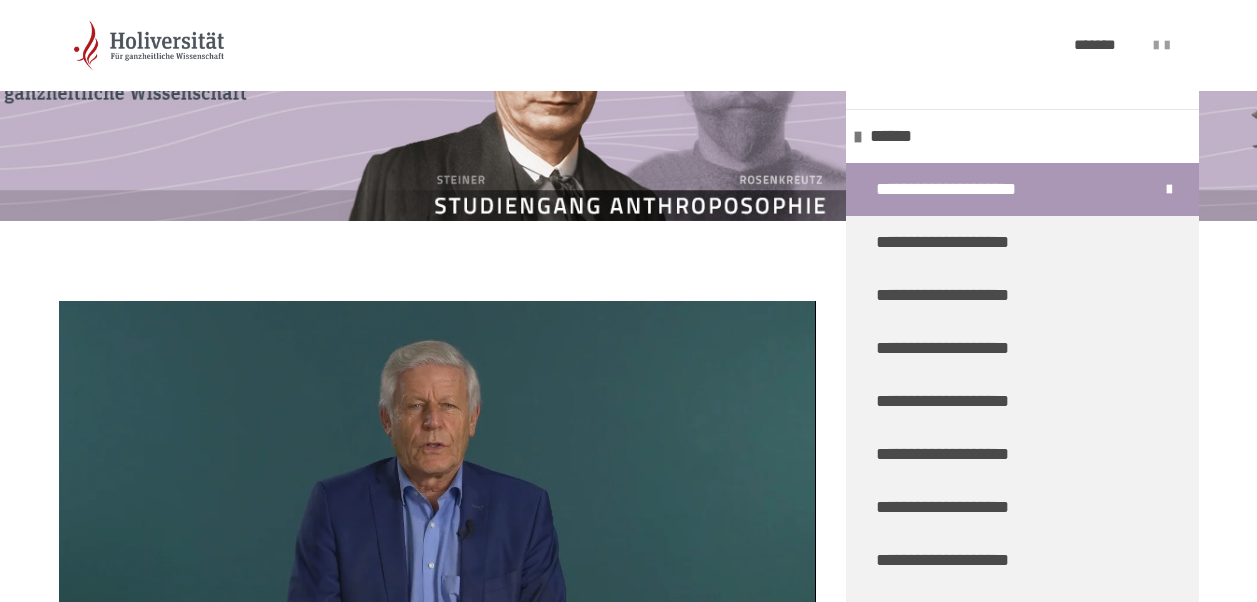click on "******" at bounding box center (1022, 136) 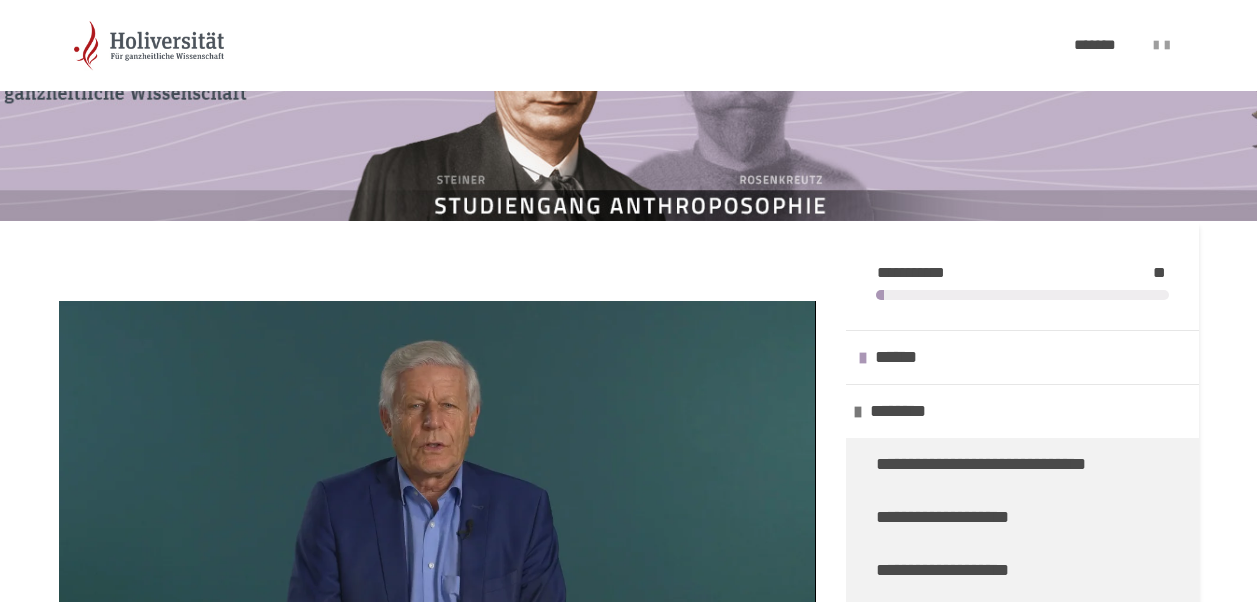 scroll, scrollTop: 354, scrollLeft: 0, axis: vertical 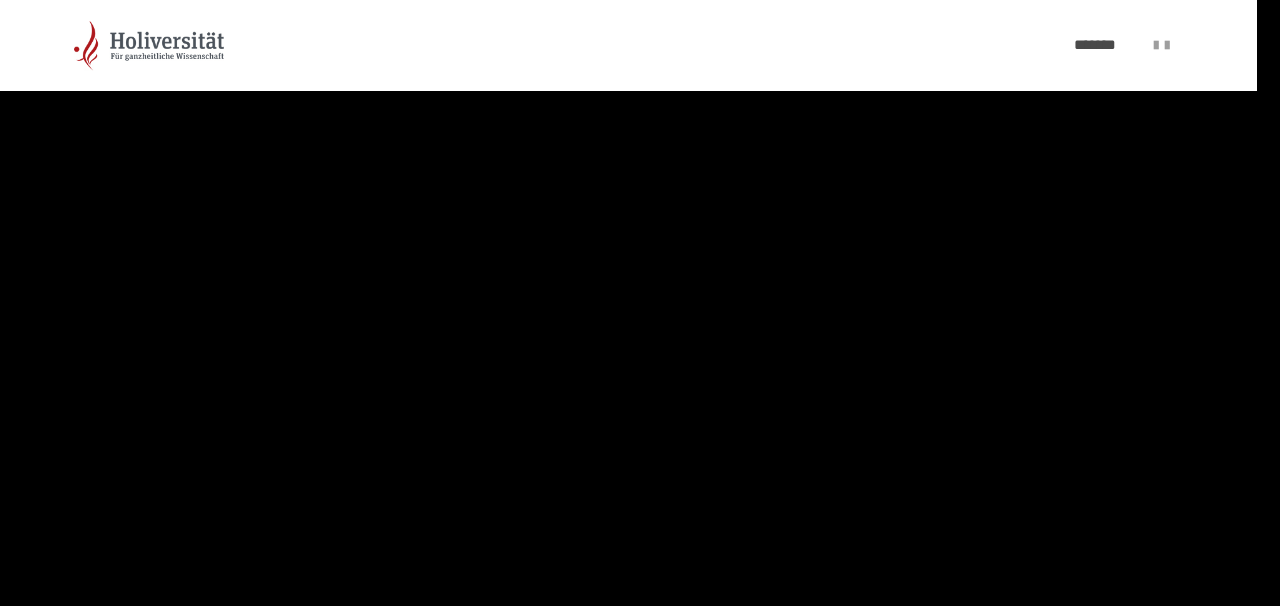 drag, startPoint x: 1198, startPoint y: 344, endPoint x: 1199, endPoint y: 328, distance: 16.03122 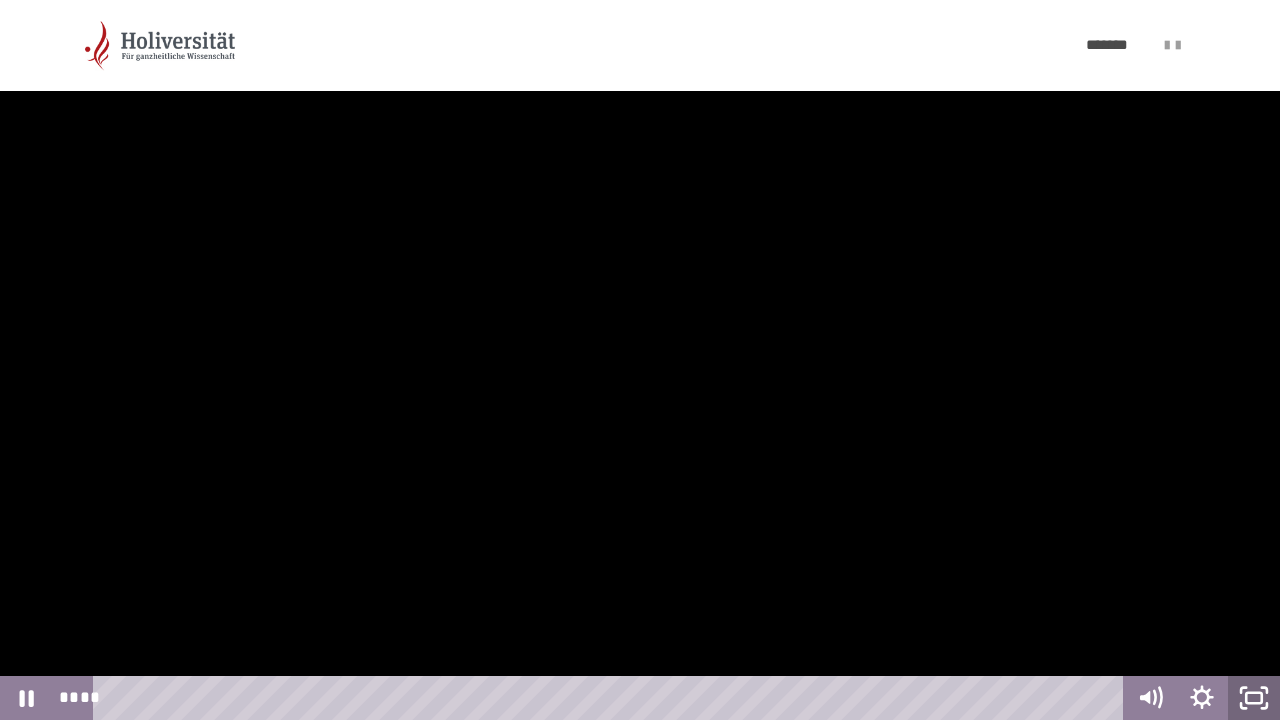 click 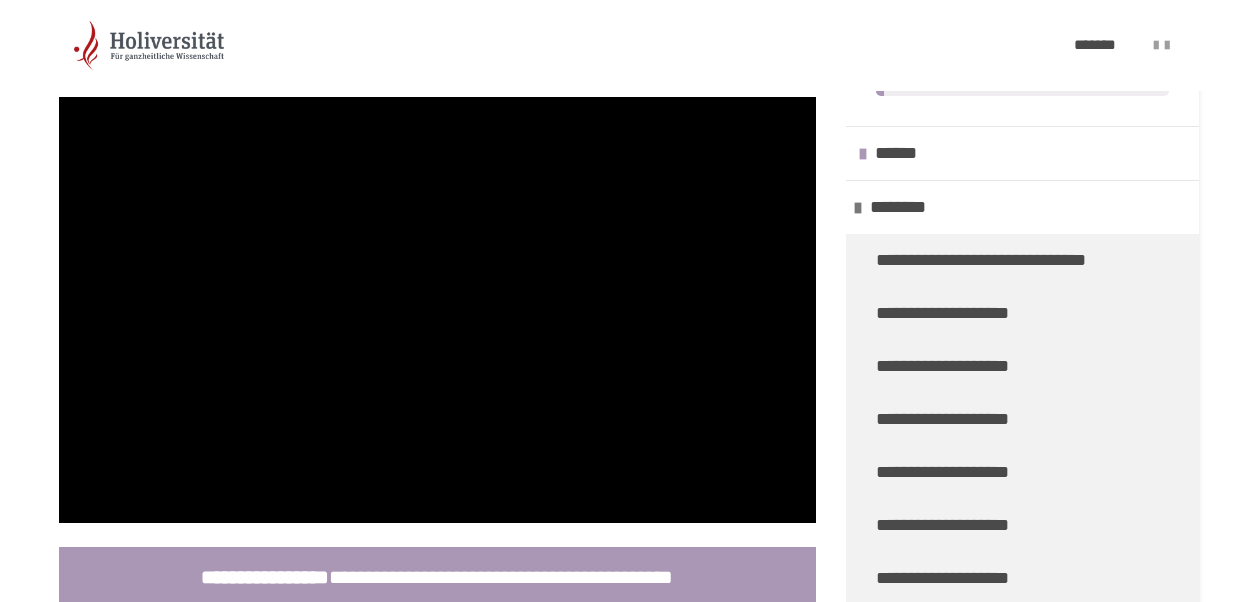 scroll, scrollTop: 0, scrollLeft: 0, axis: both 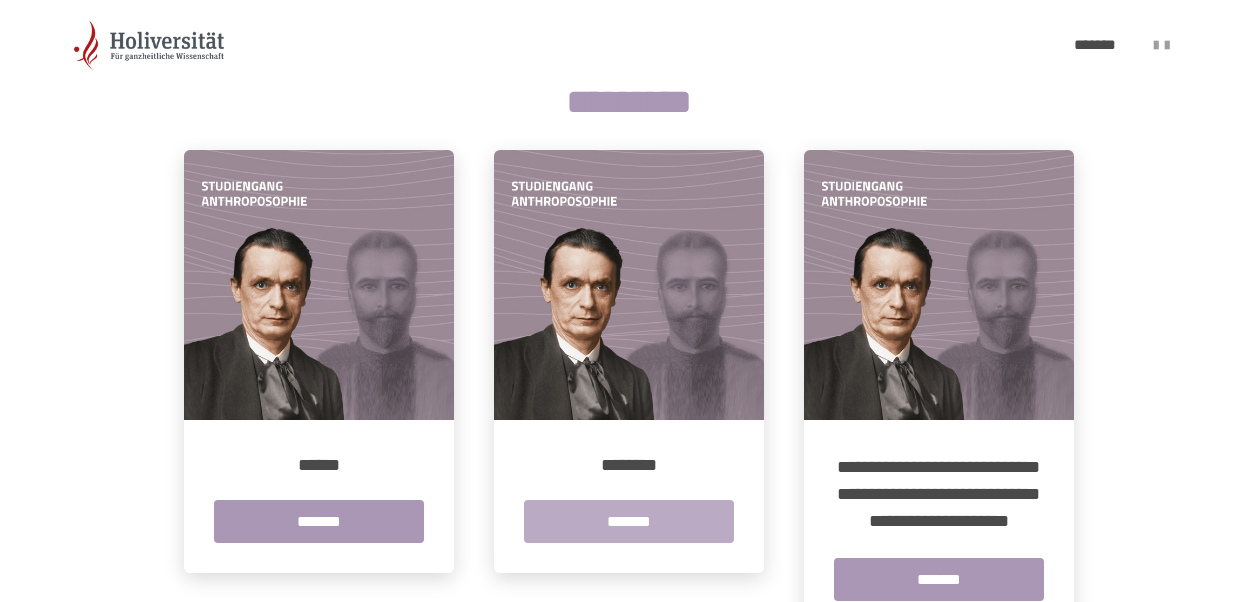 click on "*******" at bounding box center [629, 521] 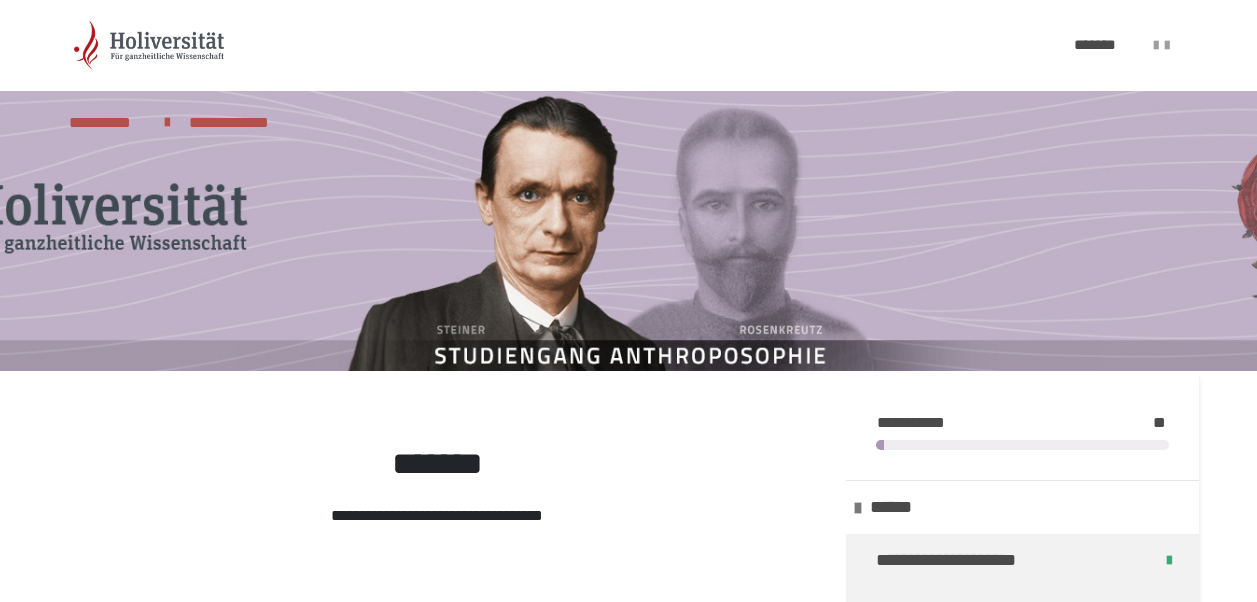 scroll, scrollTop: 300, scrollLeft: 0, axis: vertical 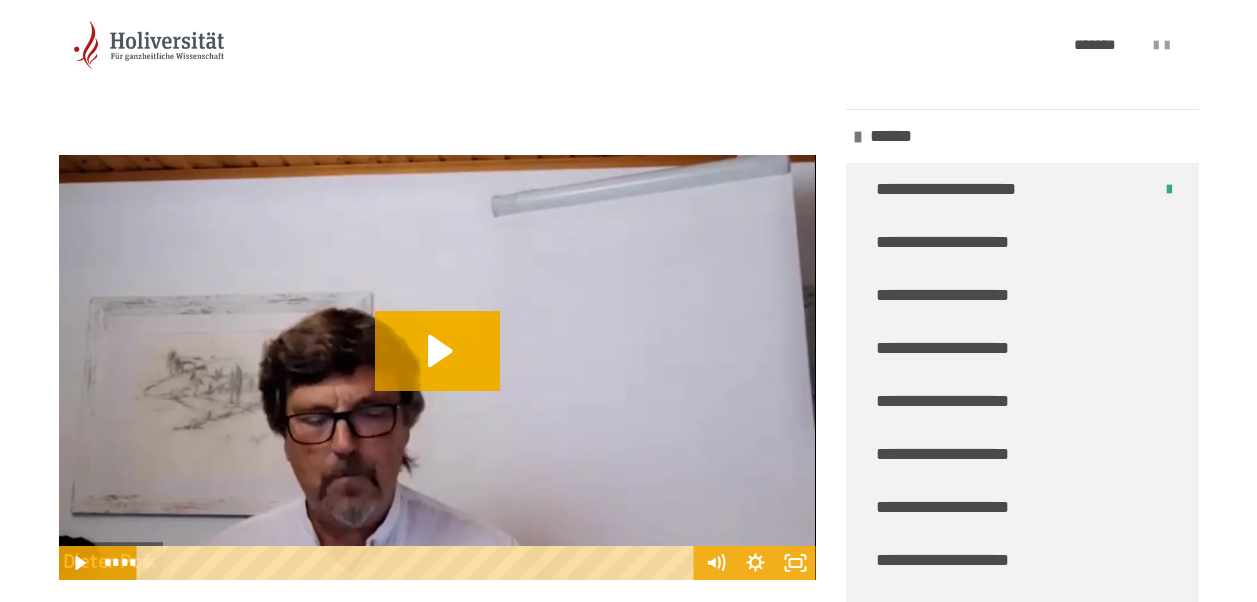 click on "**********" at bounding box center [628, 165] 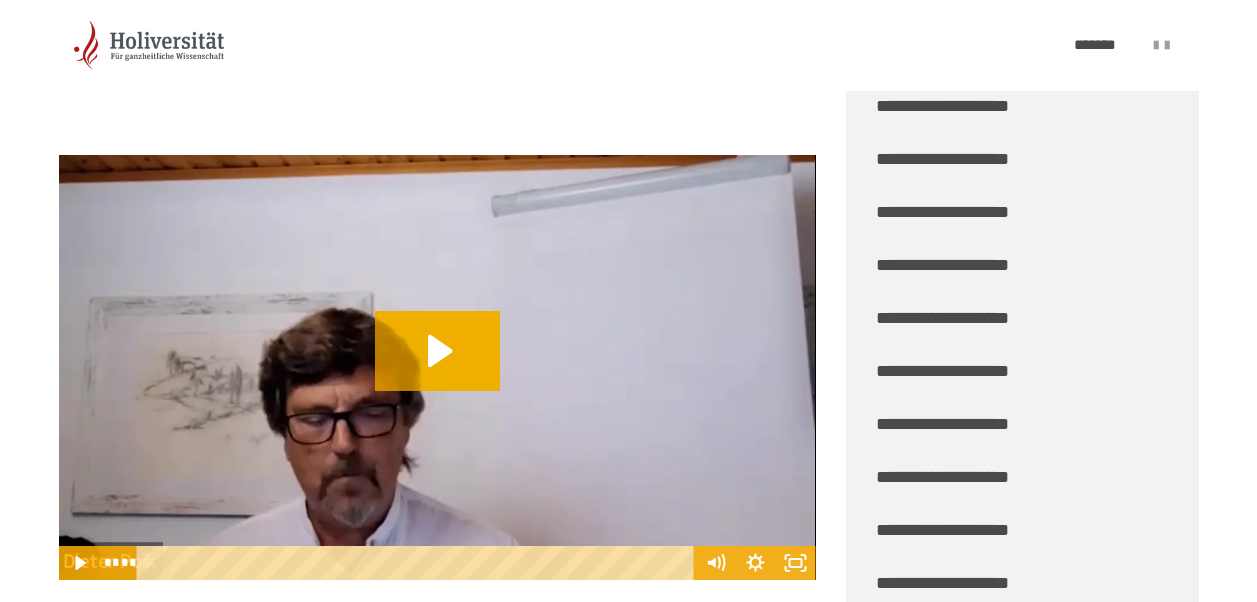 scroll, scrollTop: 5198, scrollLeft: 0, axis: vertical 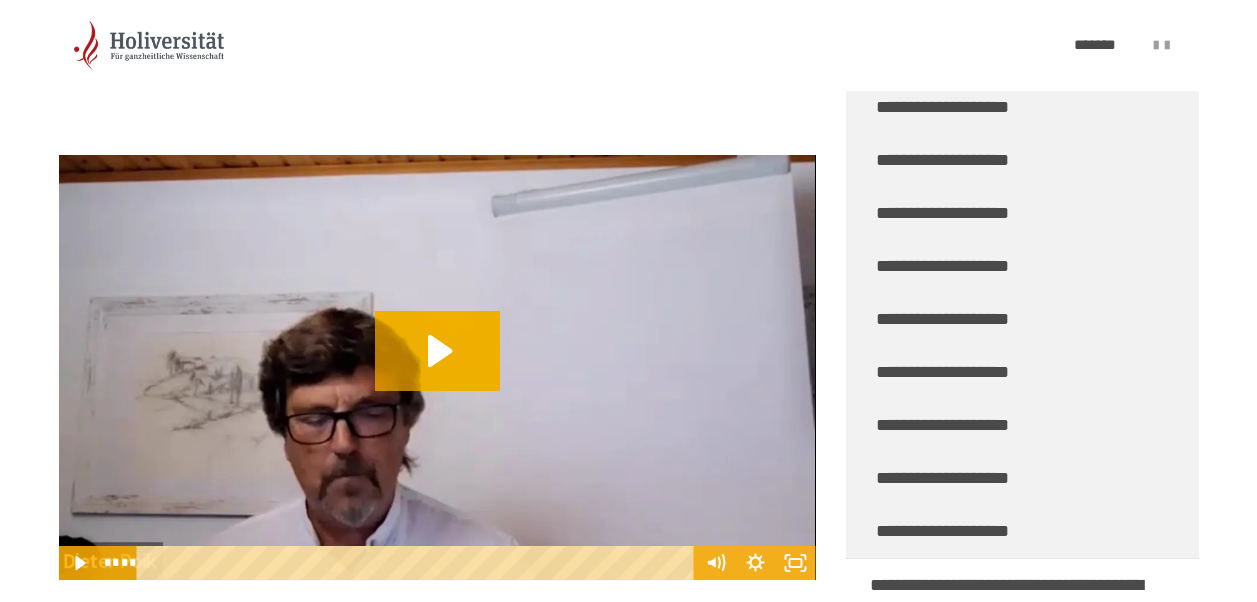 drag, startPoint x: 1198, startPoint y: 102, endPoint x: 1230, endPoint y: 458, distance: 357.4353 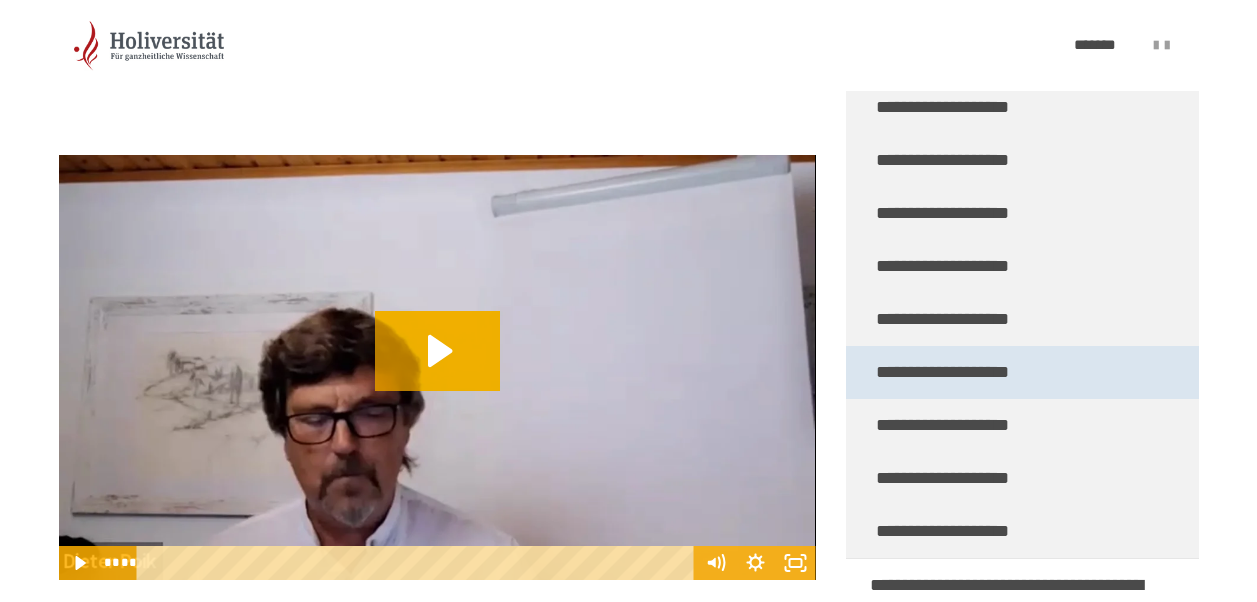 drag, startPoint x: 1230, startPoint y: 458, endPoint x: 1061, endPoint y: 368, distance: 191.47063 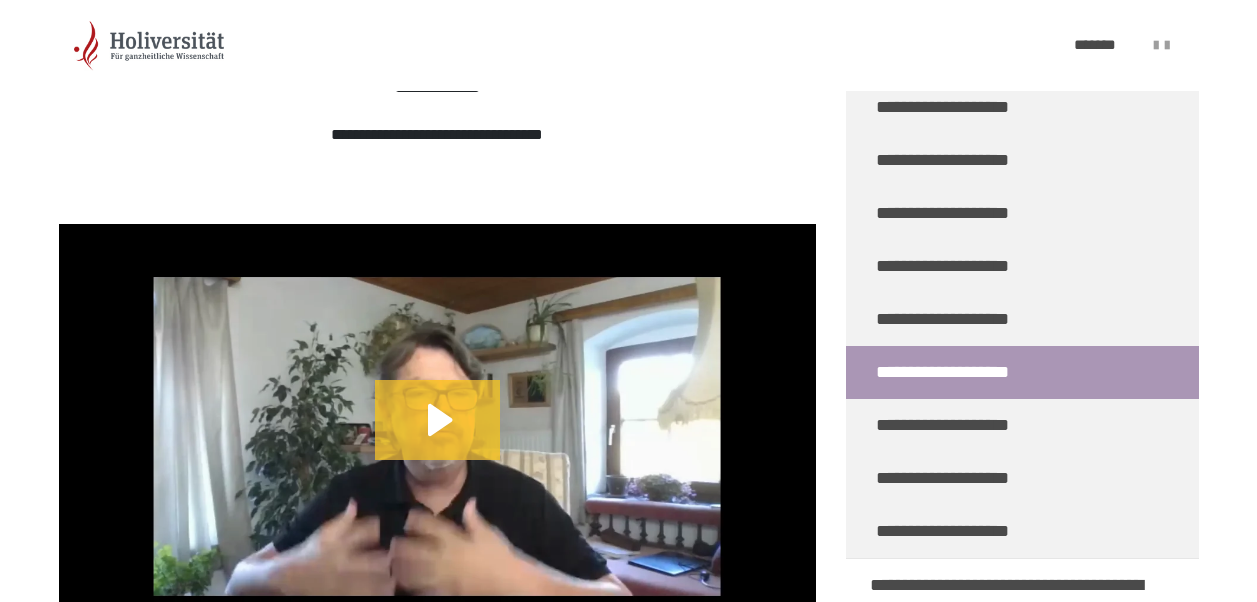 click 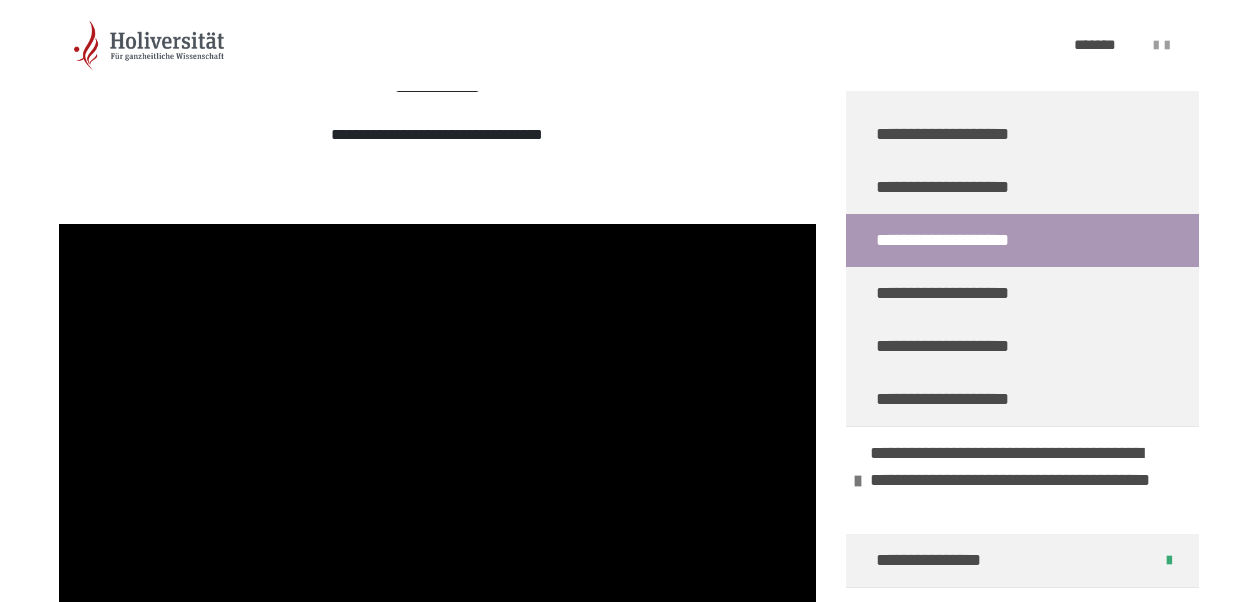 scroll, scrollTop: 5290, scrollLeft: 0, axis: vertical 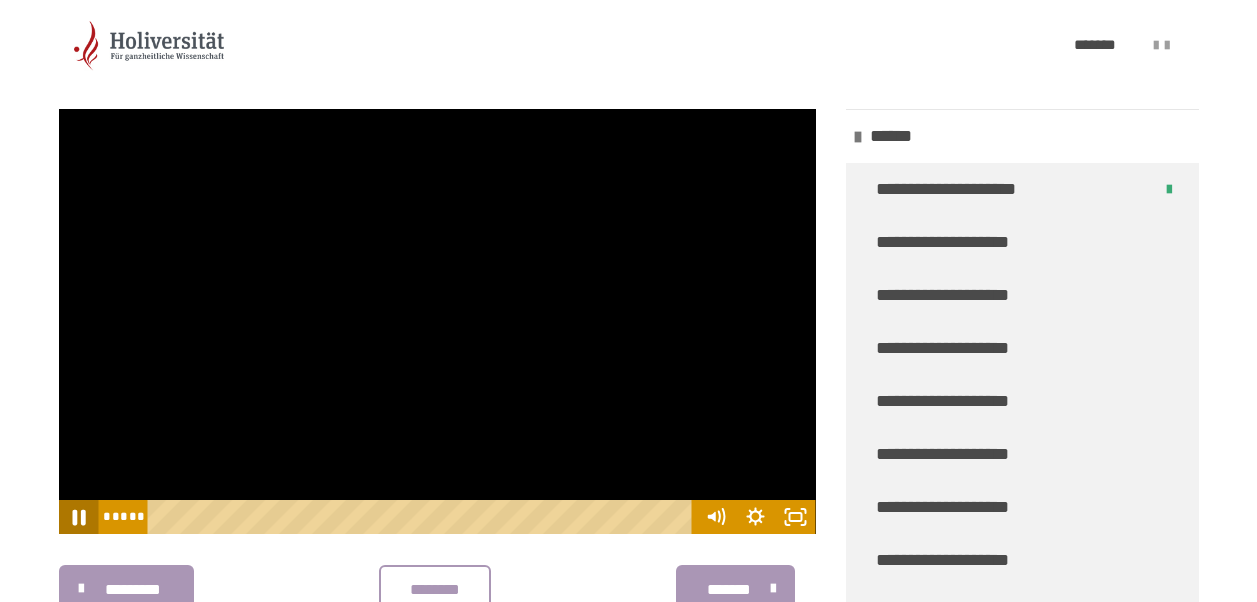 click 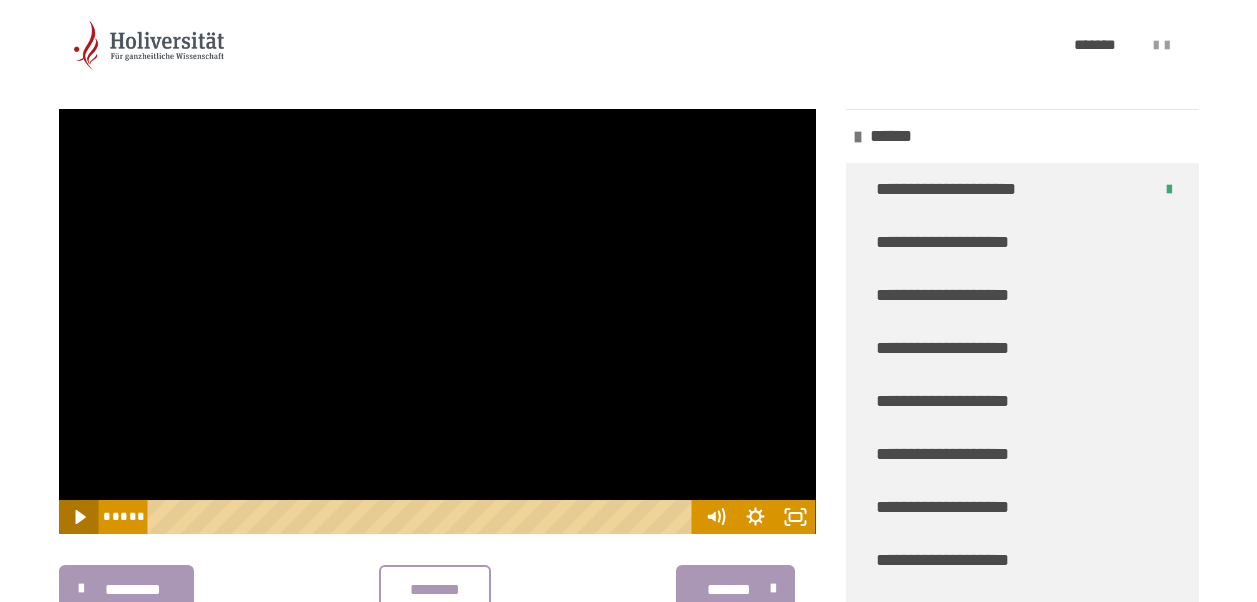 click 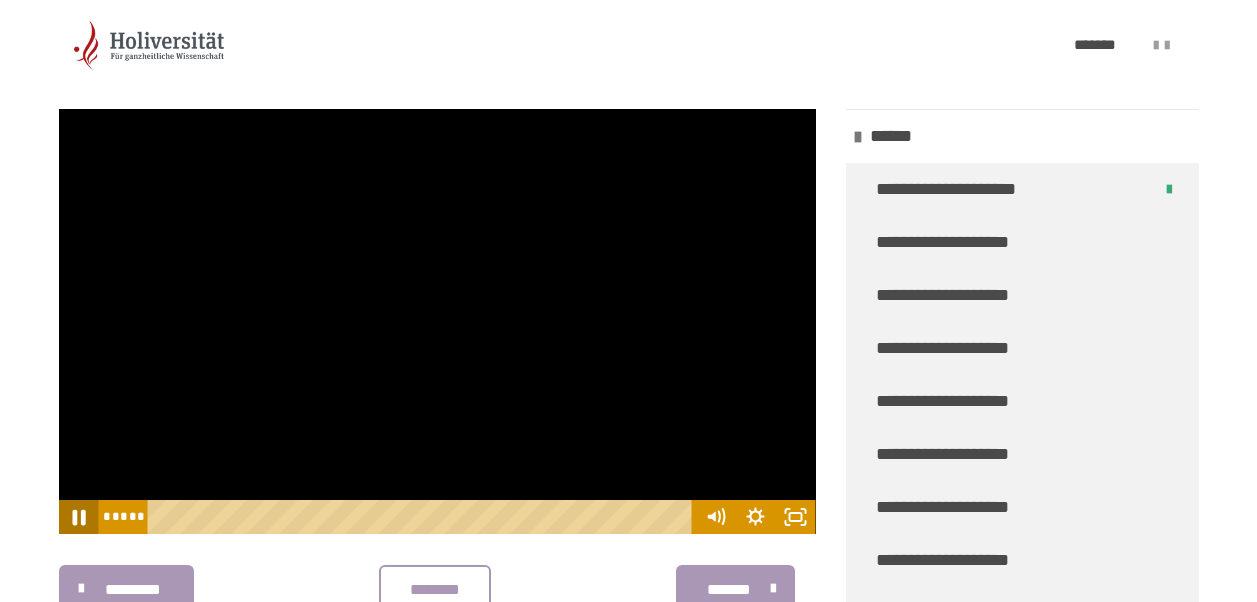 click 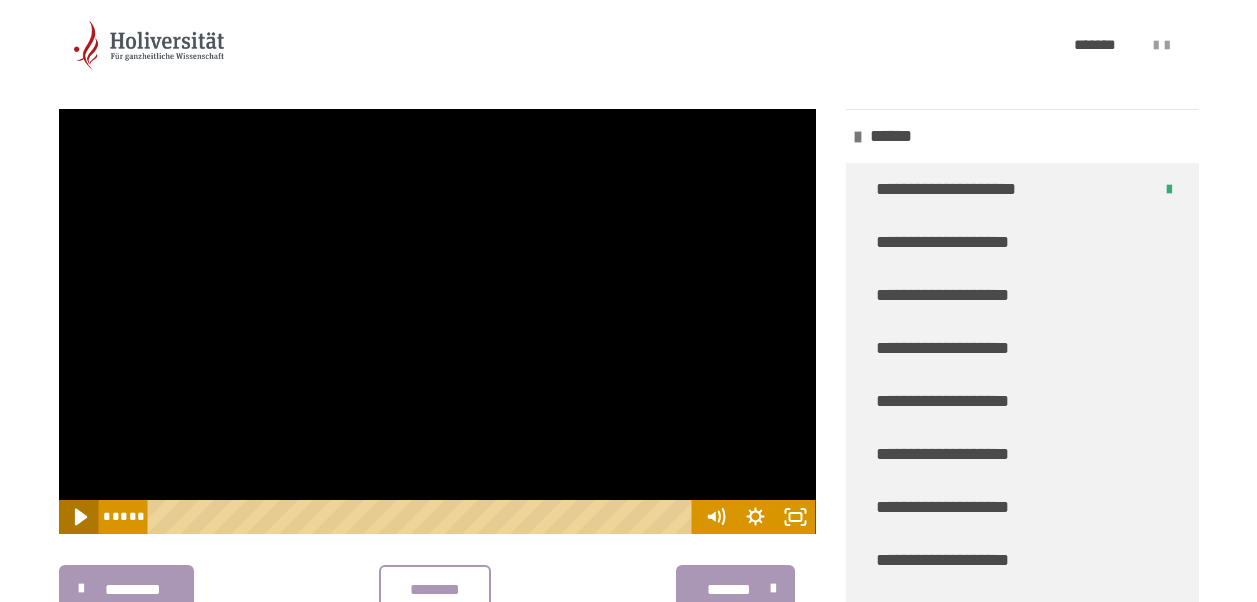 click 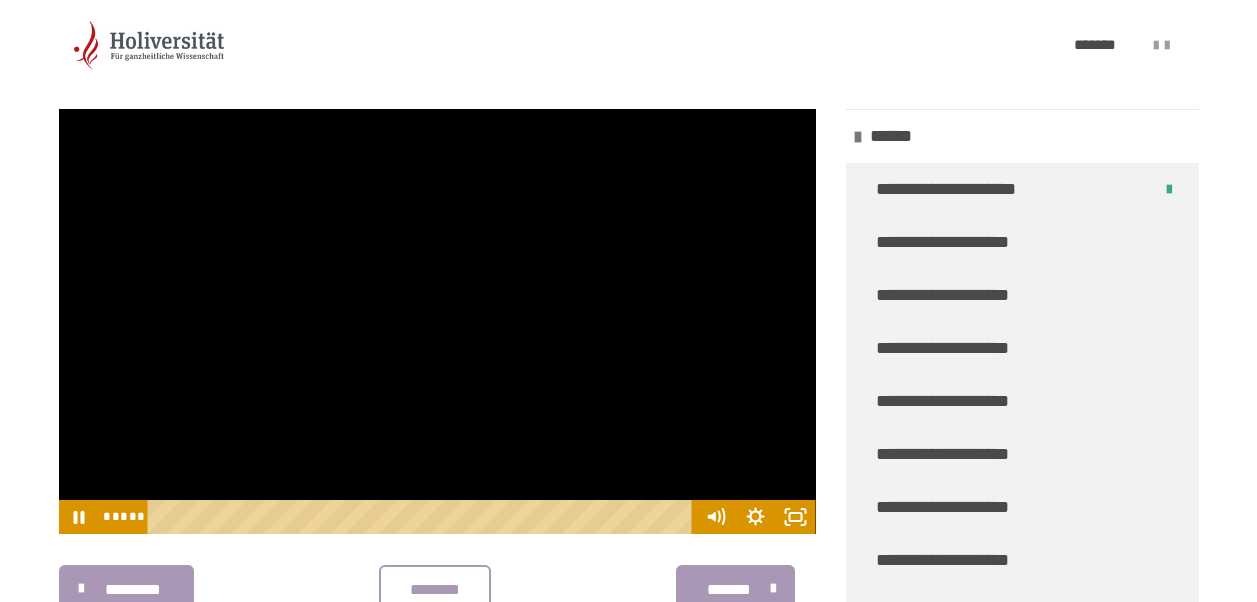 click at bounding box center [437, 322] 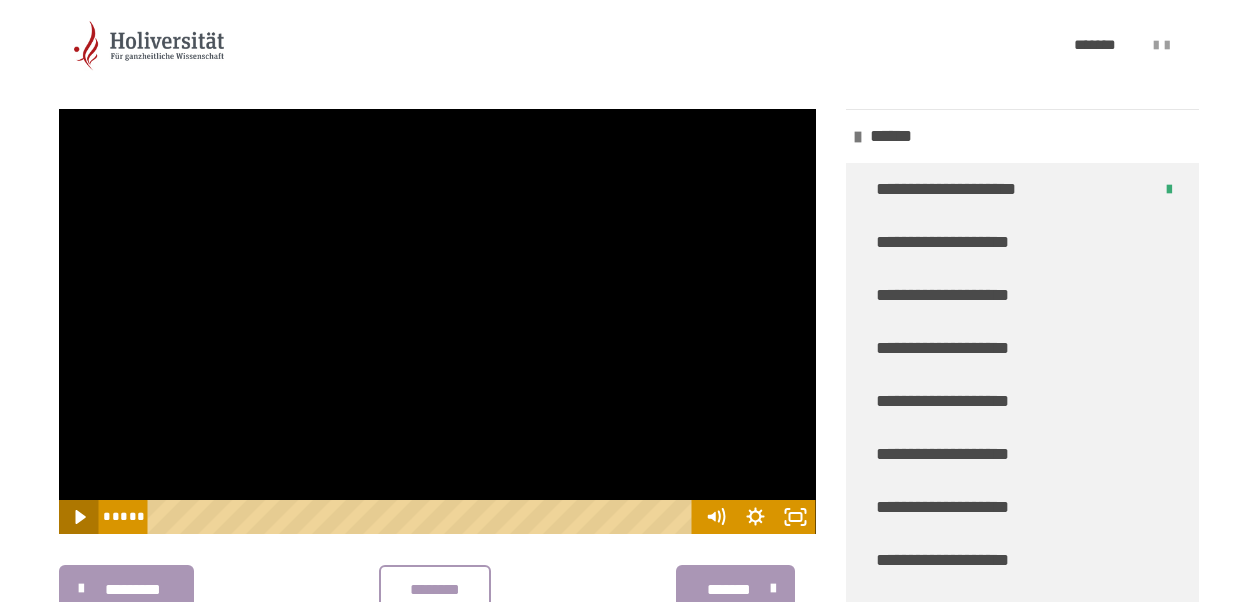 click 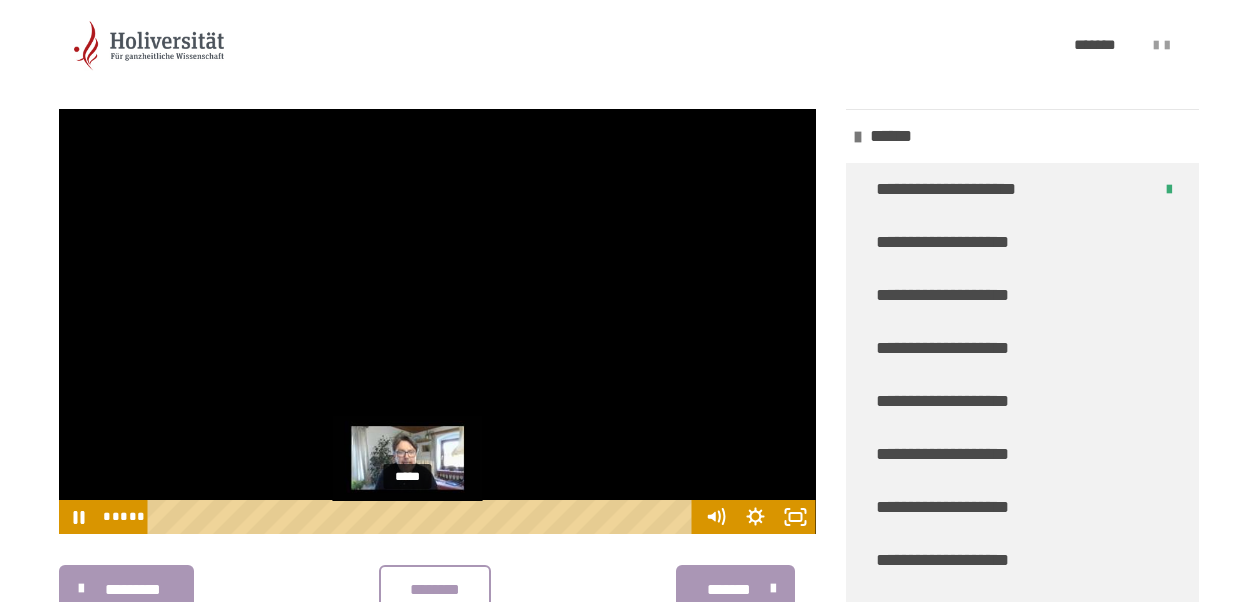 click on "*****" at bounding box center [423, 517] 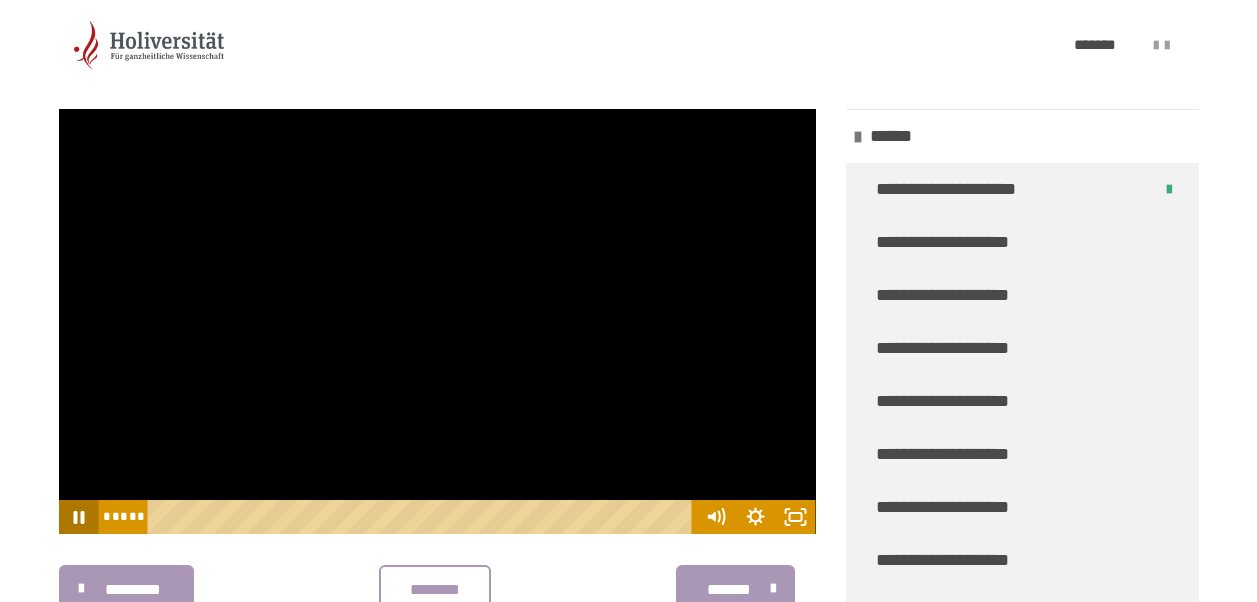click 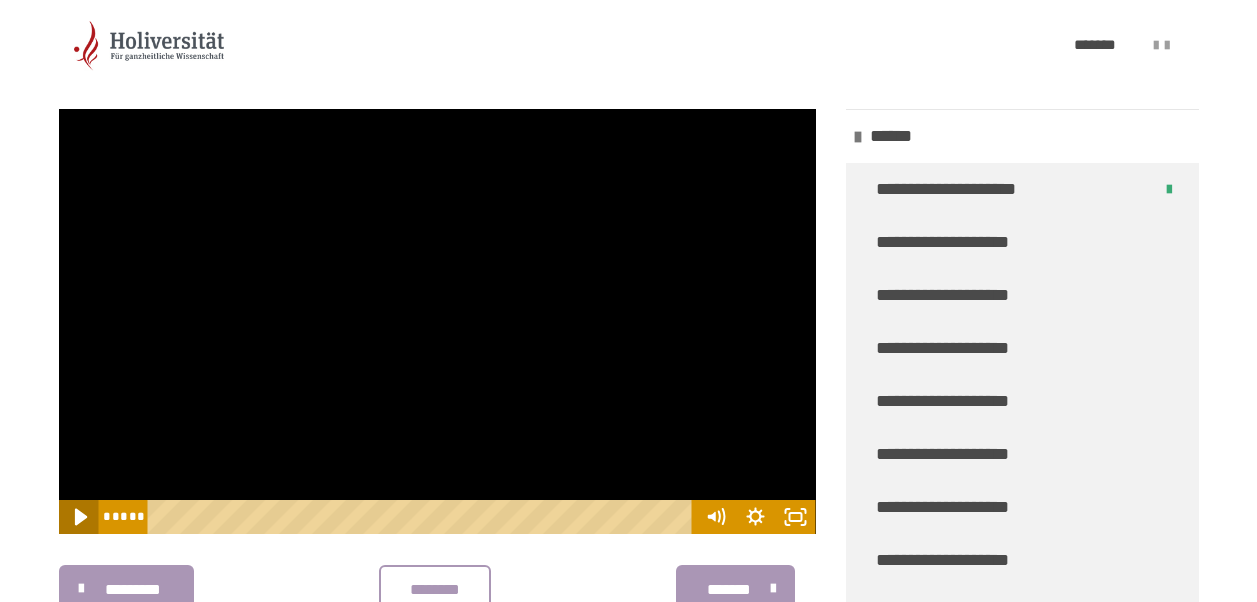 click 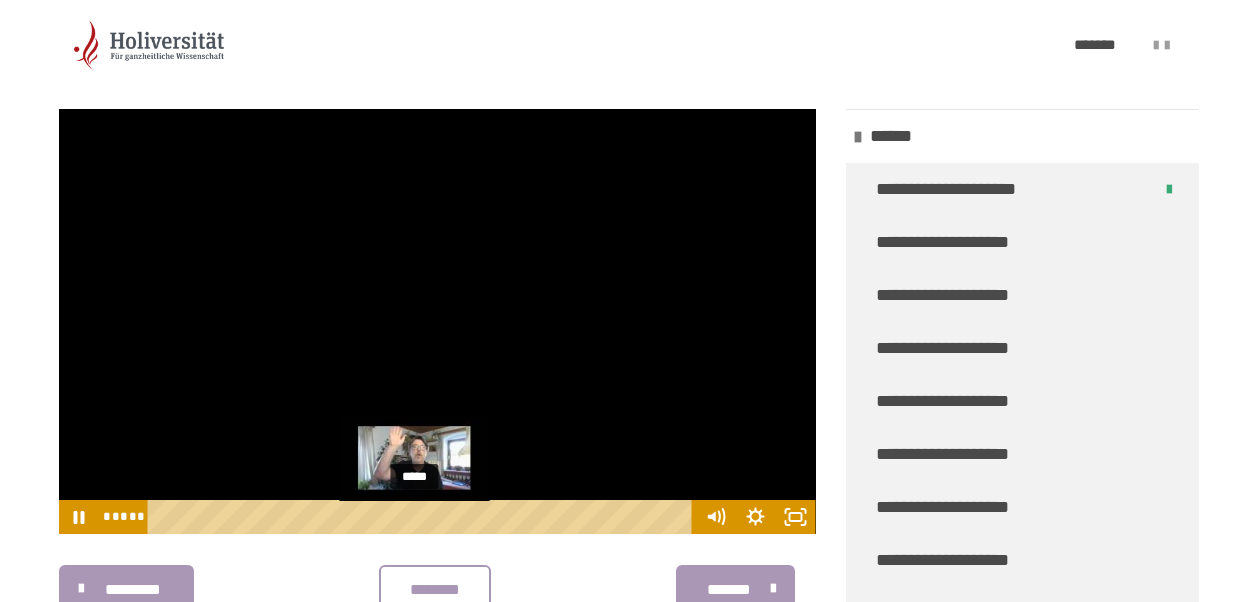 click on "*****" at bounding box center (423, 517) 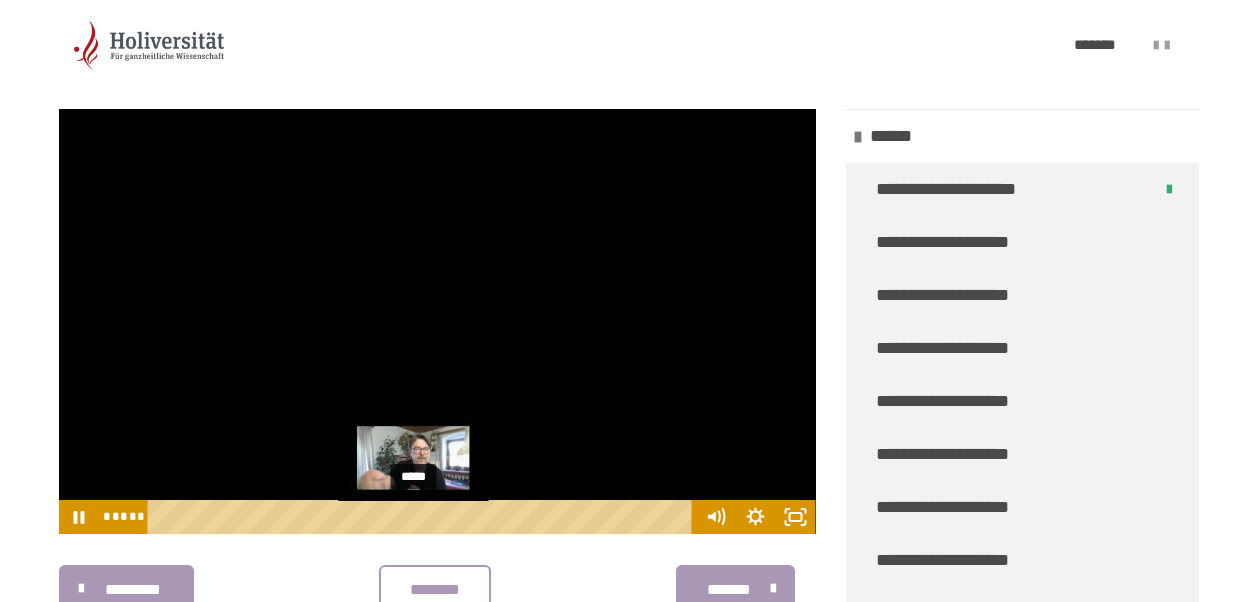 click at bounding box center (412, 517) 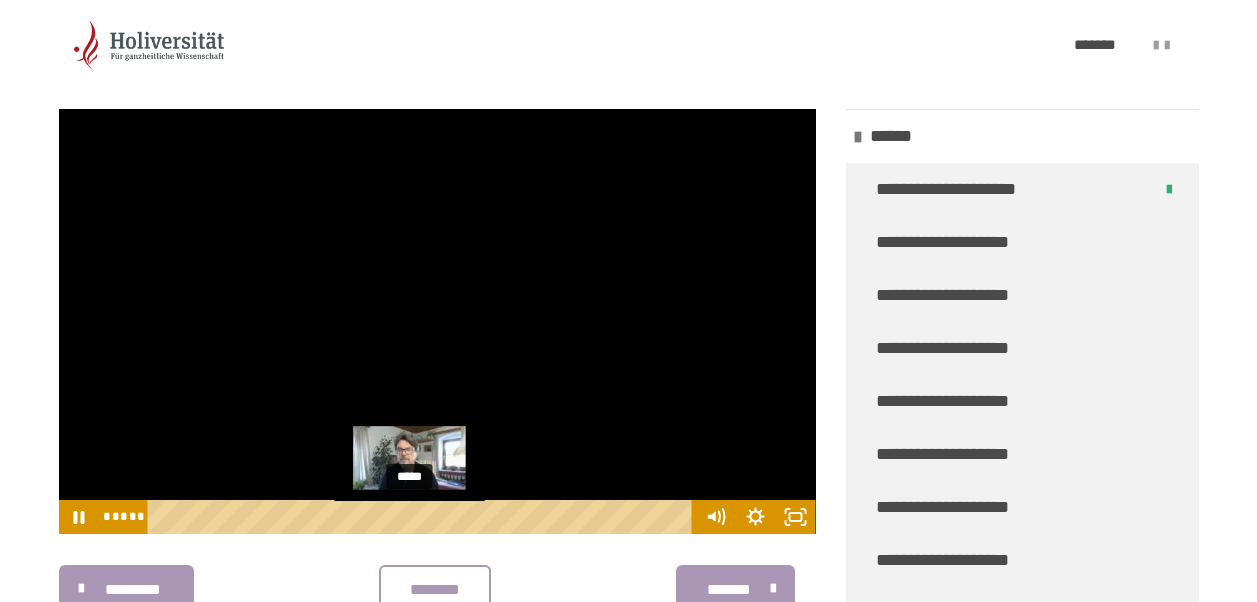 click at bounding box center [408, 517] 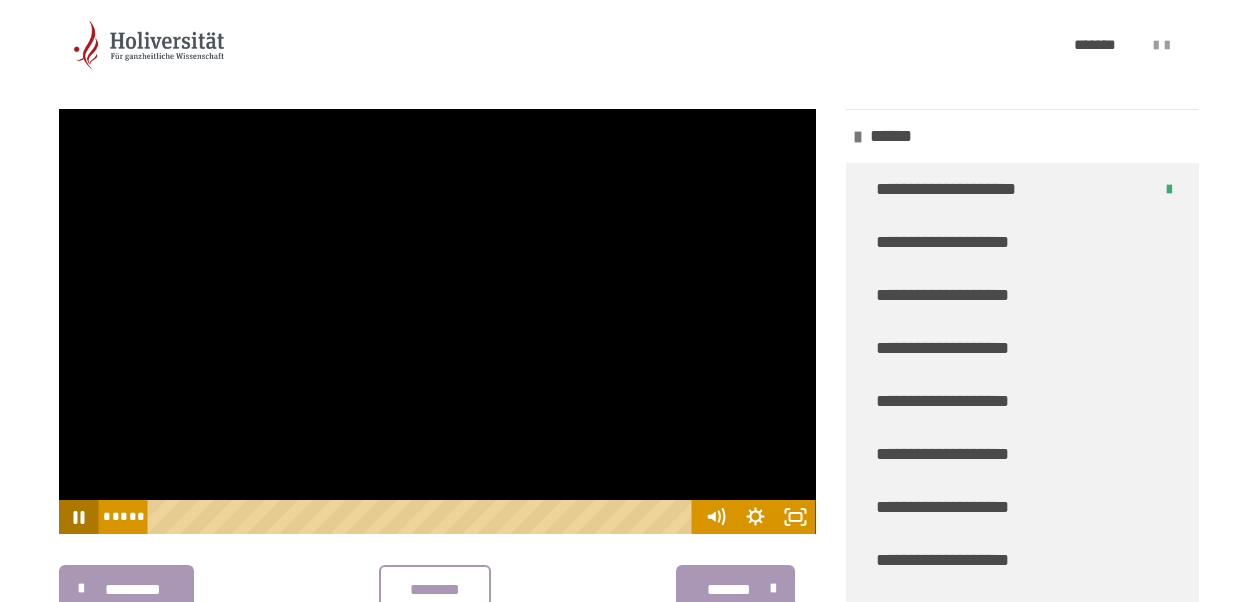click 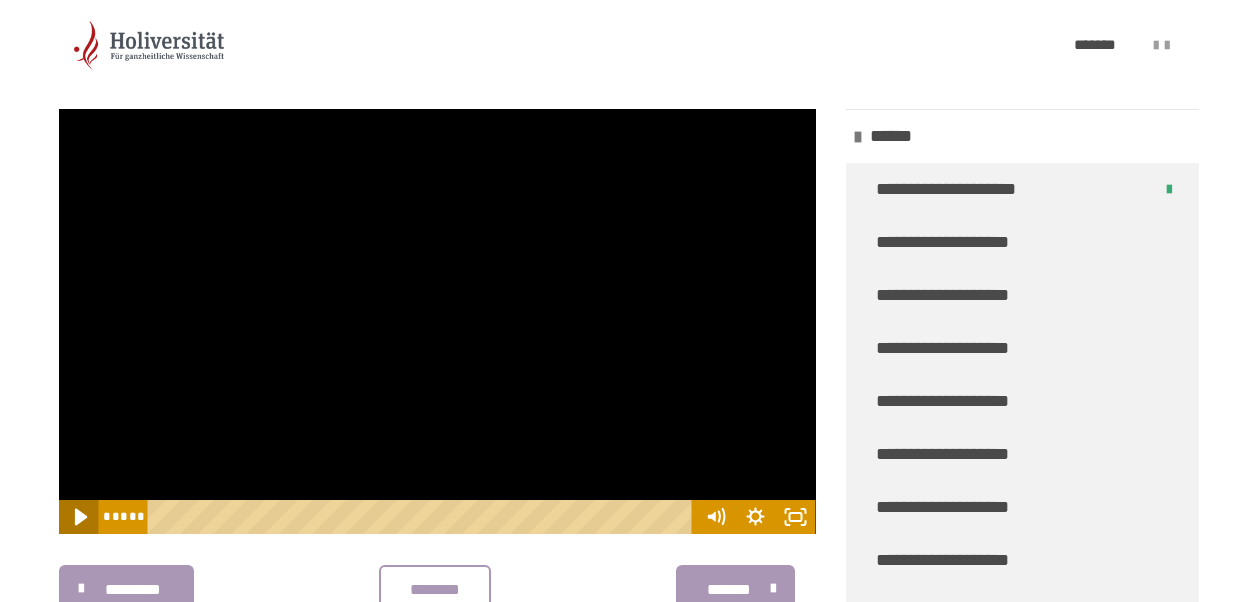 click 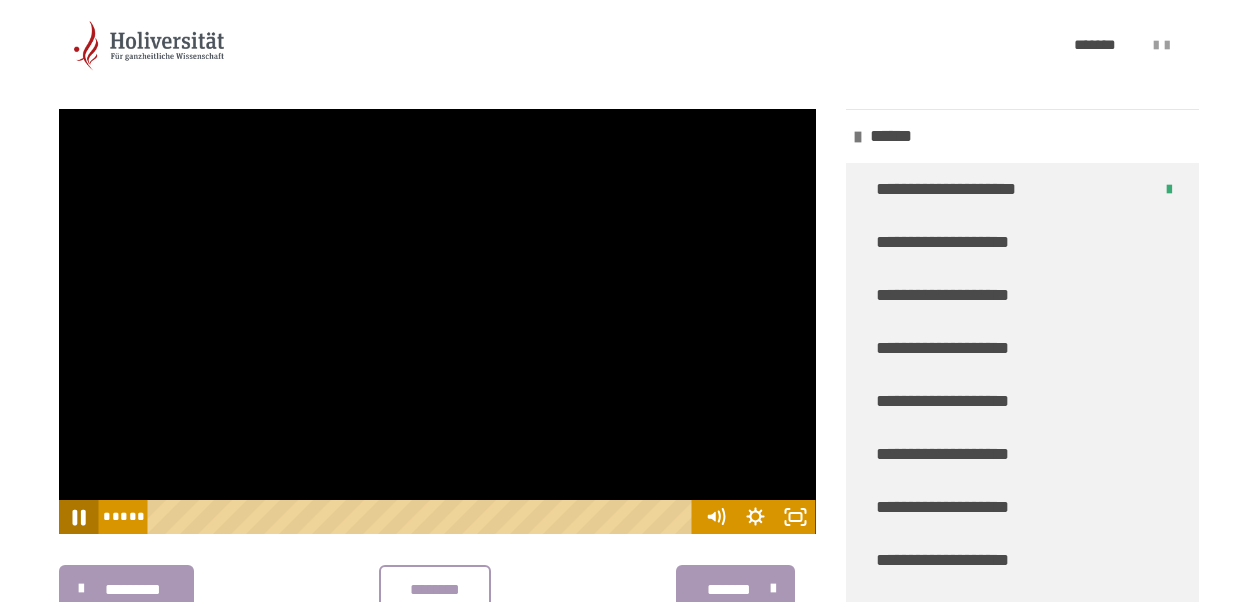 click 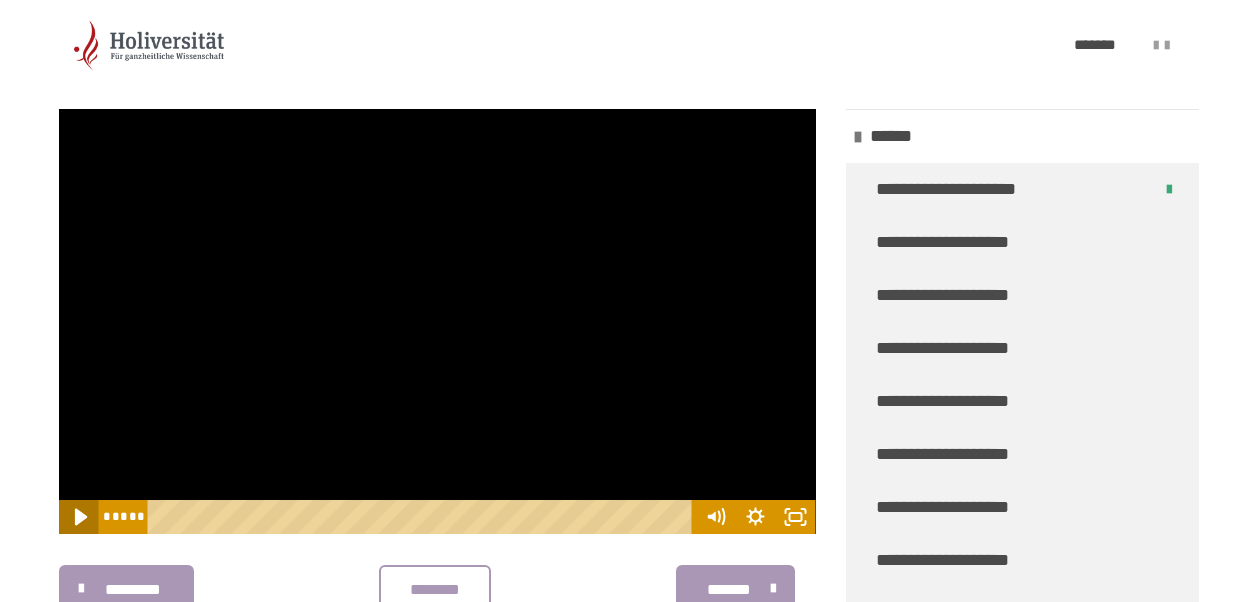 click 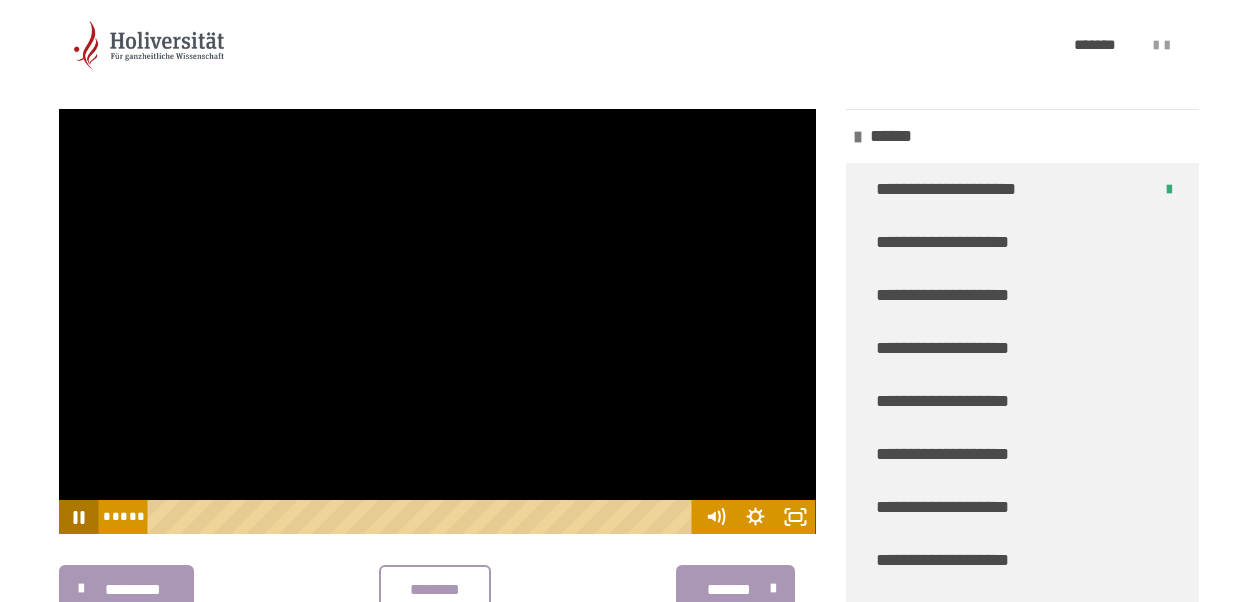 click 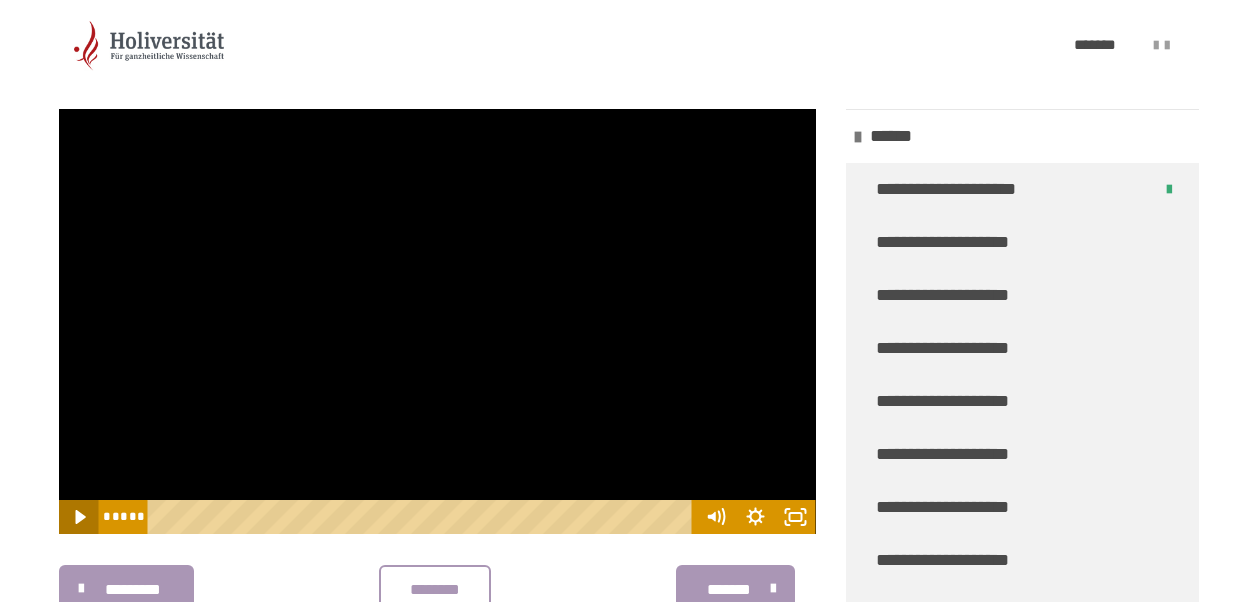 click 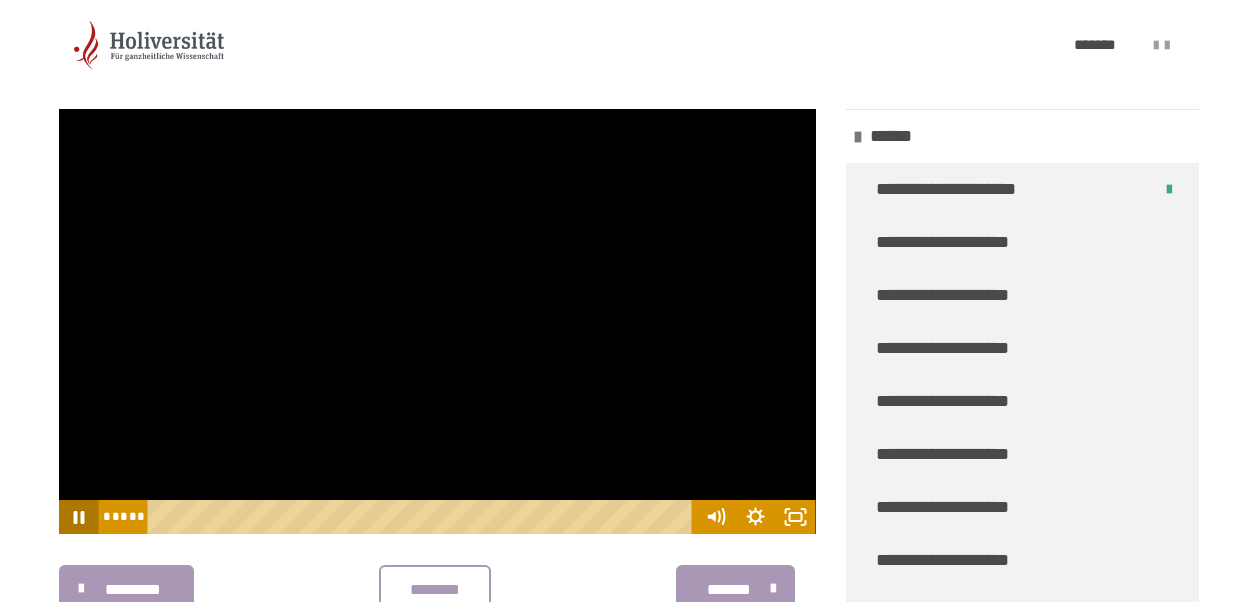 click 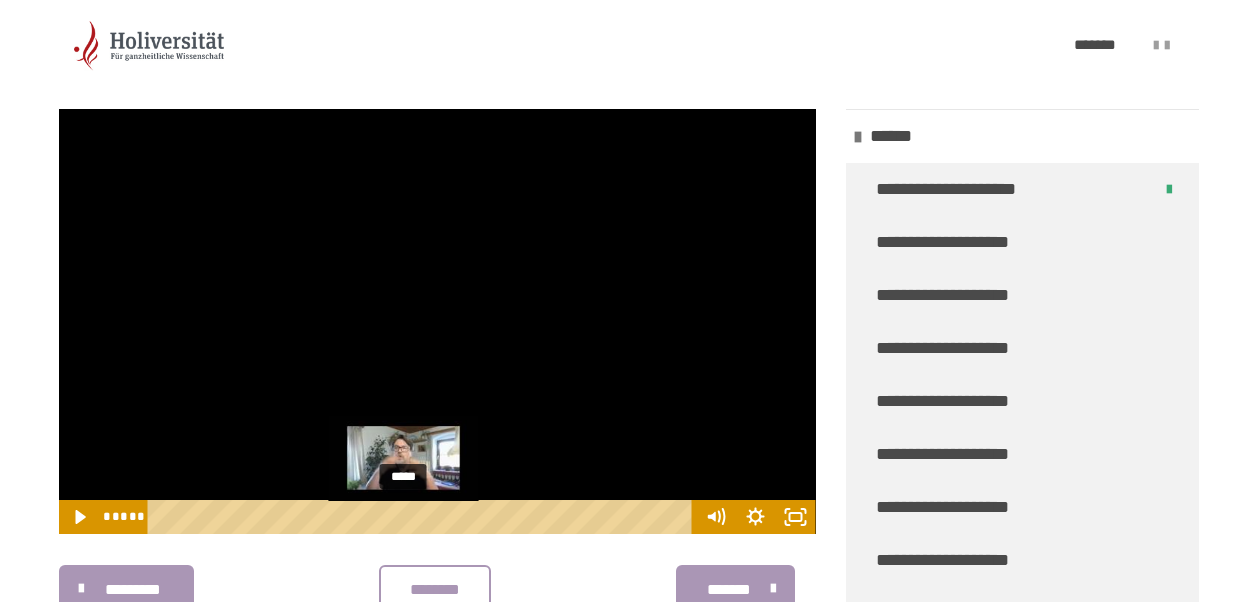 click on "*****" at bounding box center (423, 517) 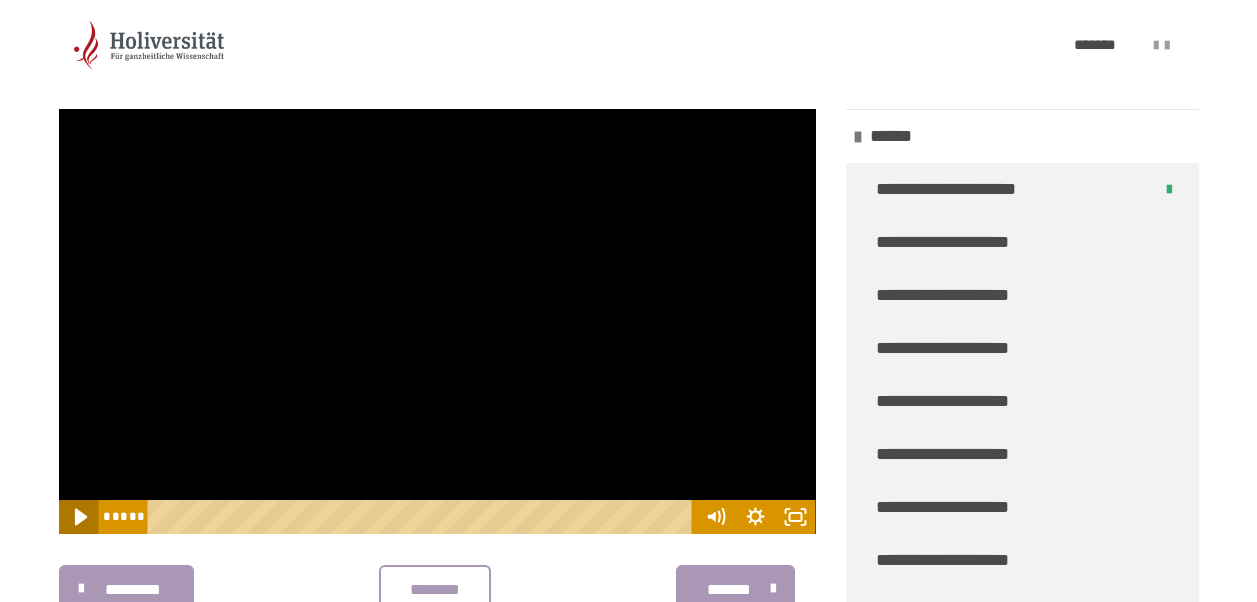 click 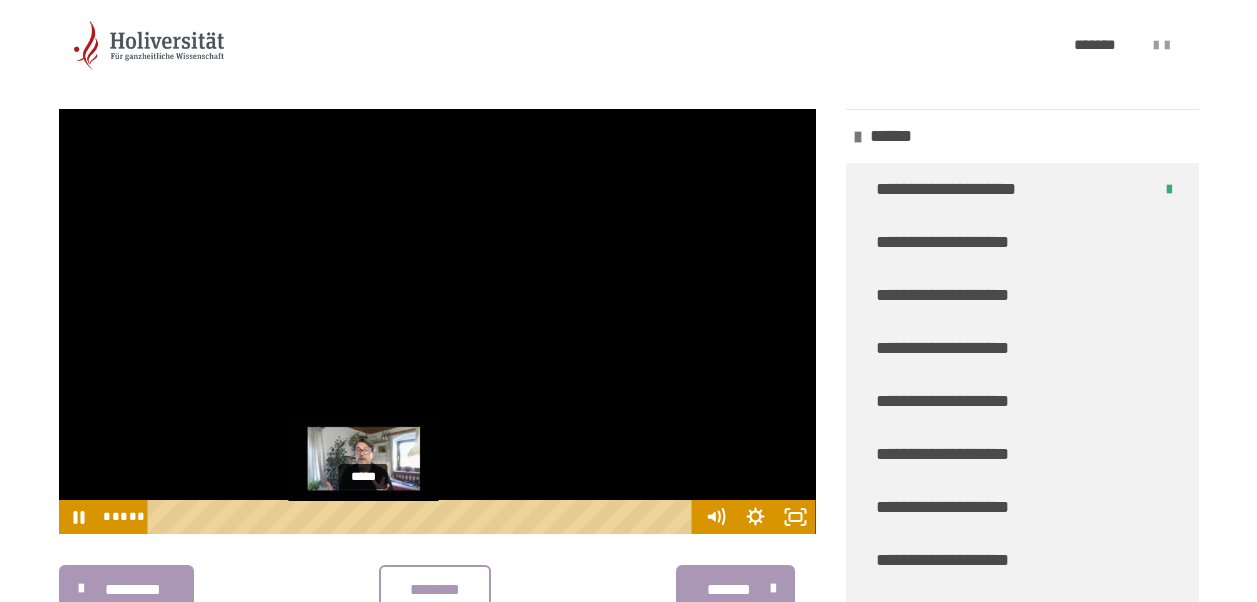 click on "*****" at bounding box center [423, 517] 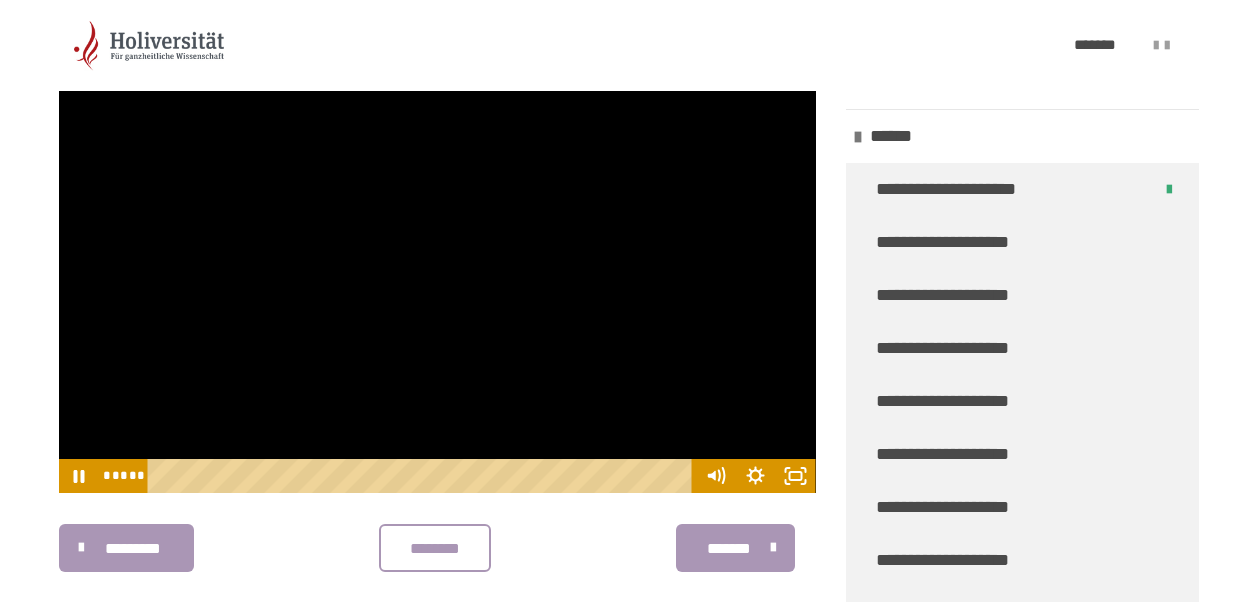 scroll, scrollTop: 484, scrollLeft: 0, axis: vertical 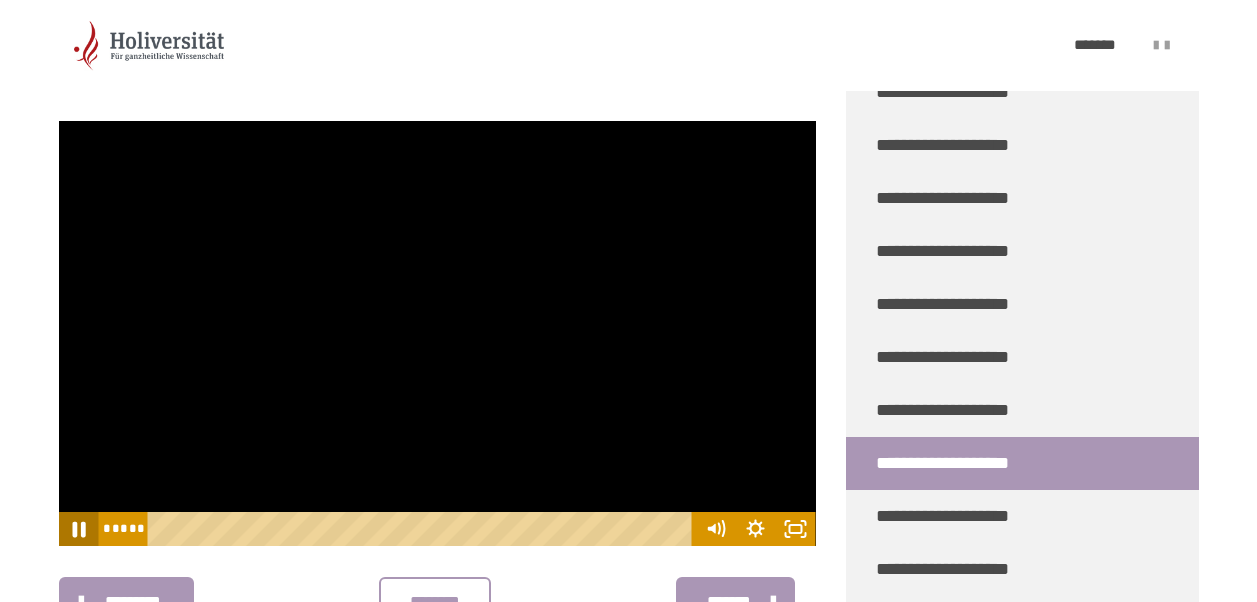 click 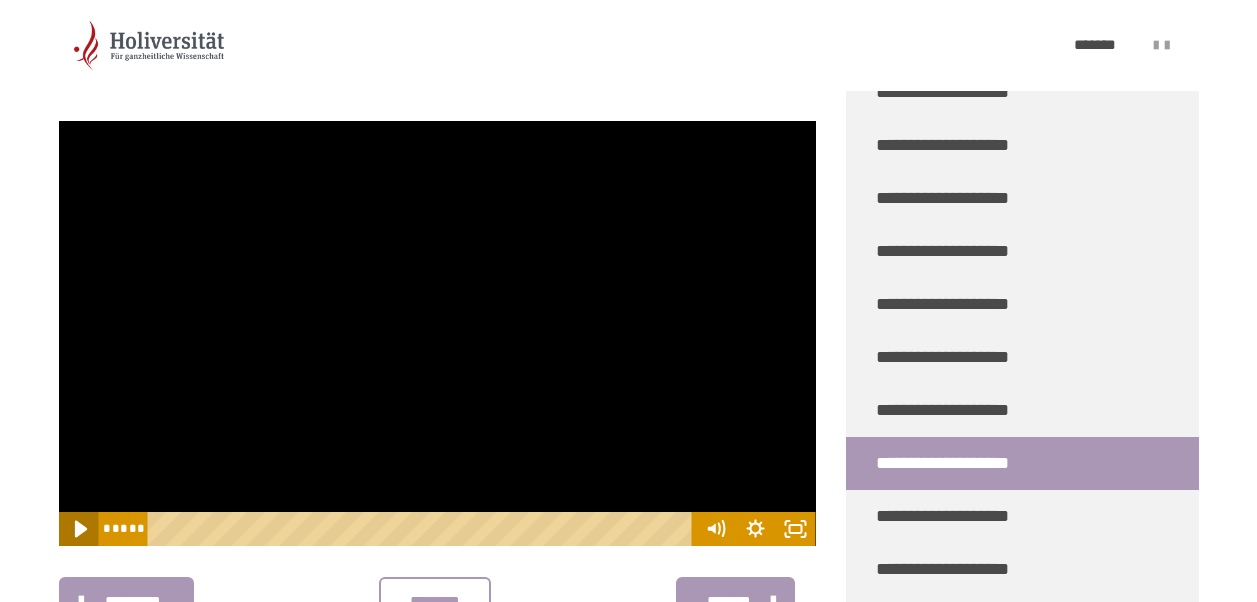 click 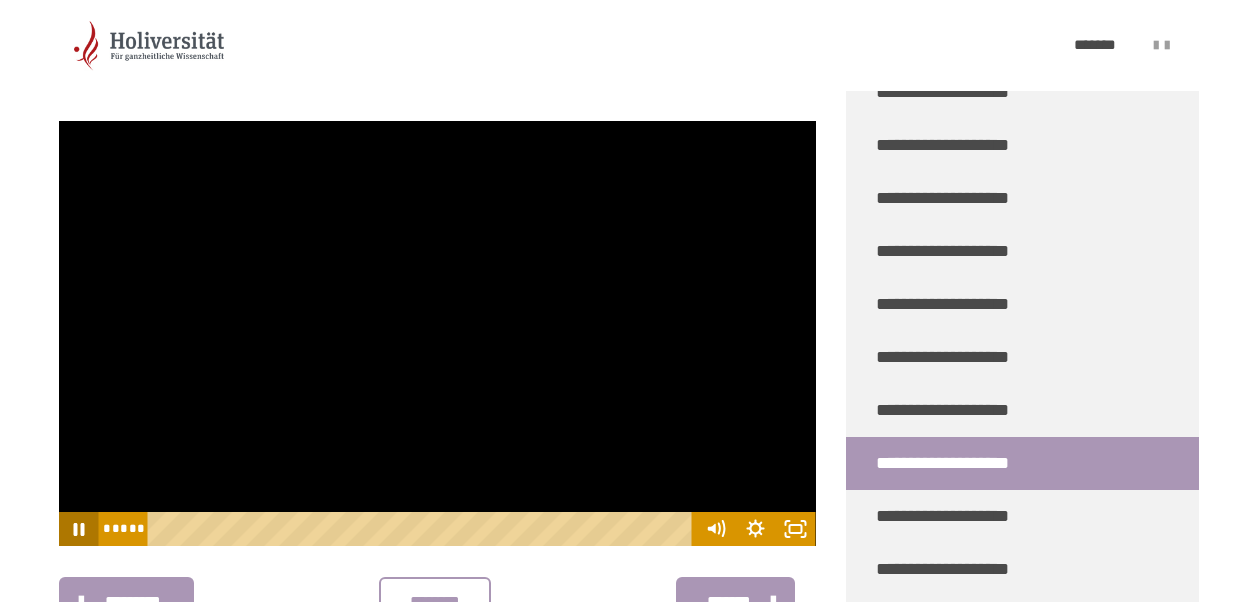 click 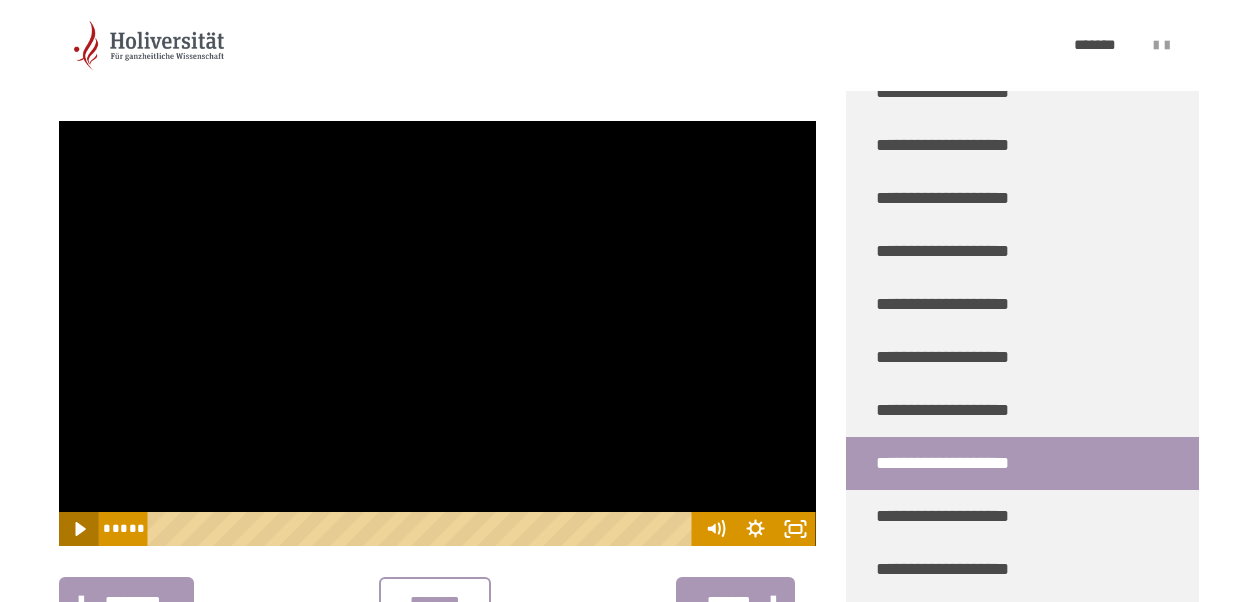 click 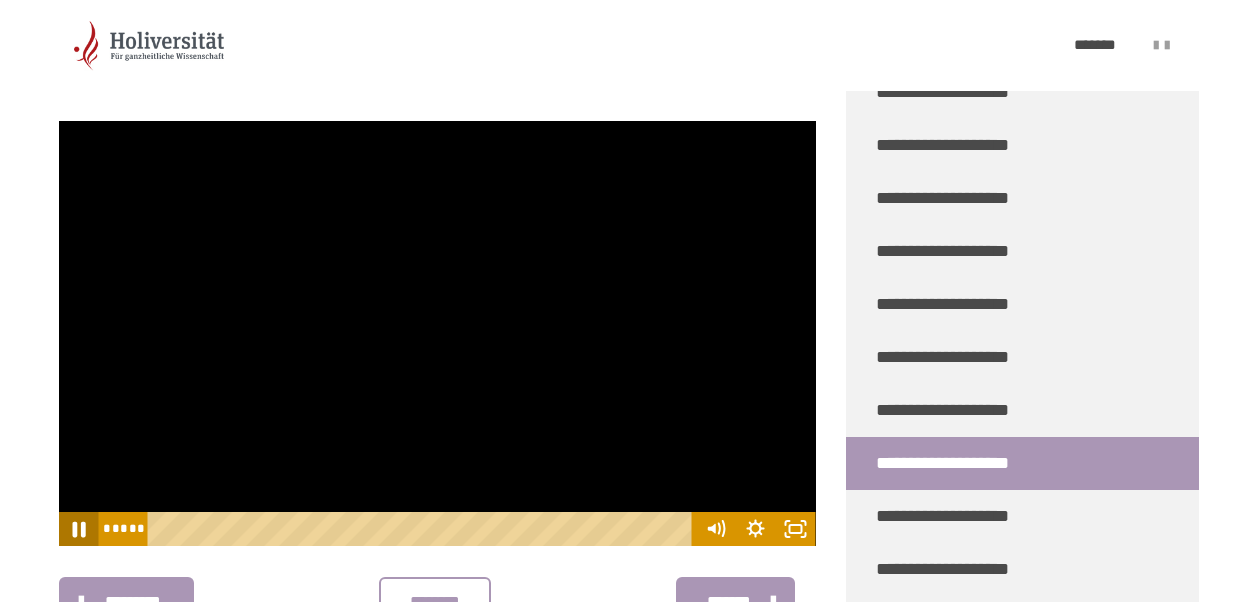 click 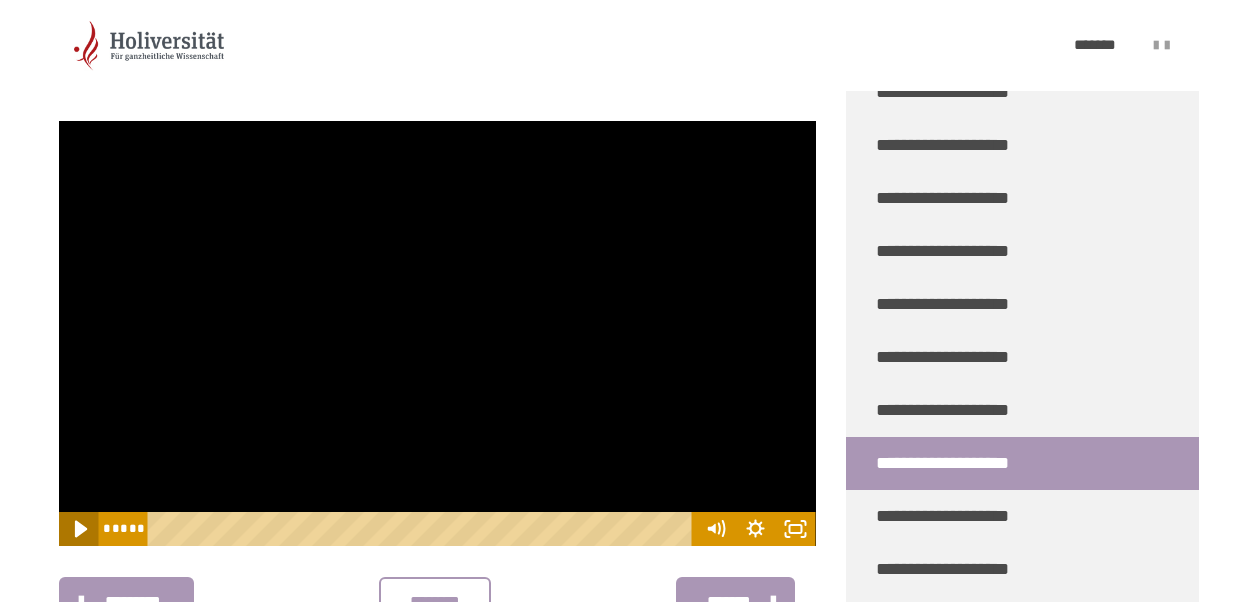 click 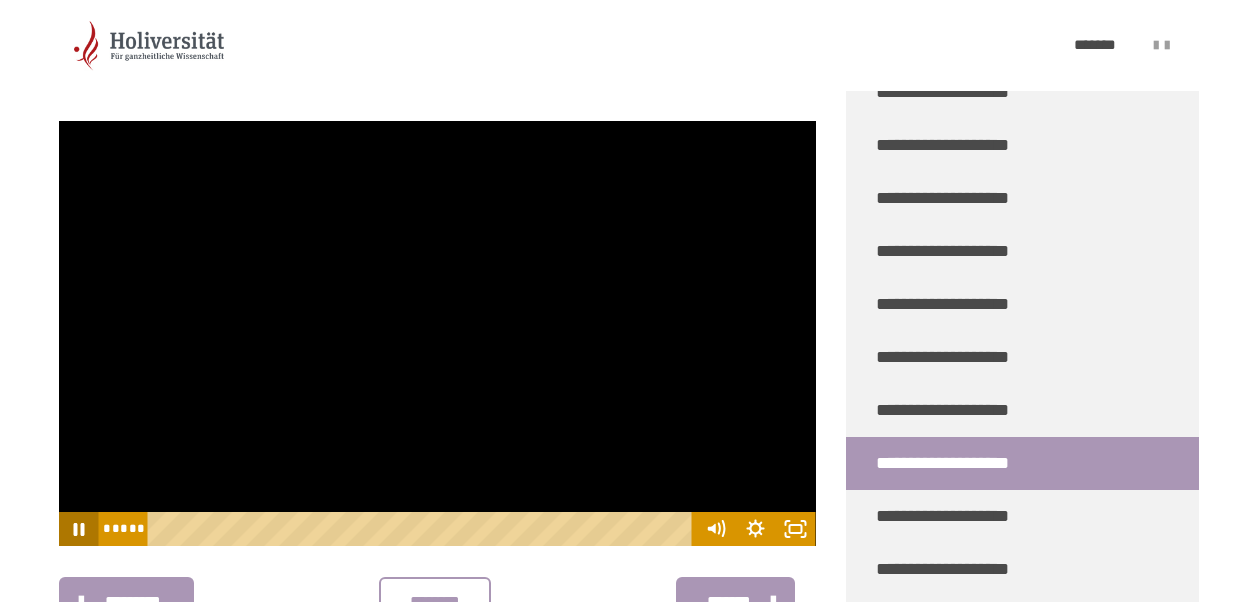 click 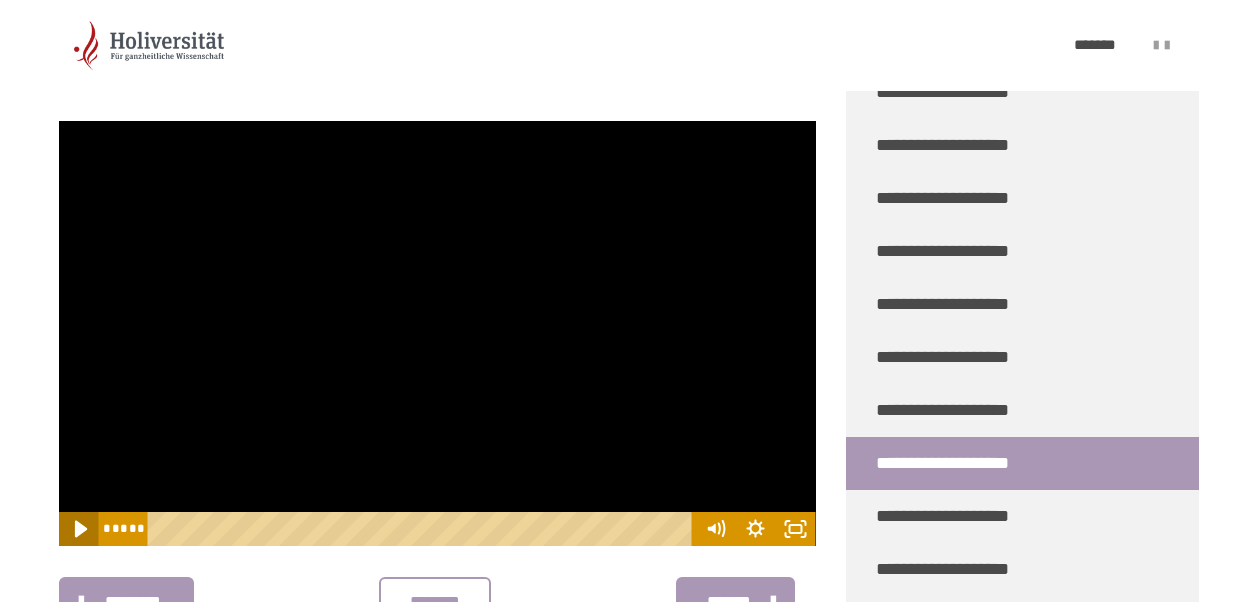 click 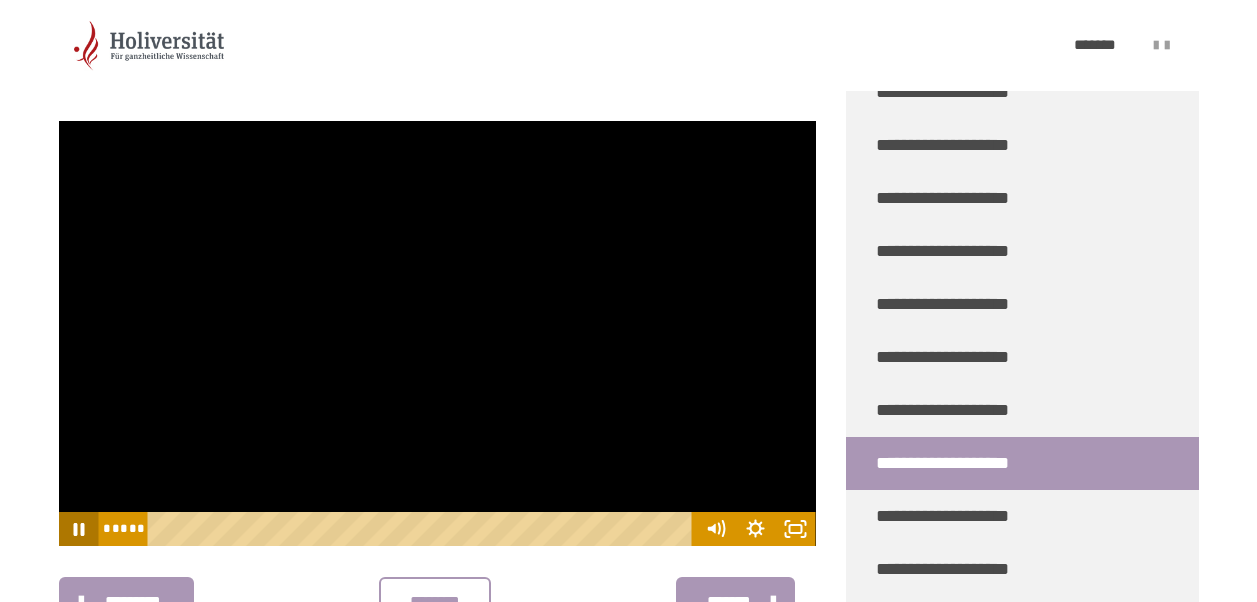 click 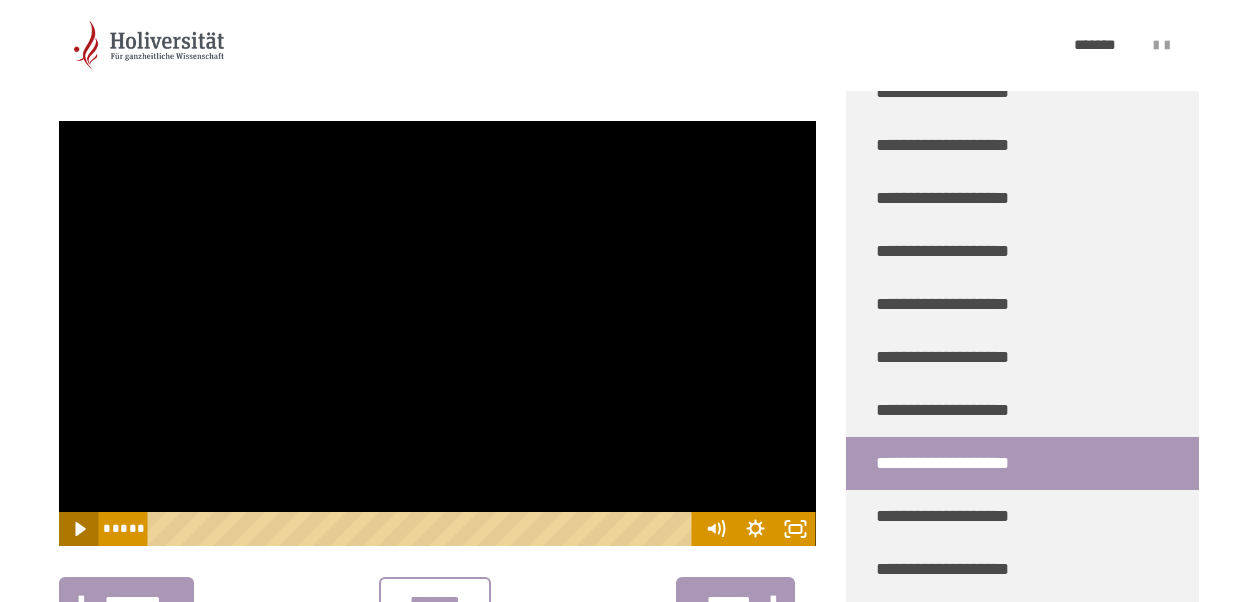 click 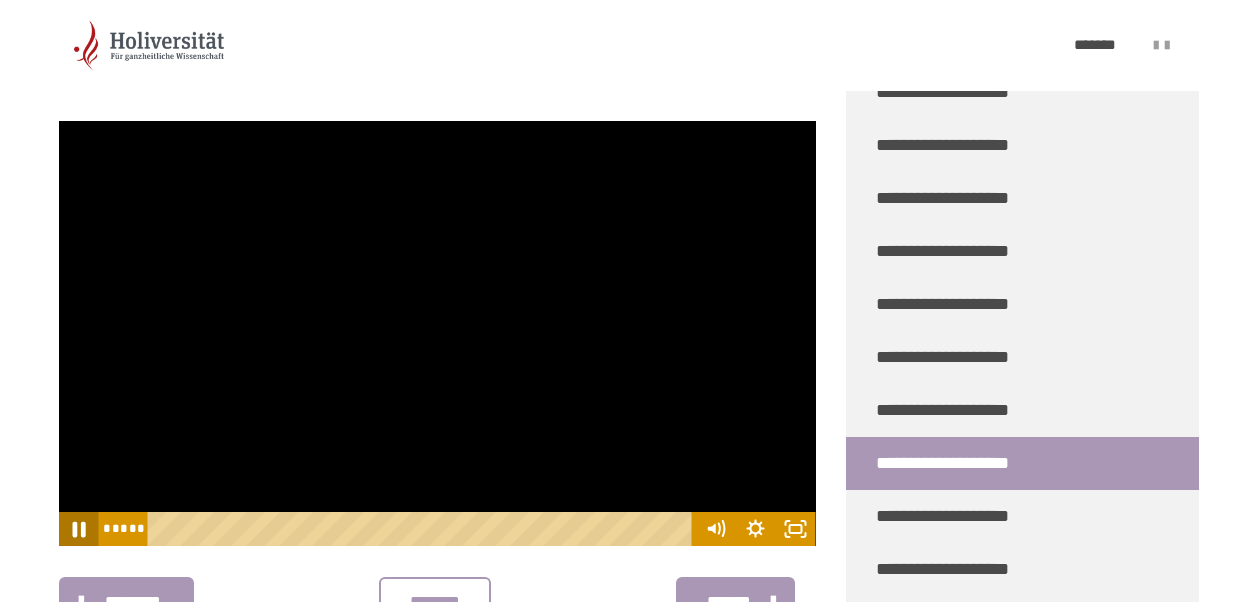click 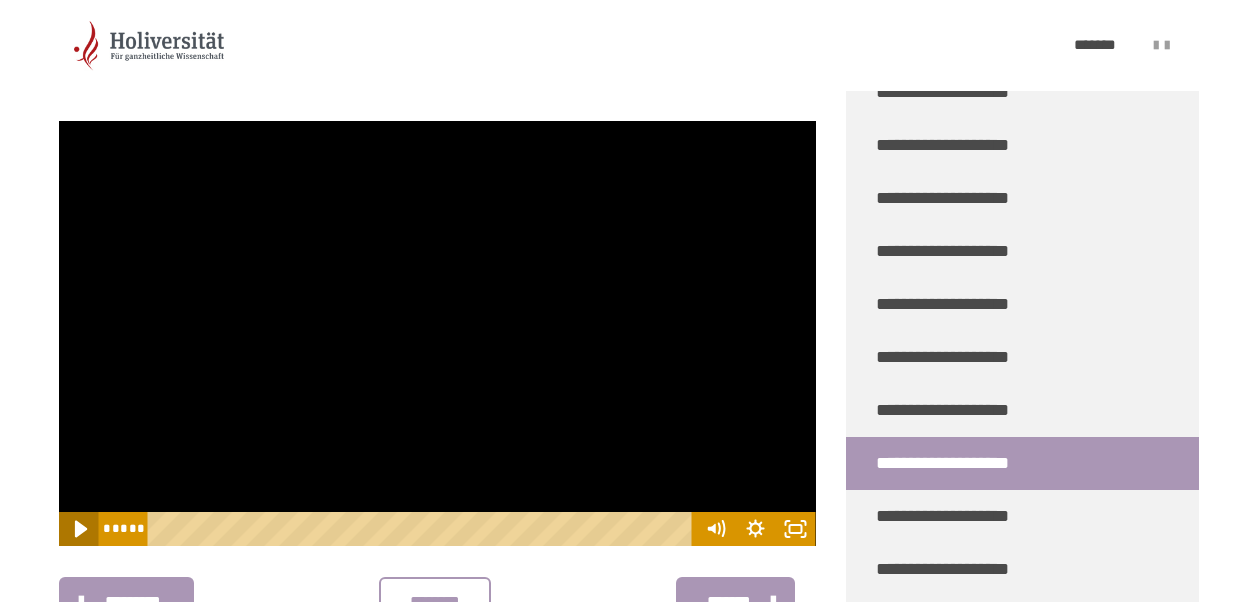 click 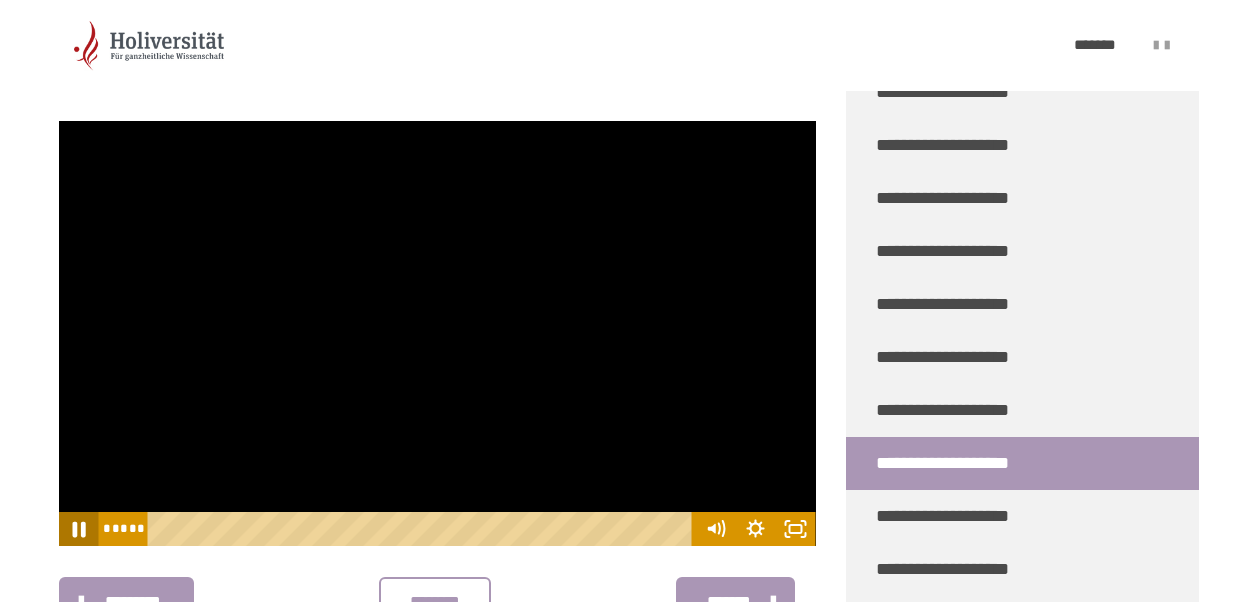 click 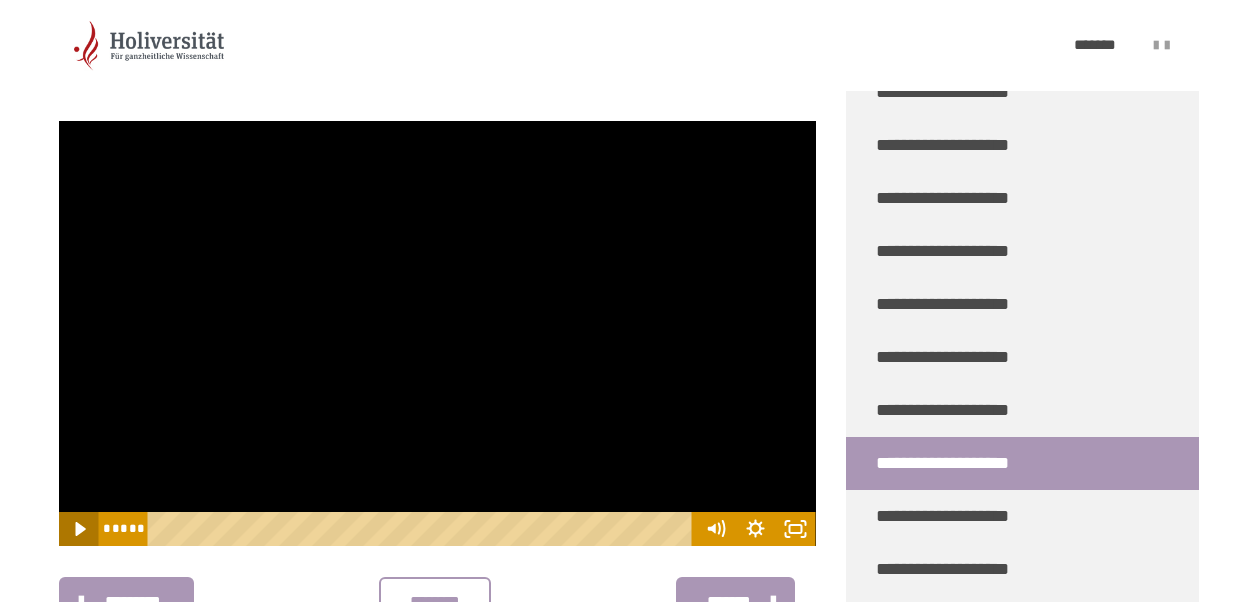 click 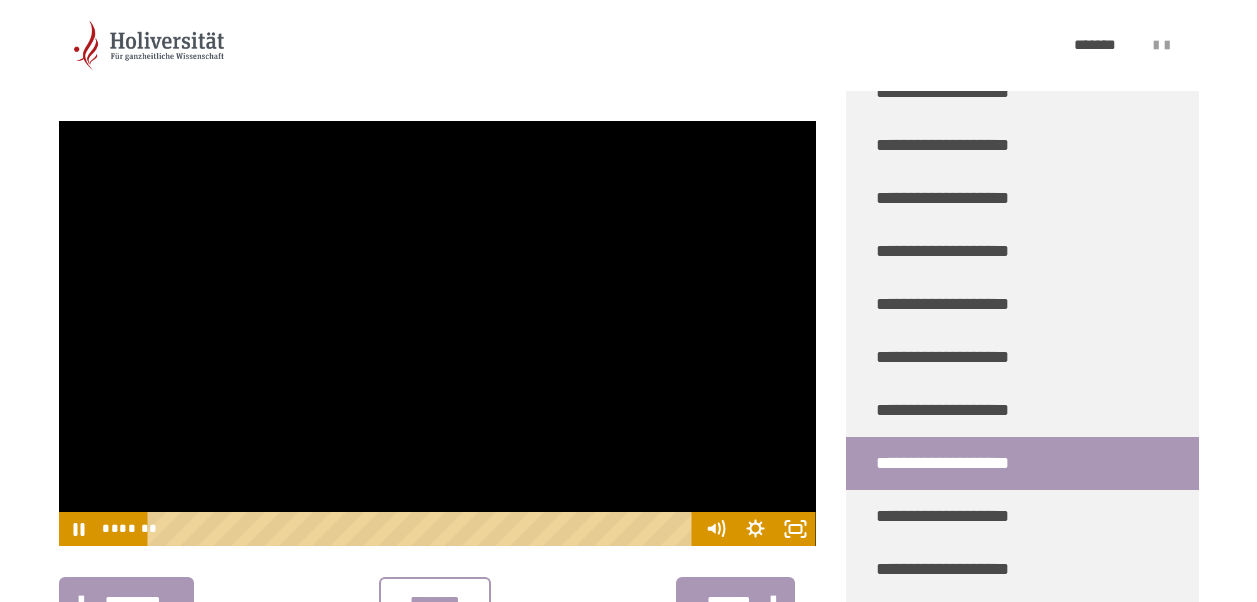 click 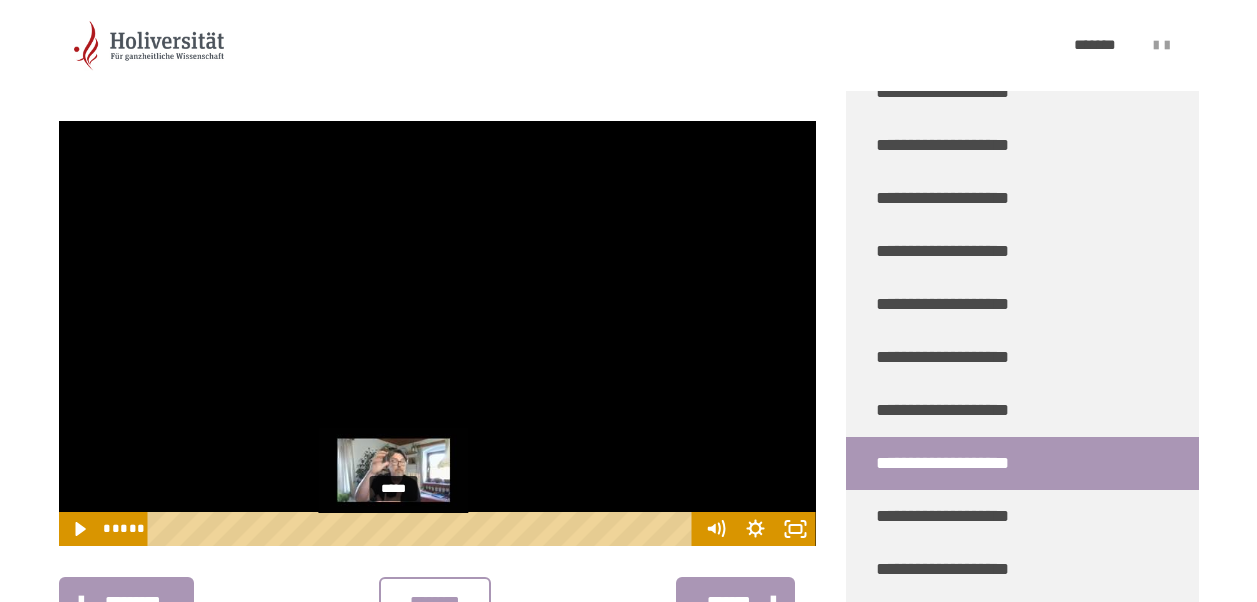 click on "*****" at bounding box center (423, 529) 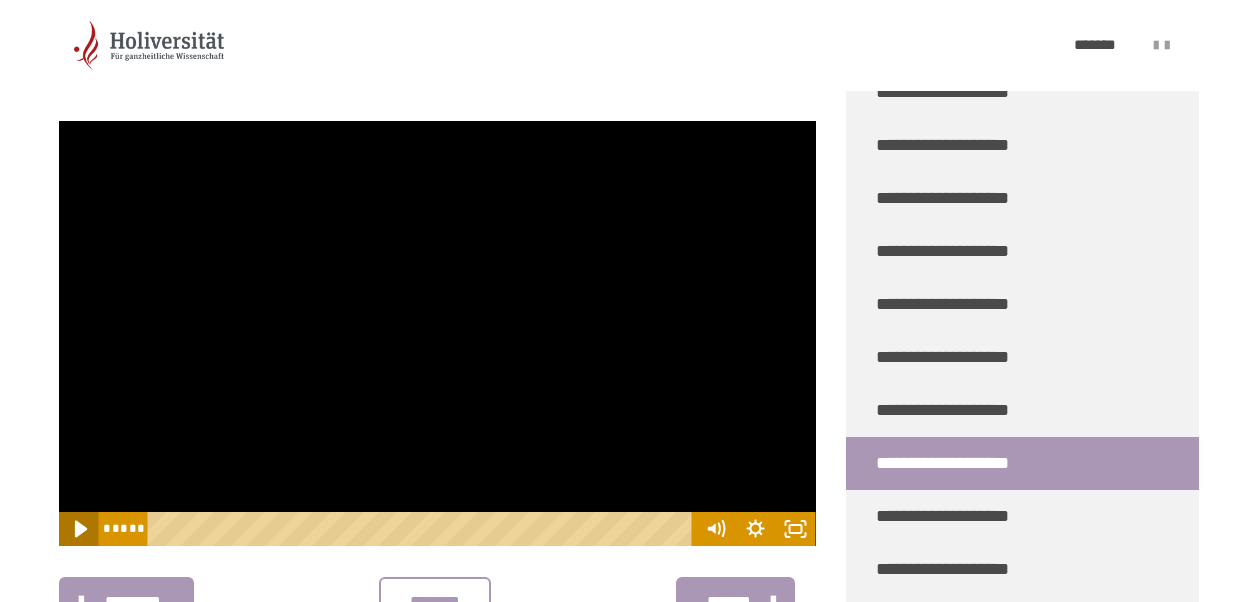 click 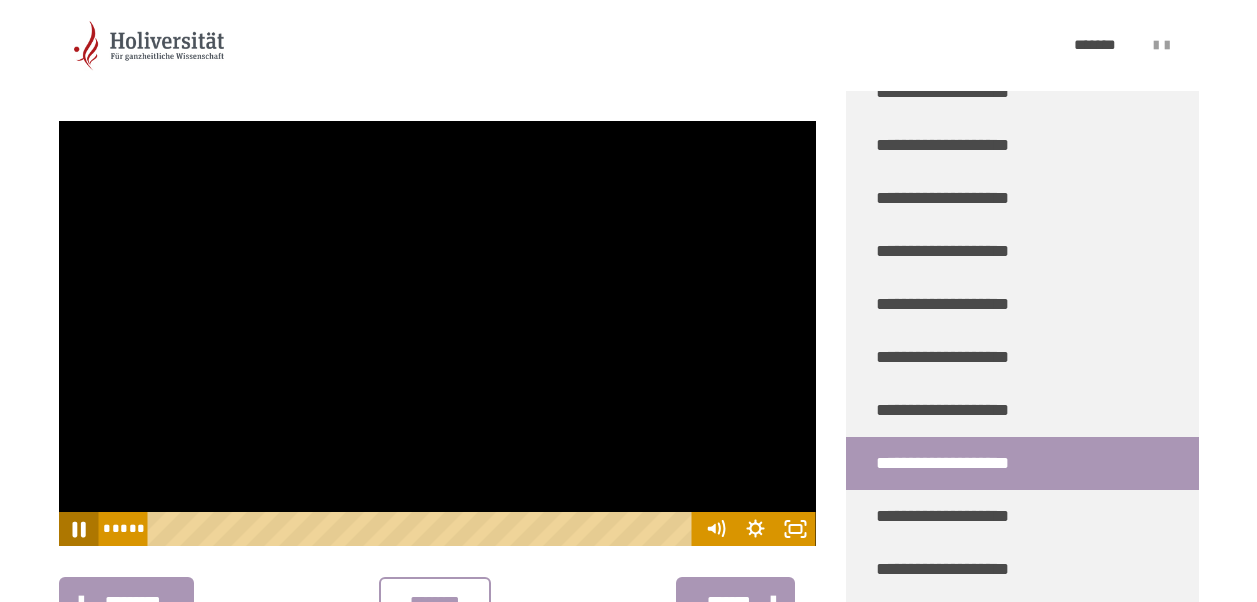 click 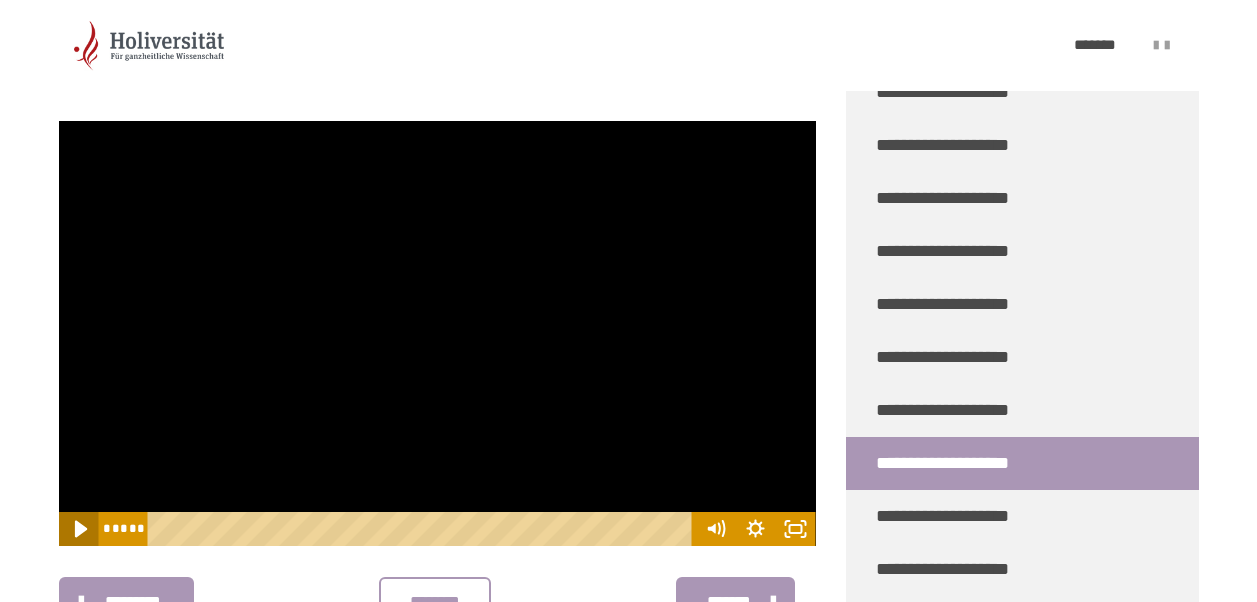 click 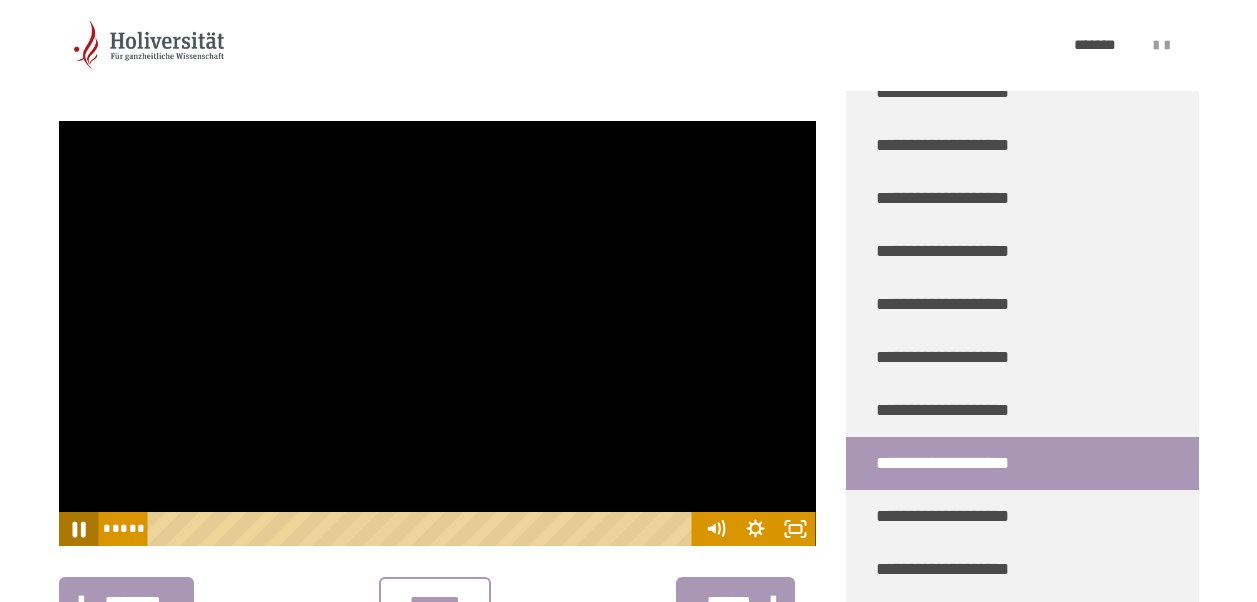 click 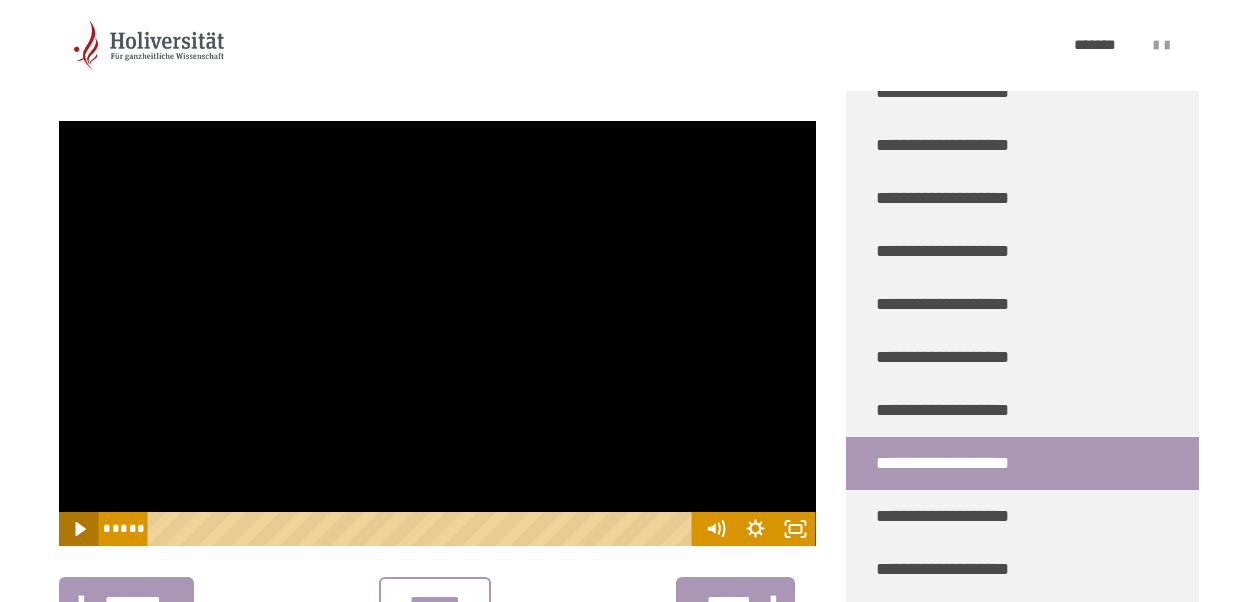 click 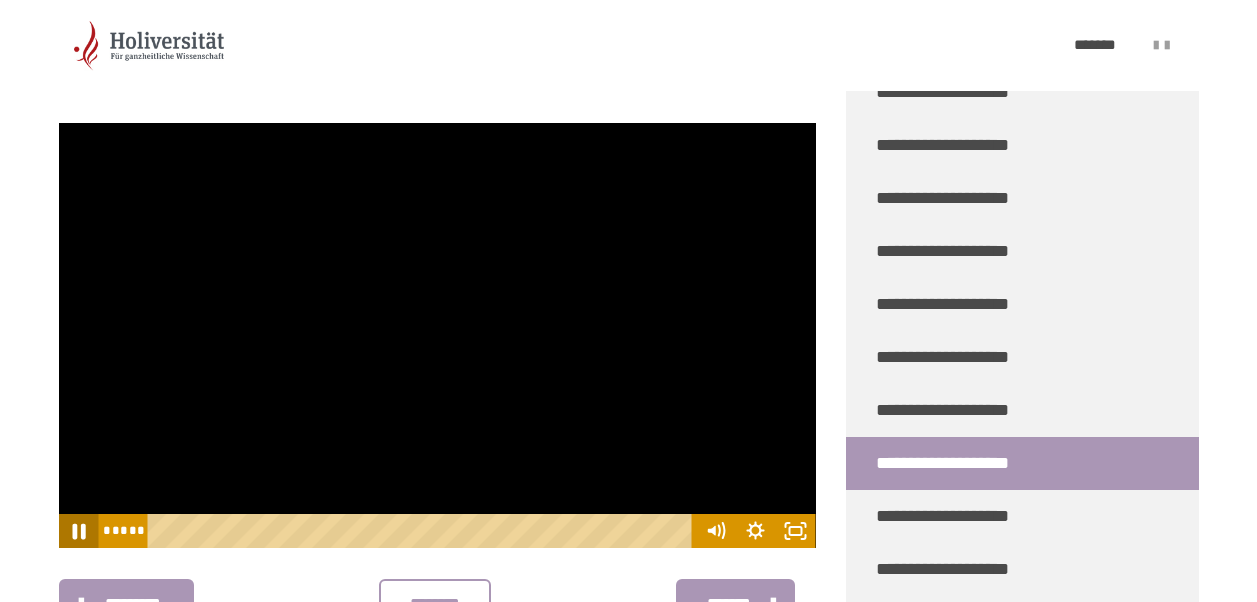 click on "**********" at bounding box center [437, 336] 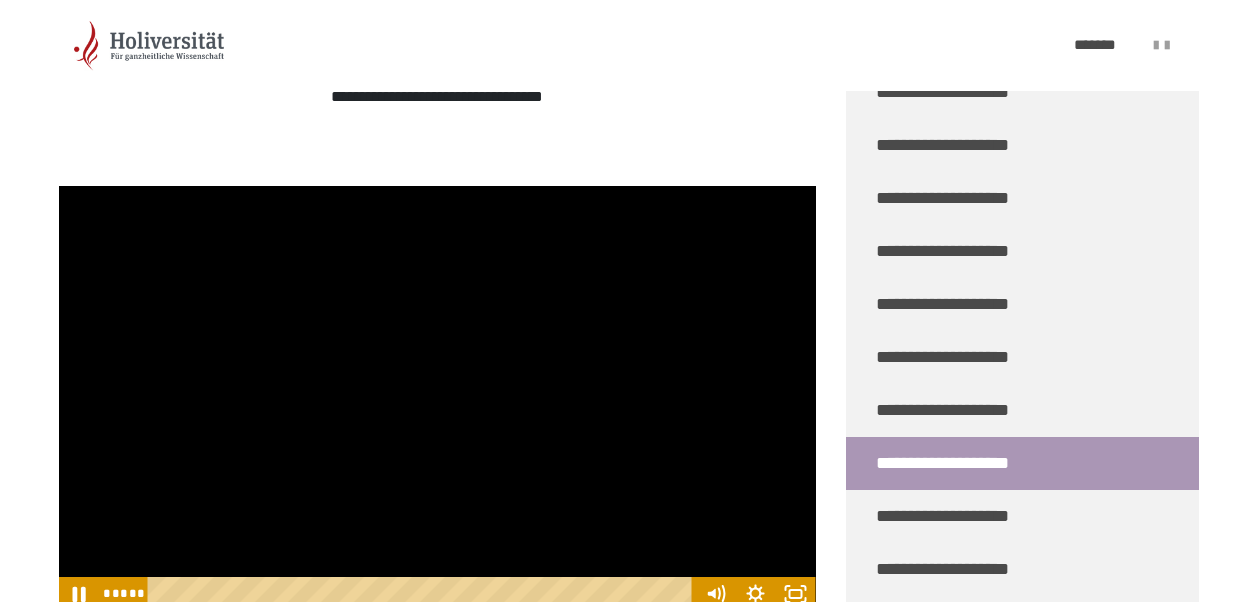 scroll, scrollTop: 384, scrollLeft: 0, axis: vertical 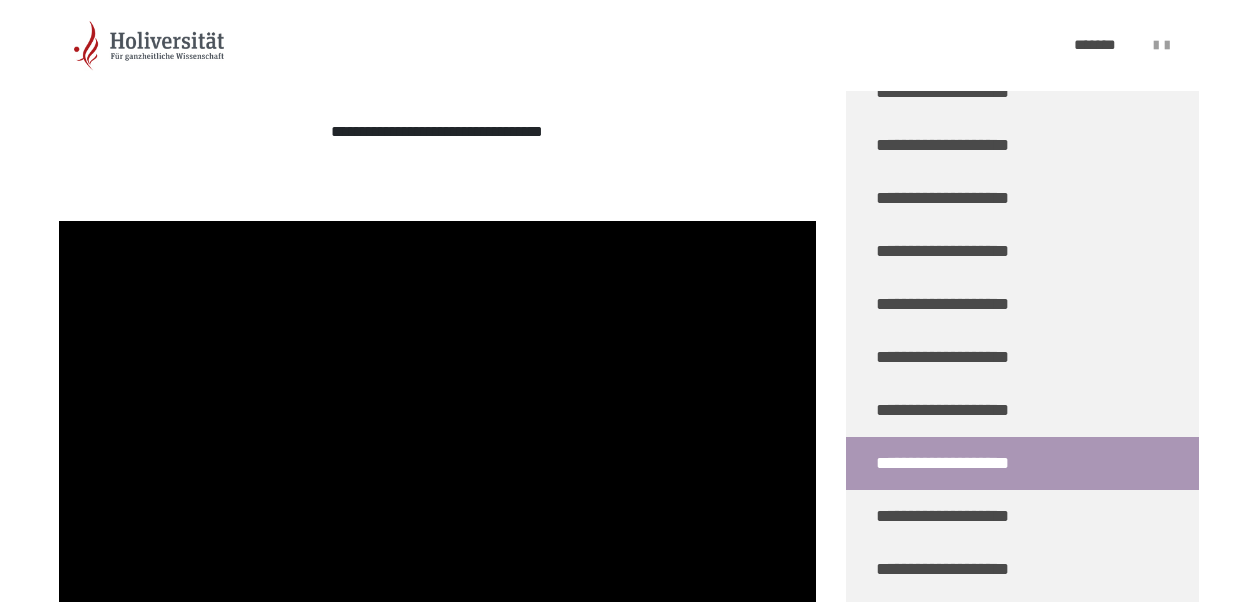 click at bounding box center (437, 434) 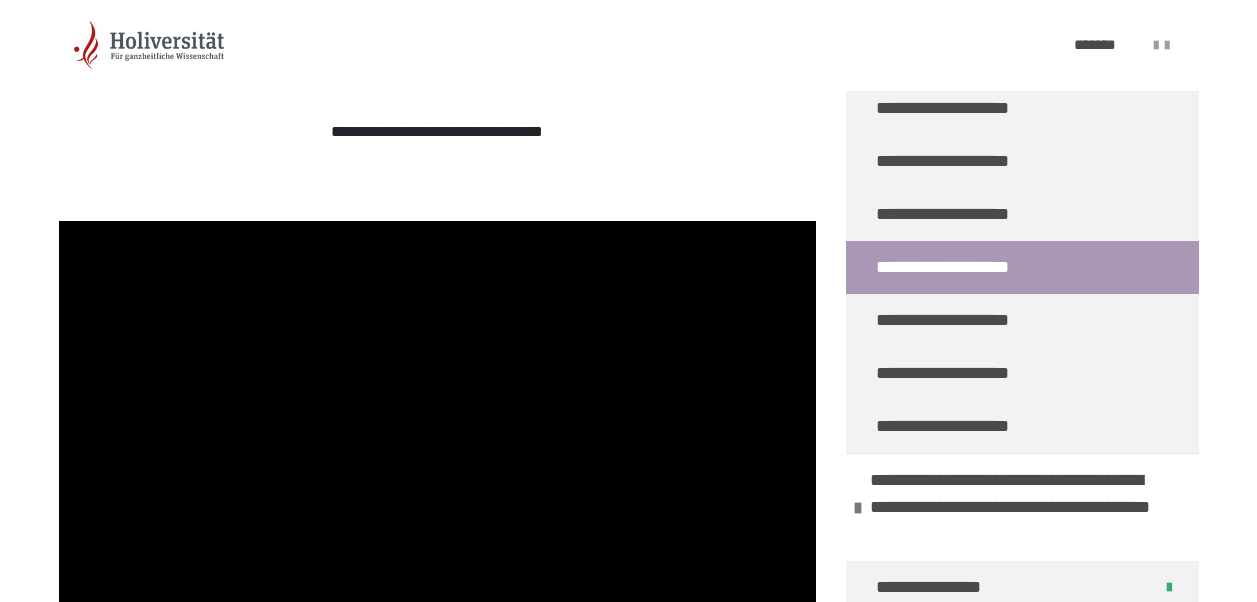 scroll, scrollTop: 5185, scrollLeft: 0, axis: vertical 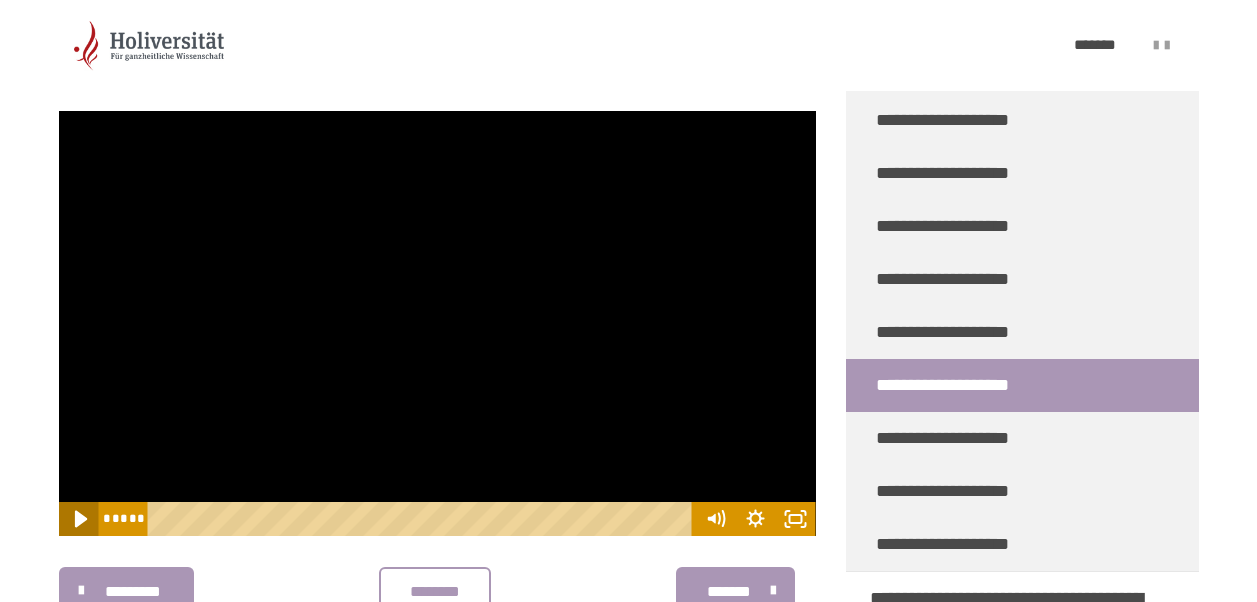 click 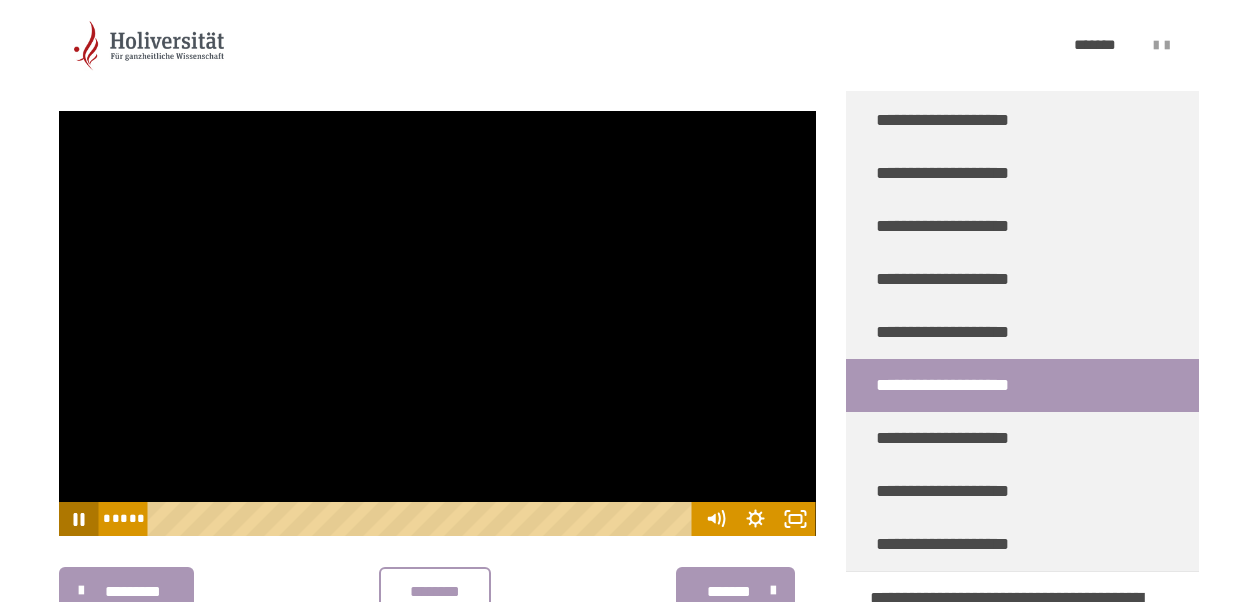 click 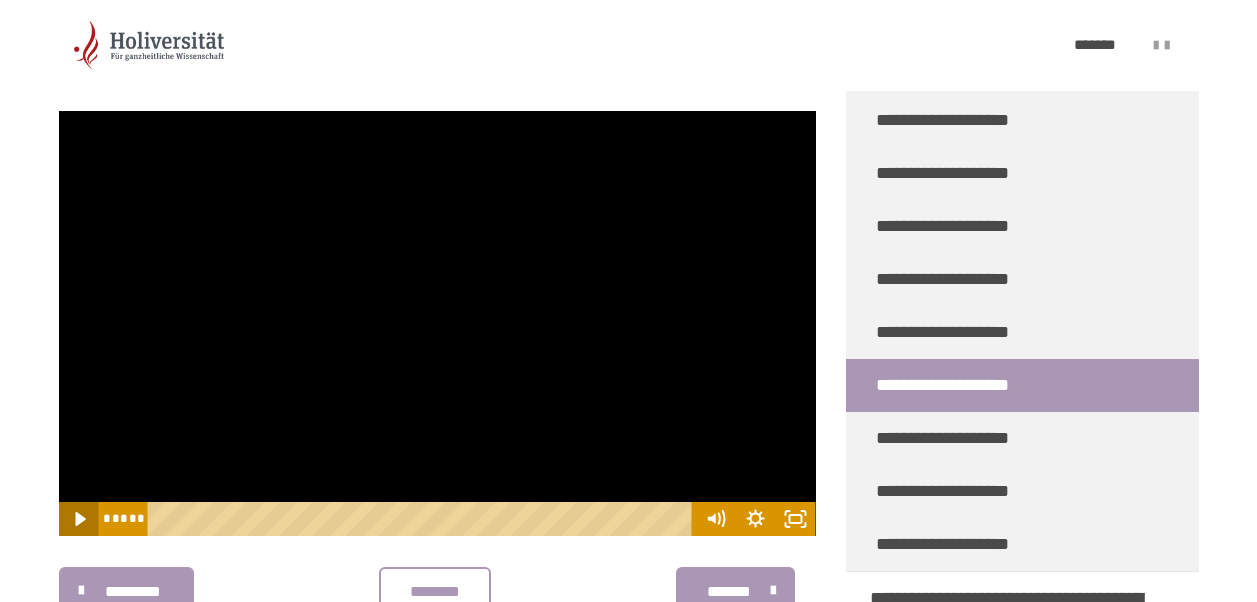 click 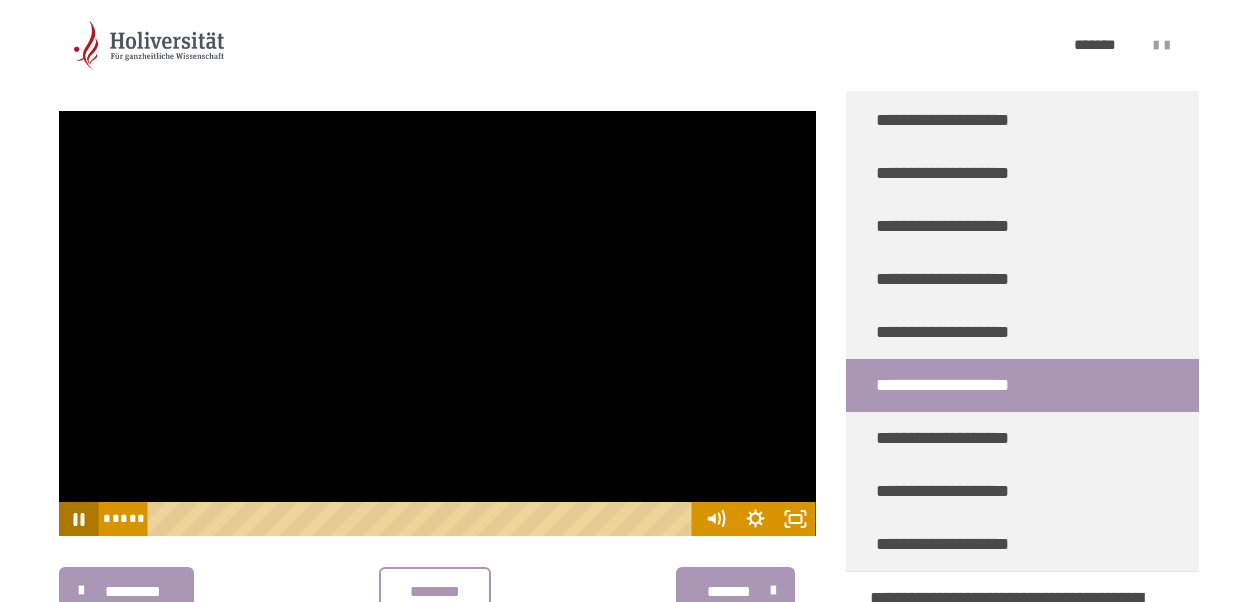 click 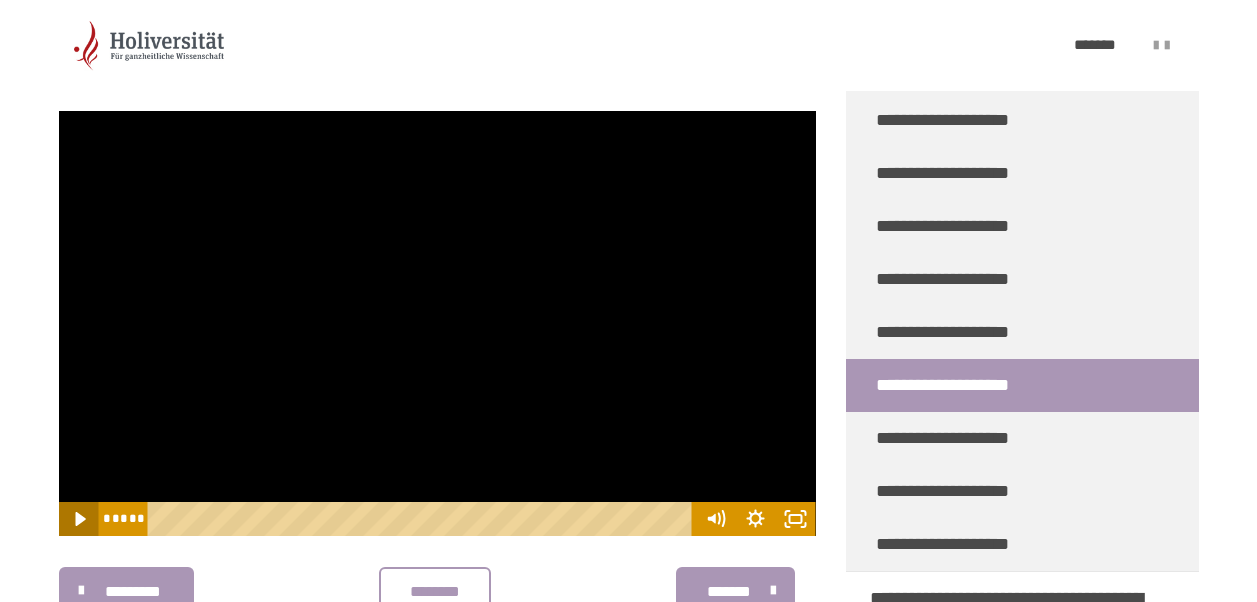 click 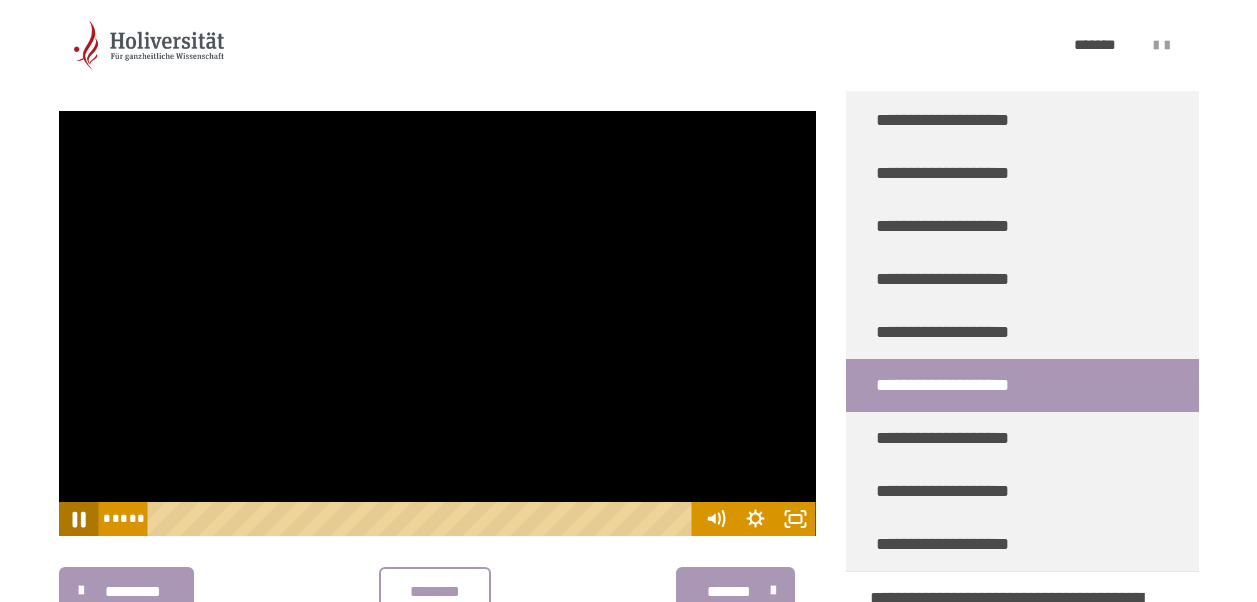 click 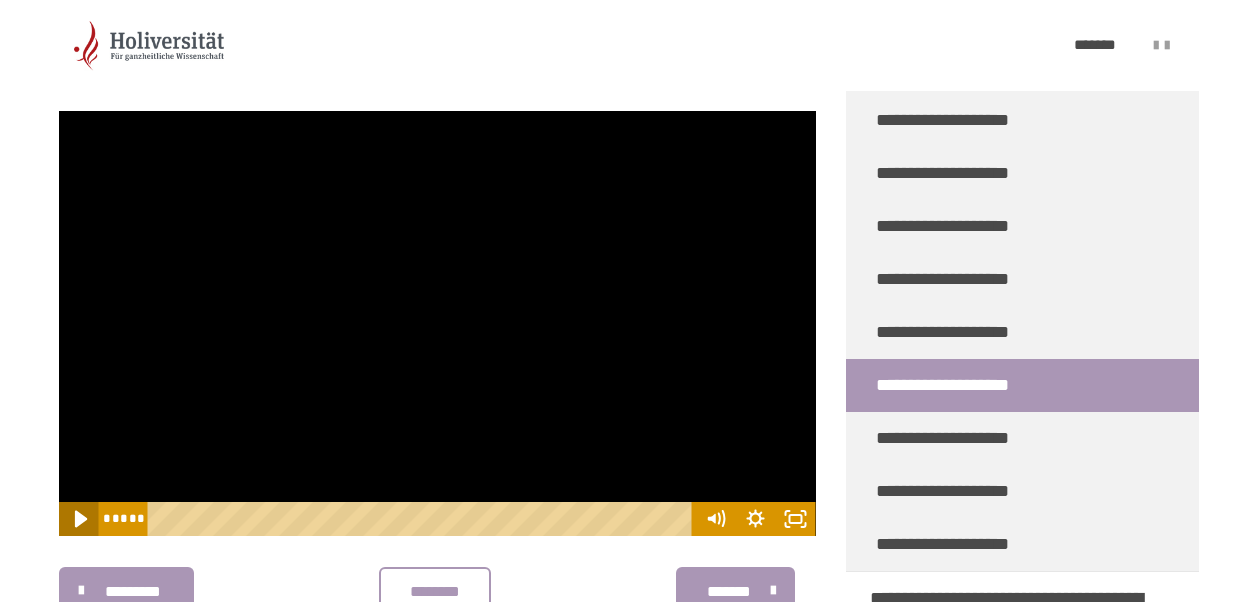 click 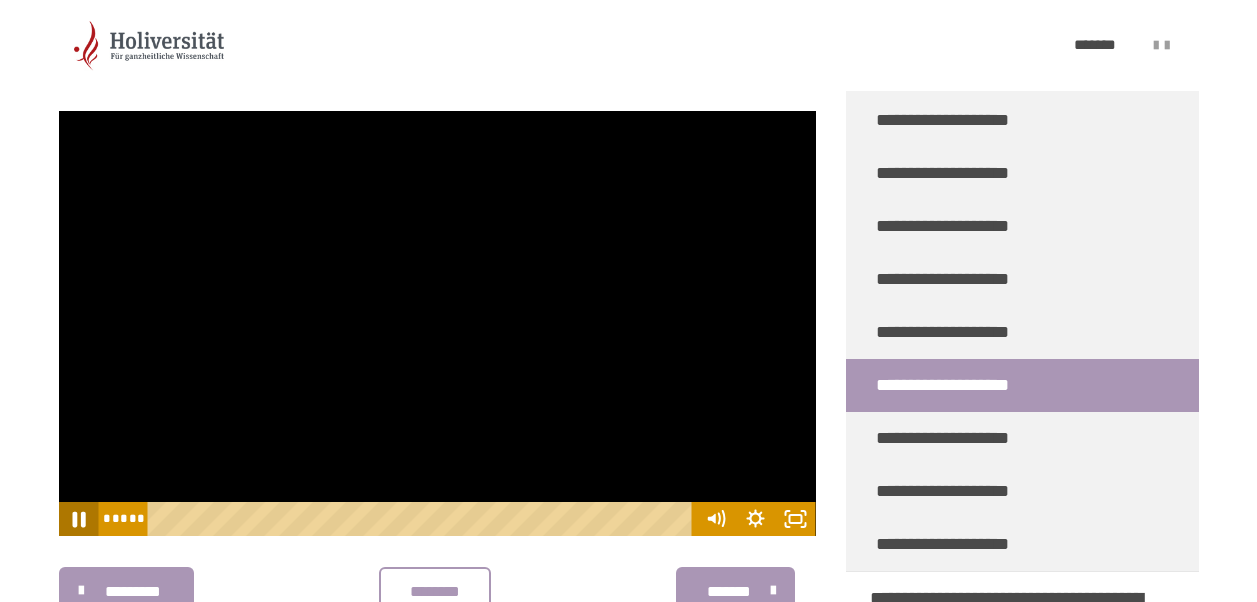 click 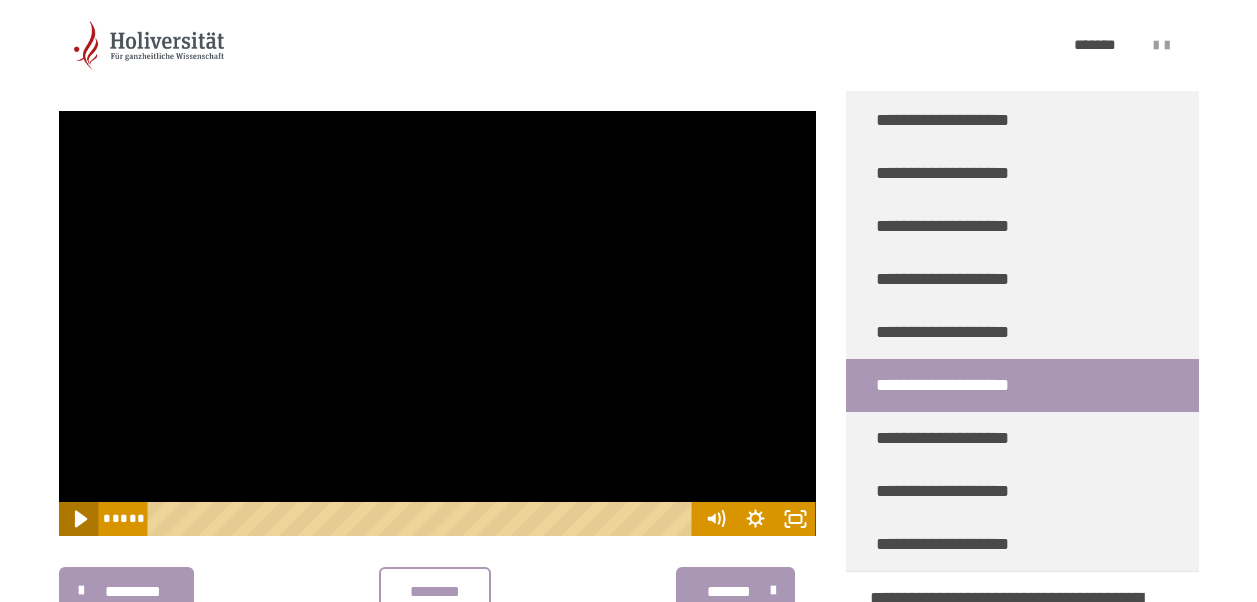 click 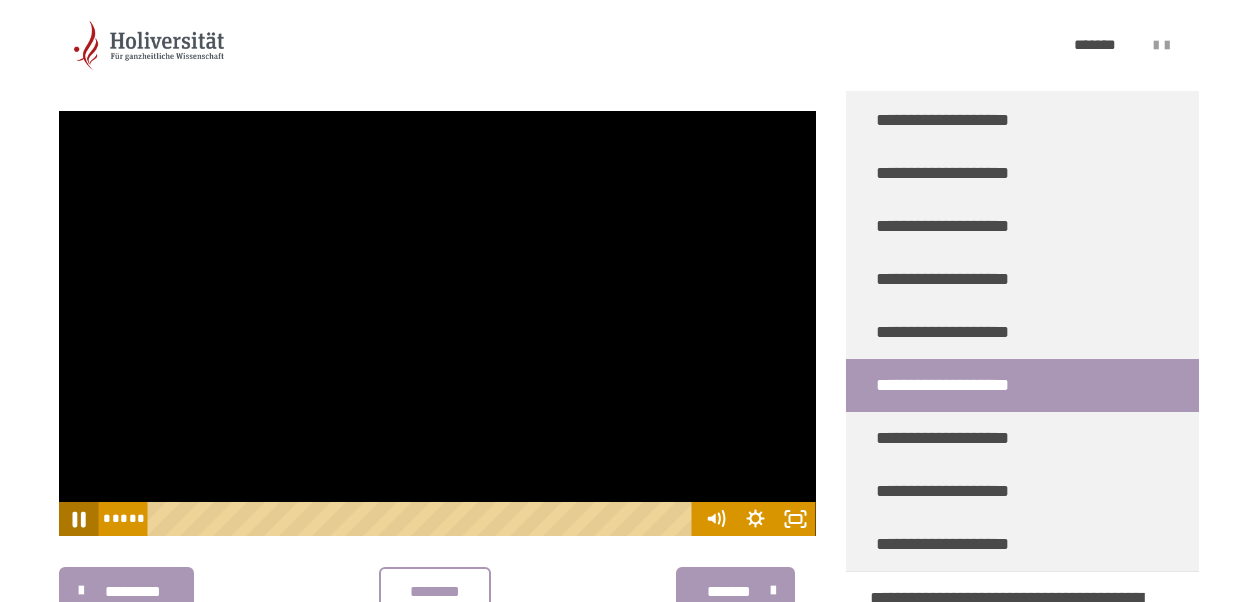 click 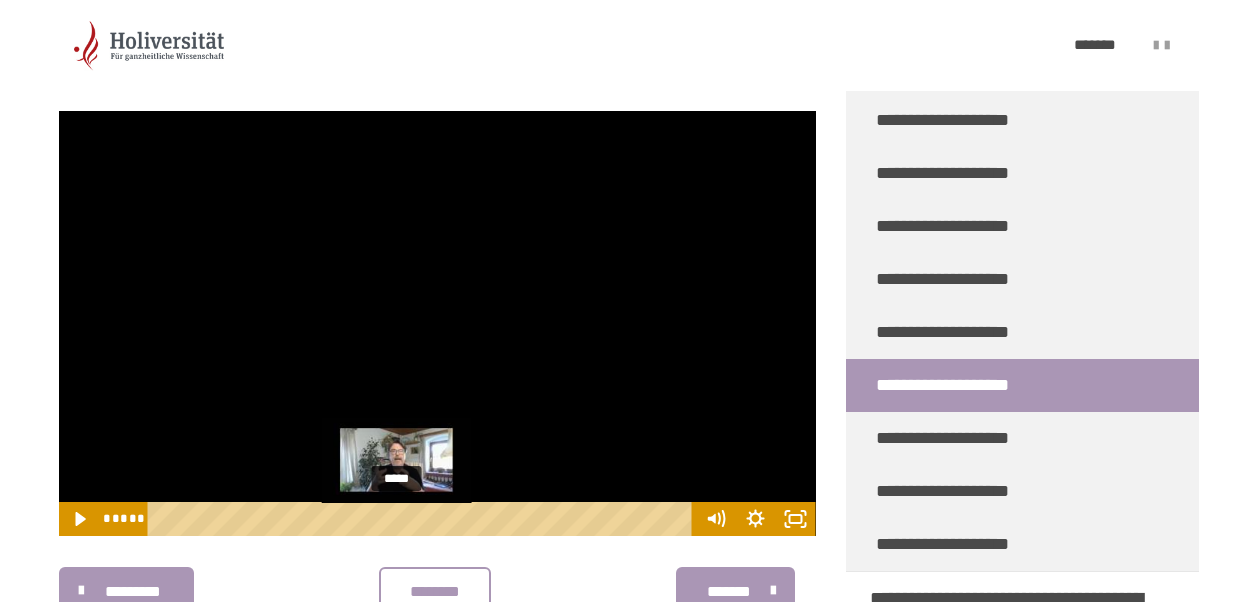 click at bounding box center [396, 519] 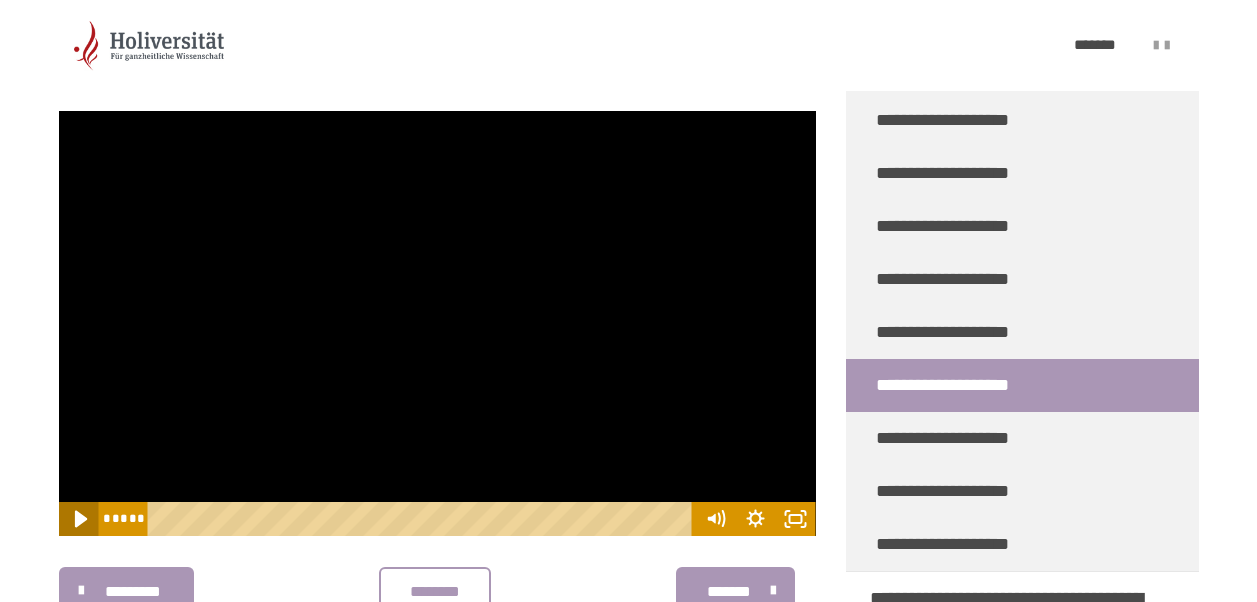 click 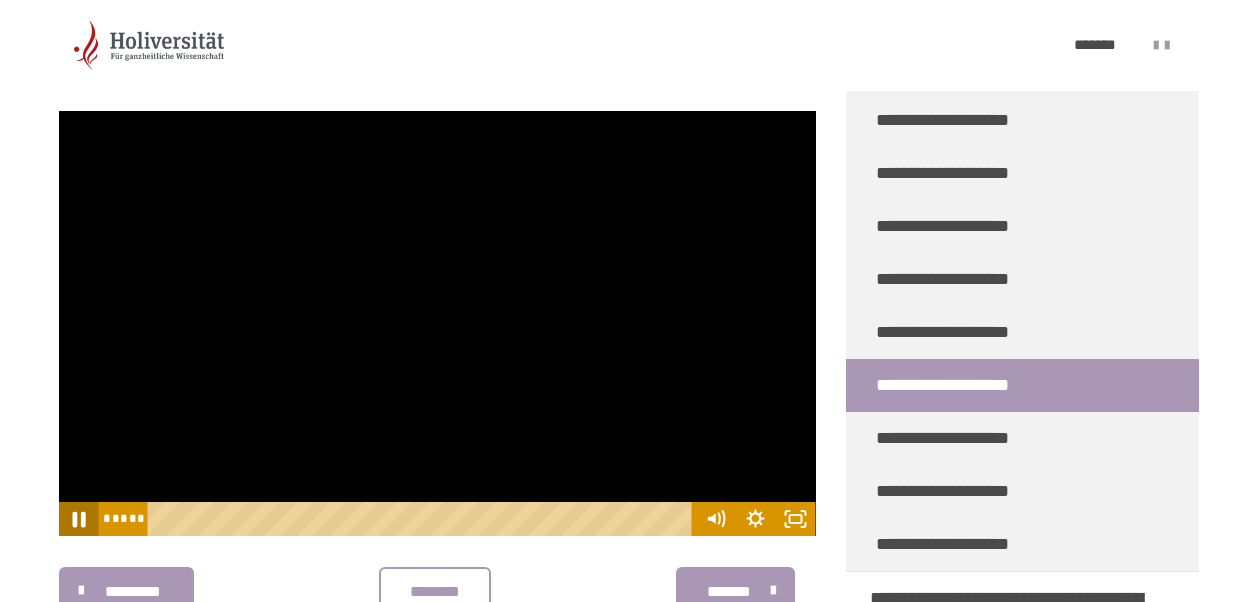 click 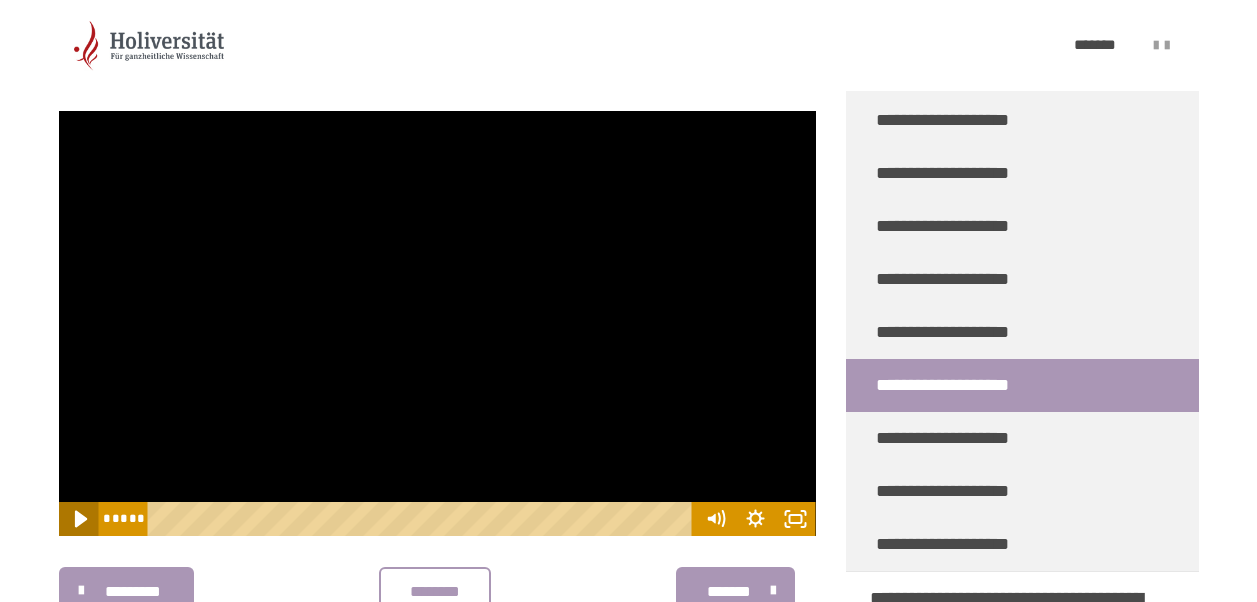 click 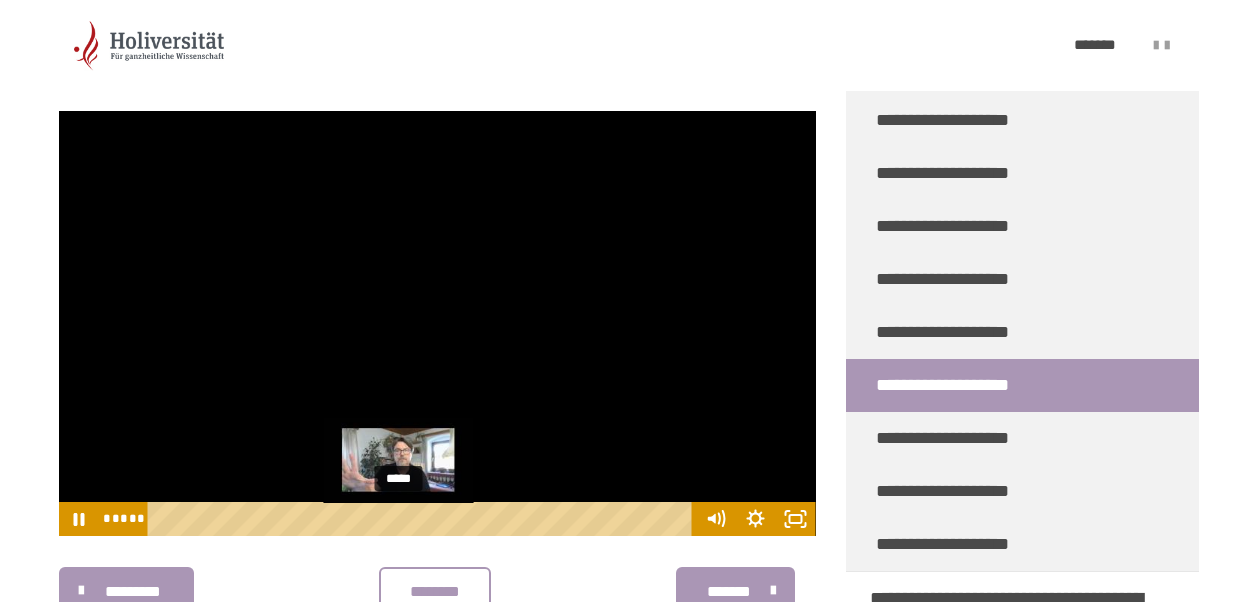 click on "*****" at bounding box center [423, 519] 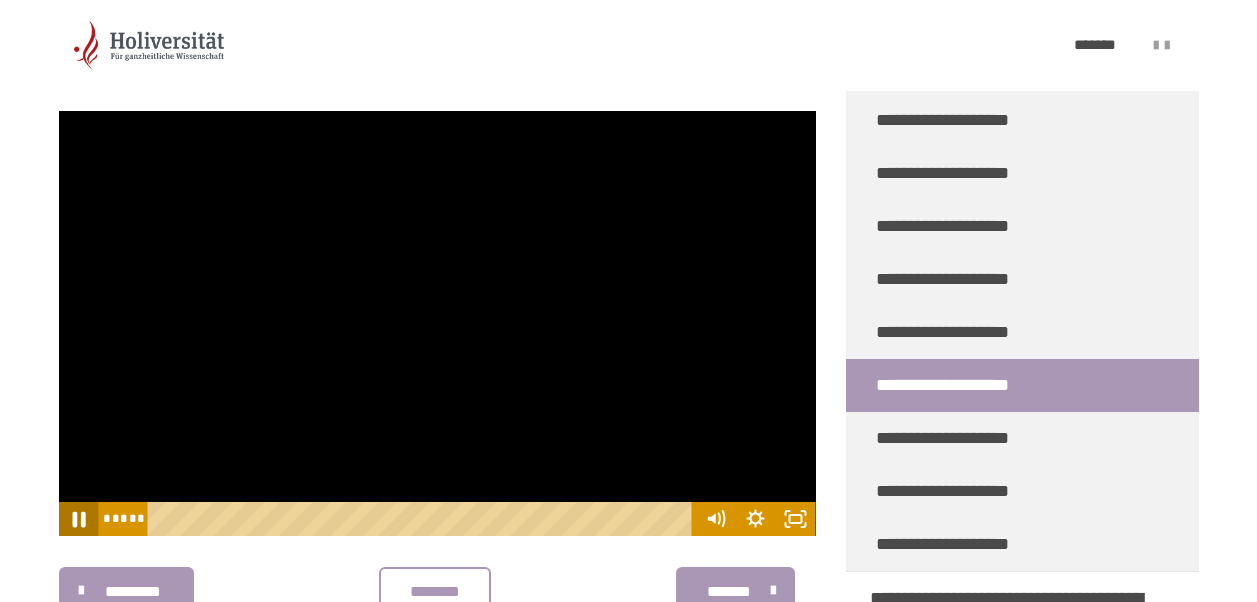 click 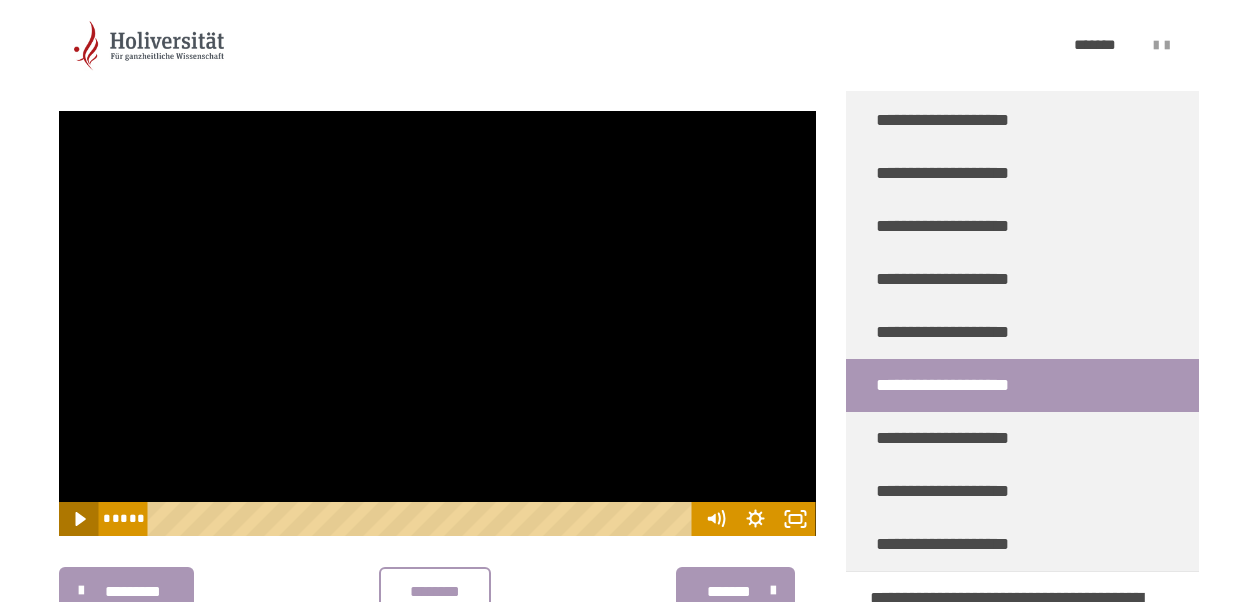 click 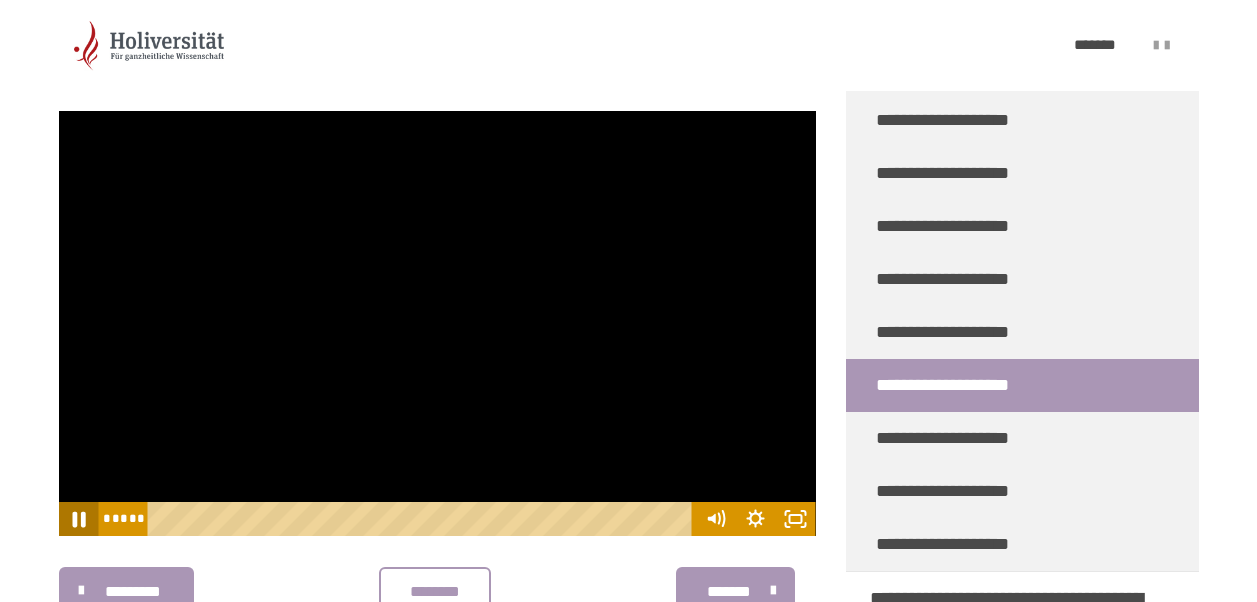 click 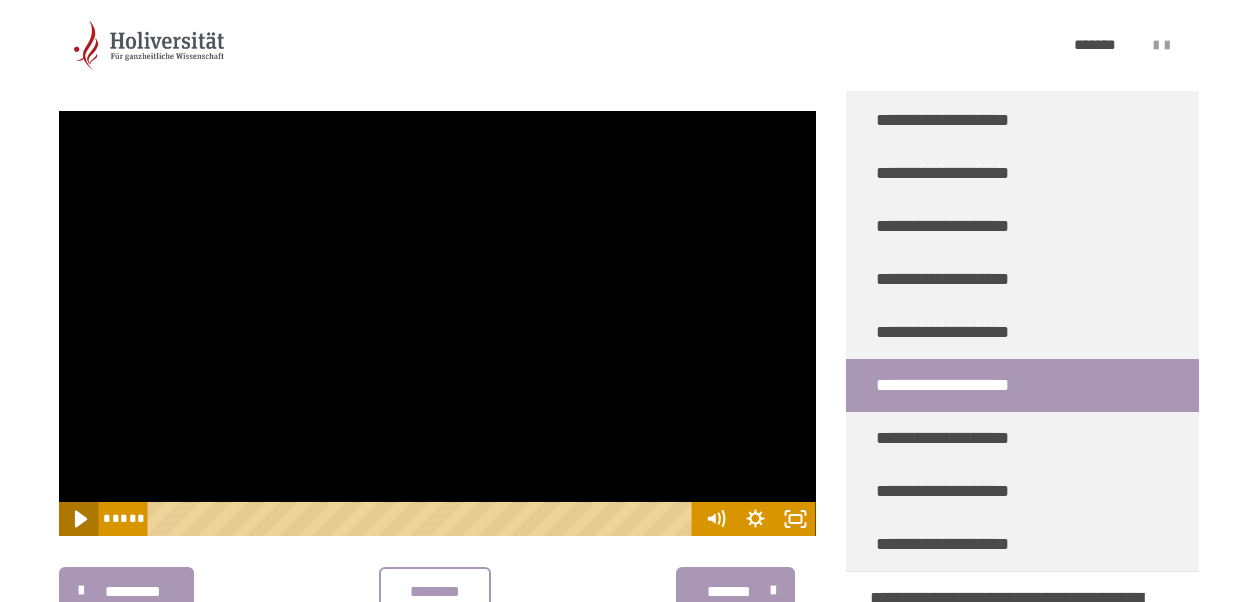 click 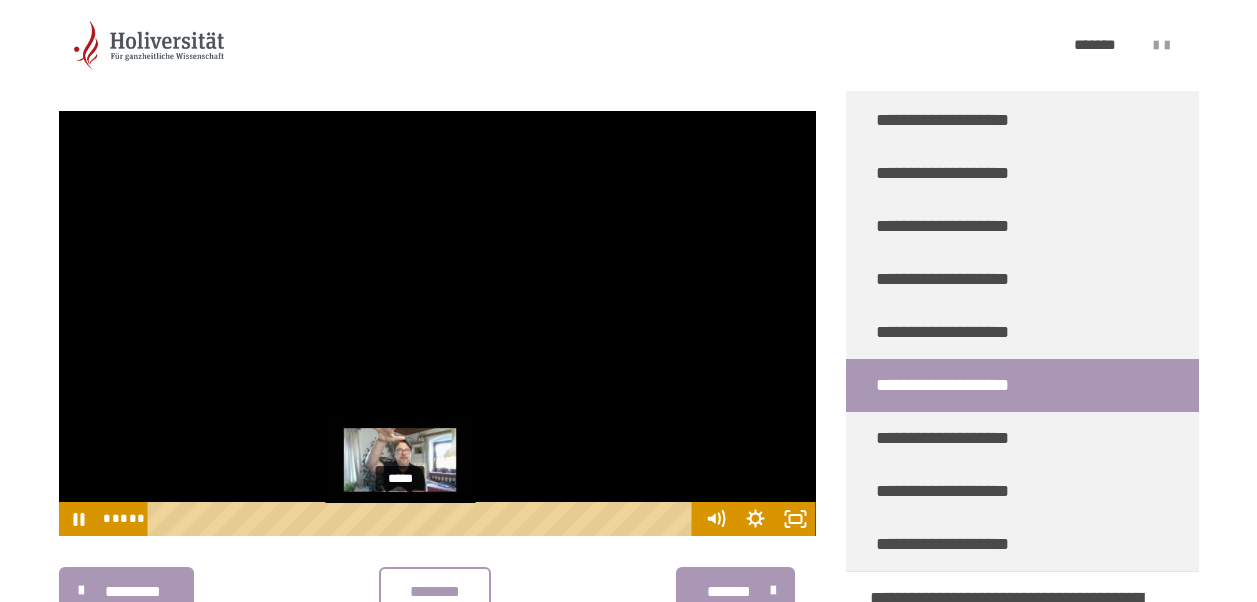 click at bounding box center [400, 519] 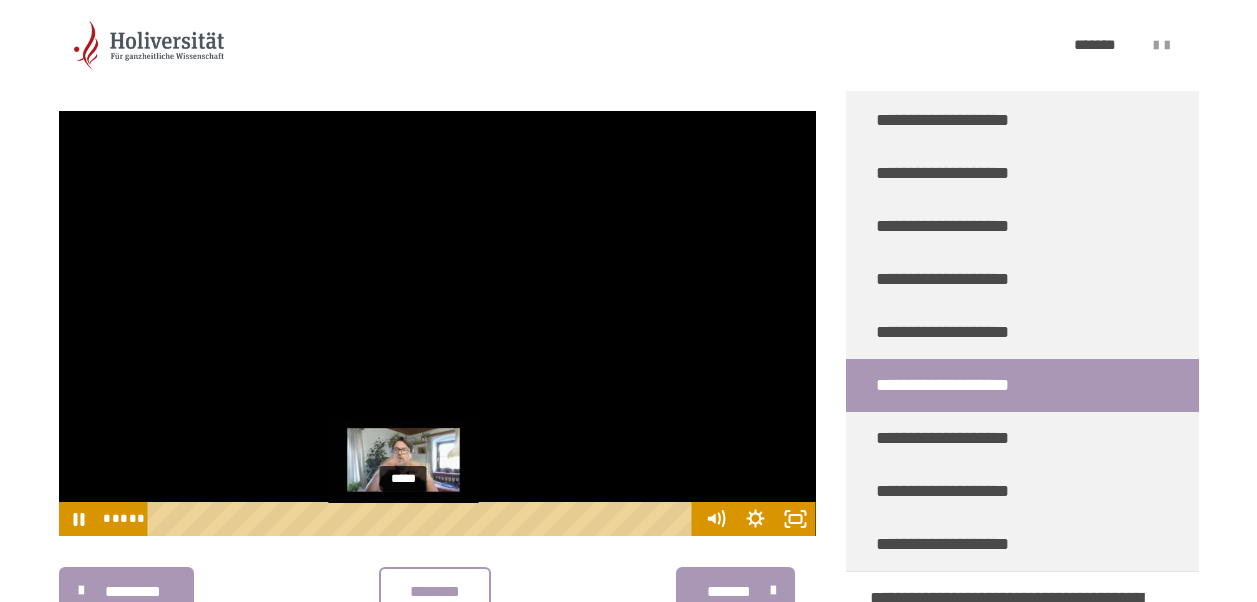 click at bounding box center (403, 519) 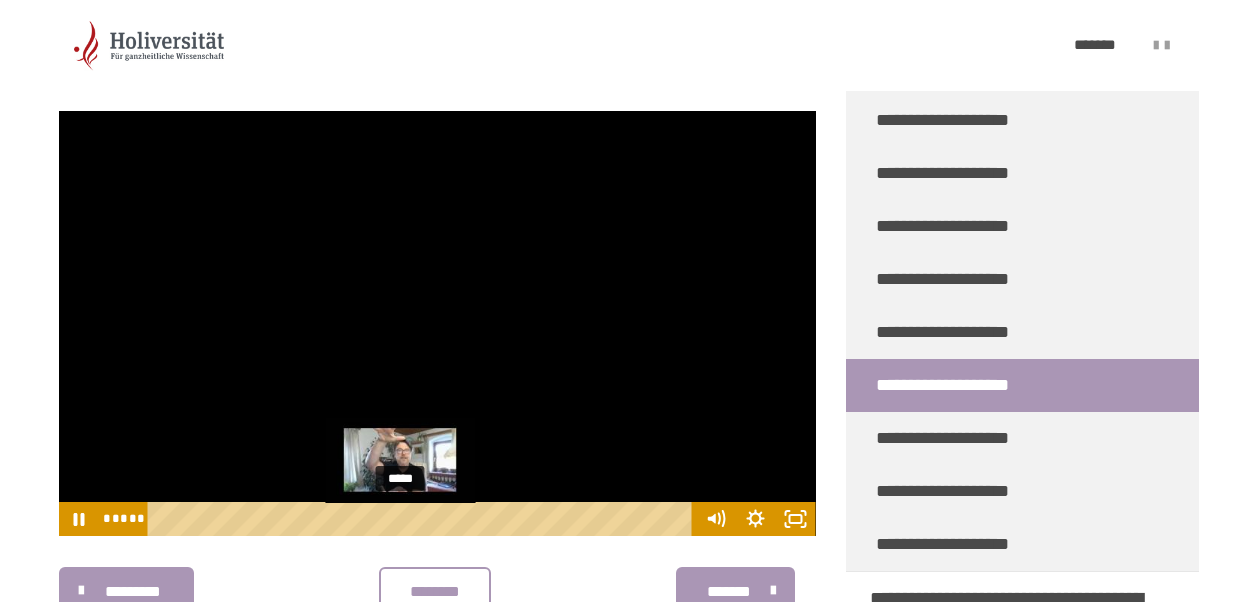click at bounding box center (403, 519) 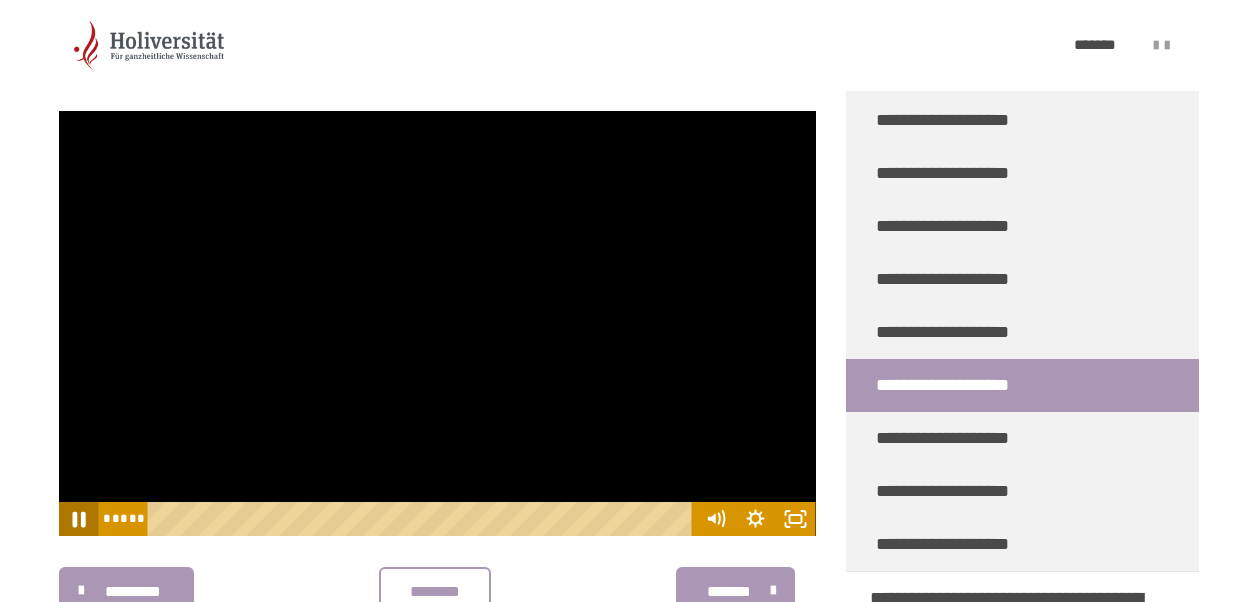 click 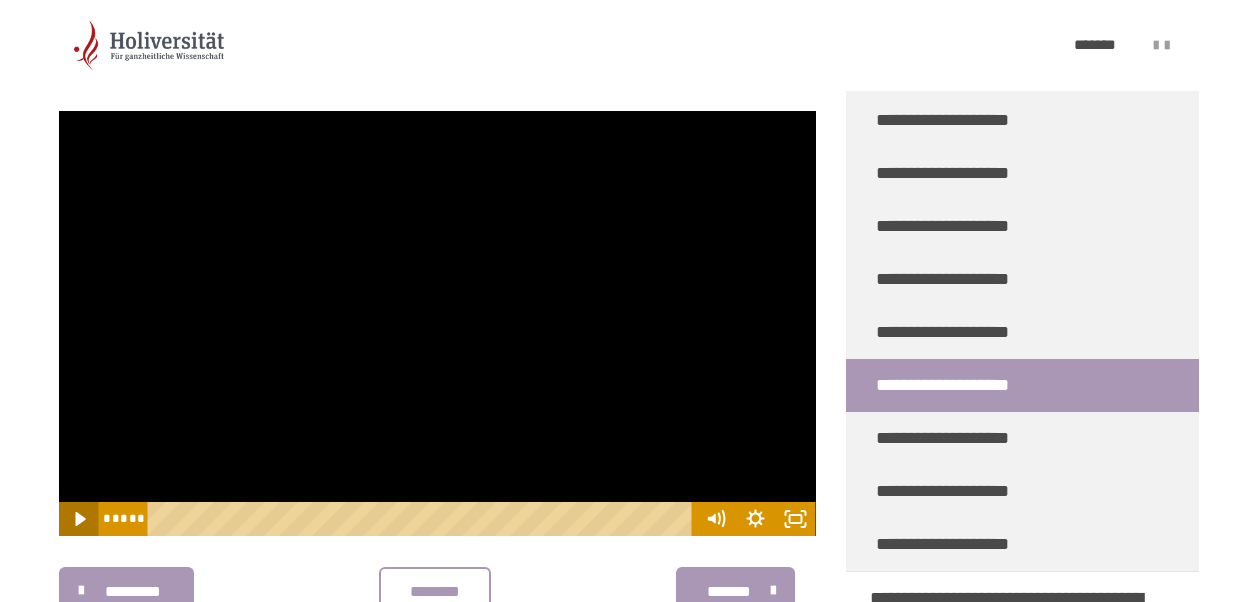 click 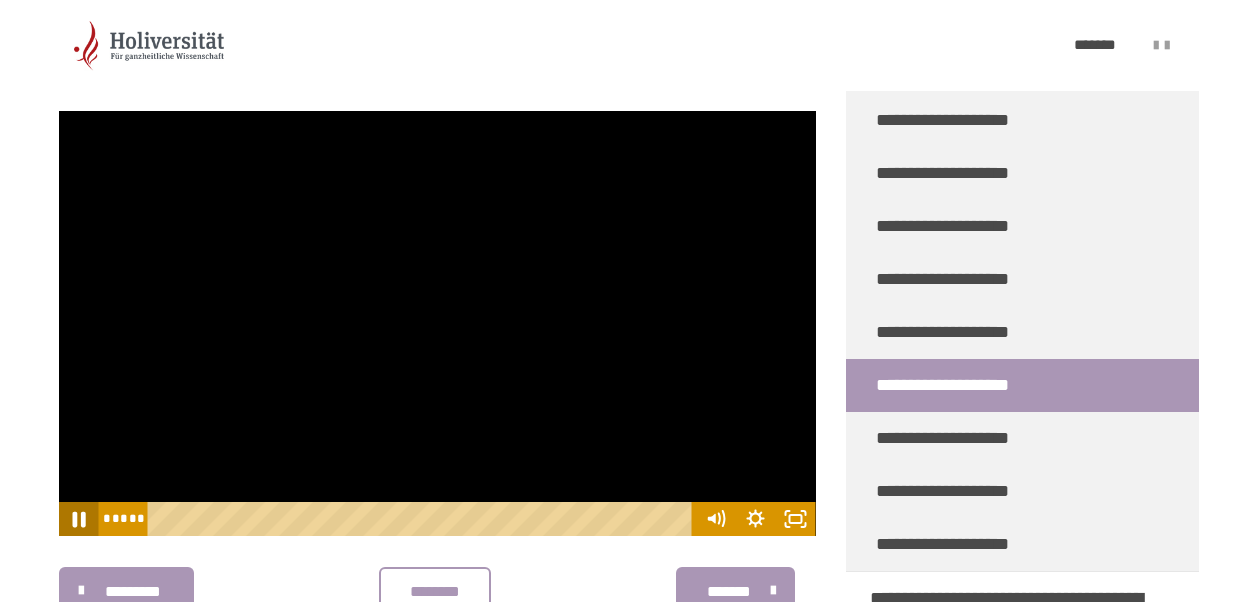 click 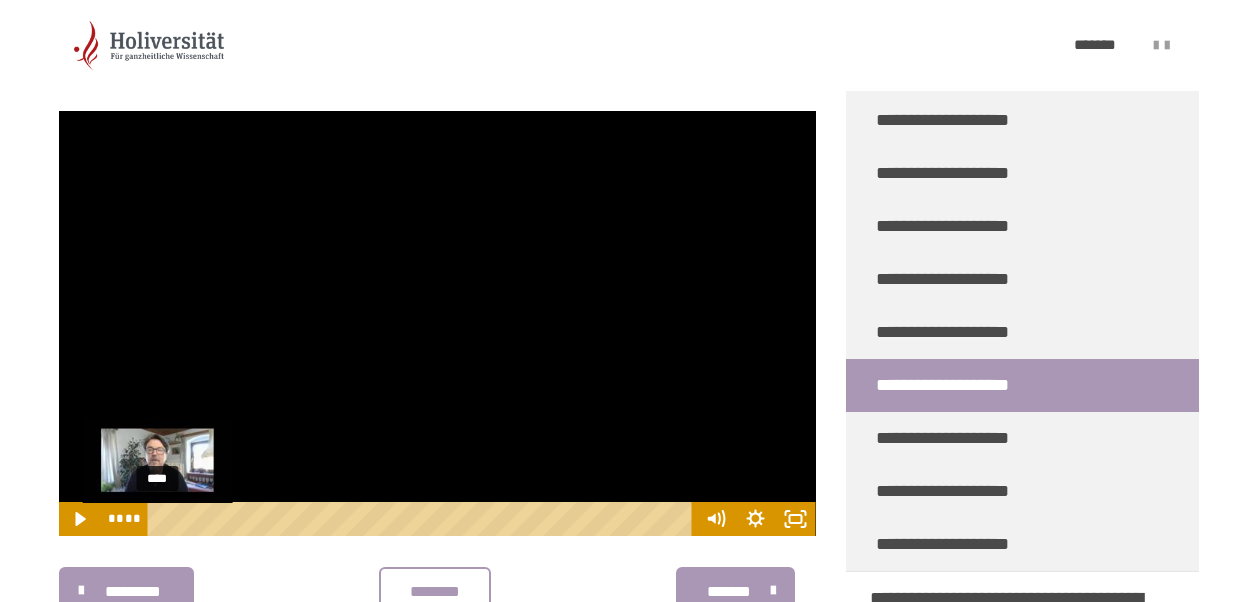 click on "****" at bounding box center (423, 519) 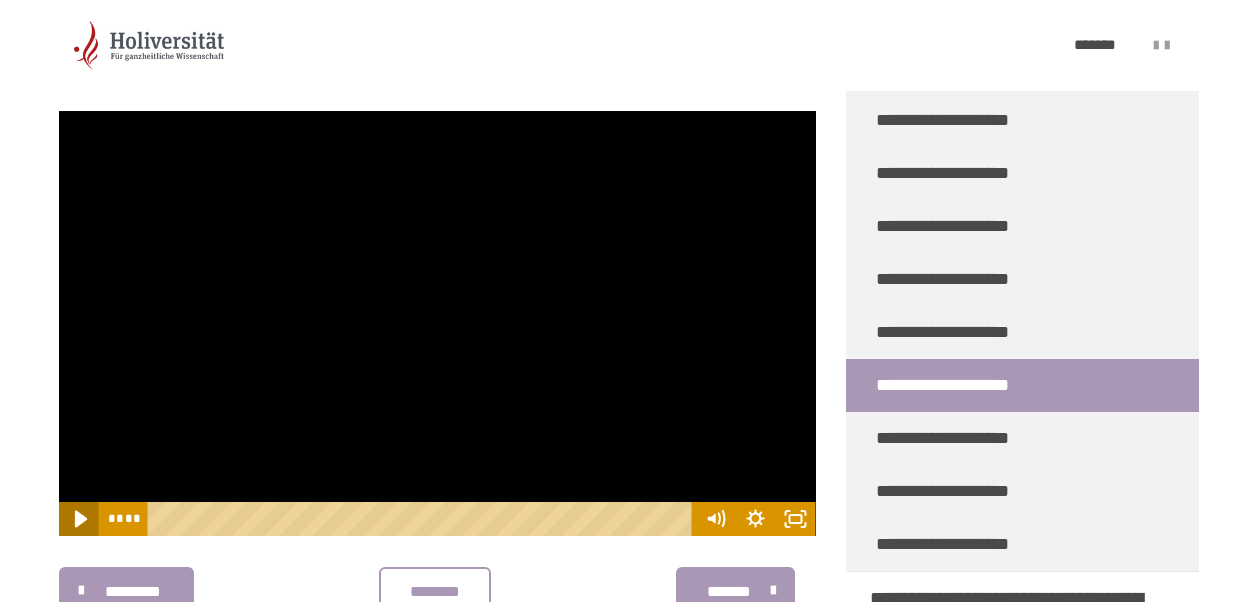 click 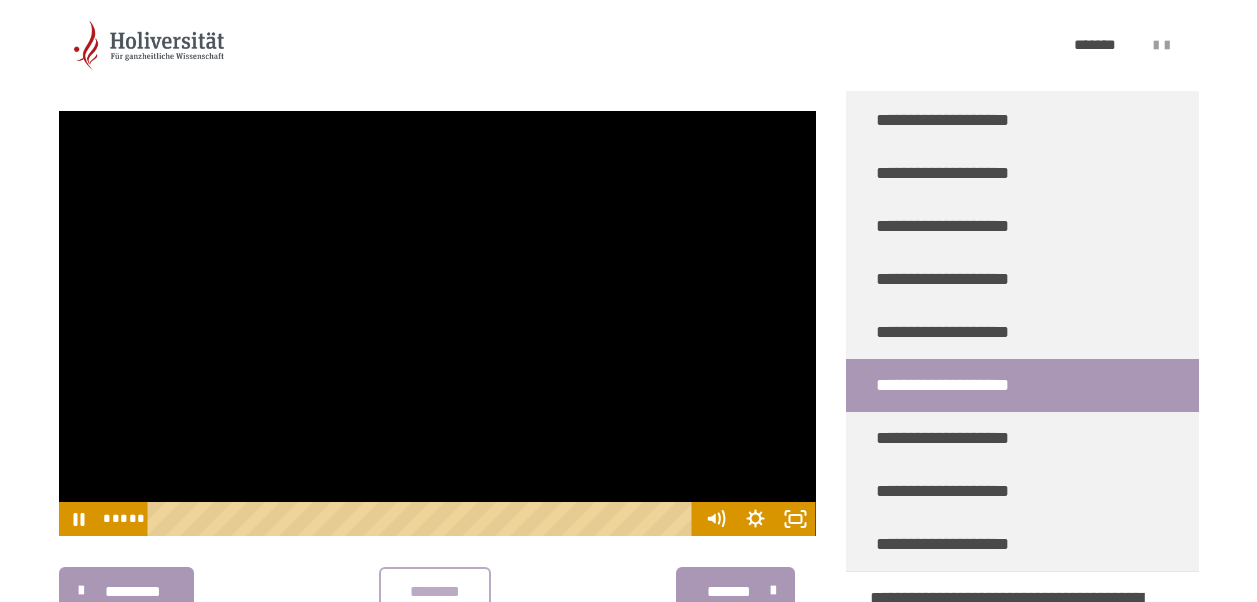 drag, startPoint x: 161, startPoint y: 523, endPoint x: 399, endPoint y: 572, distance: 242.99178 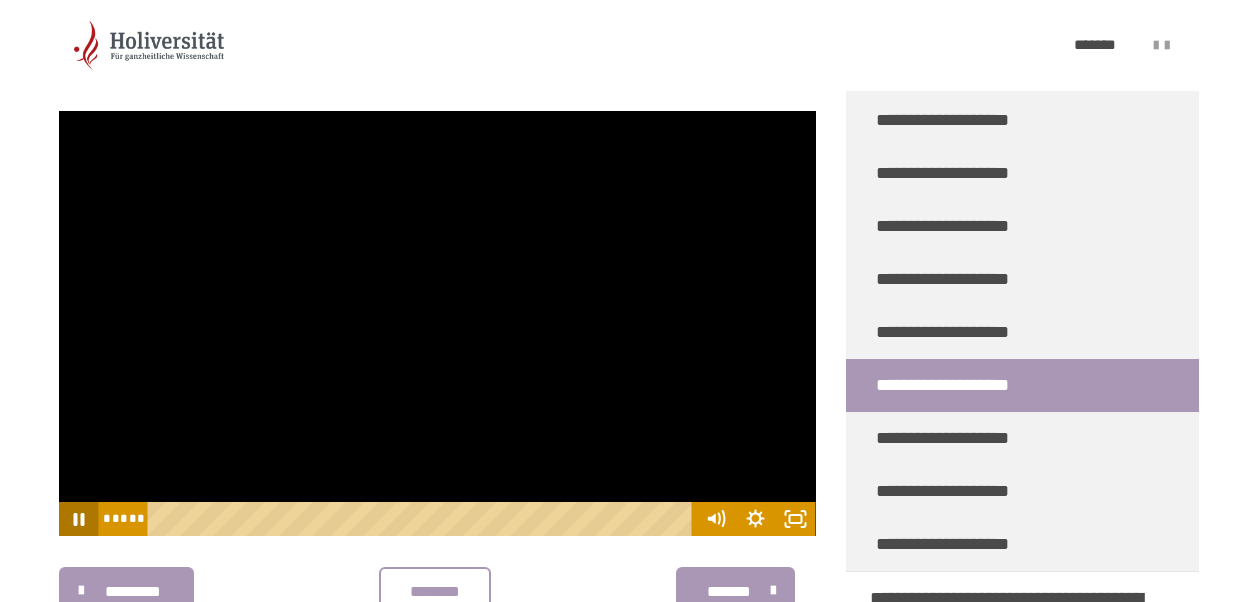 click 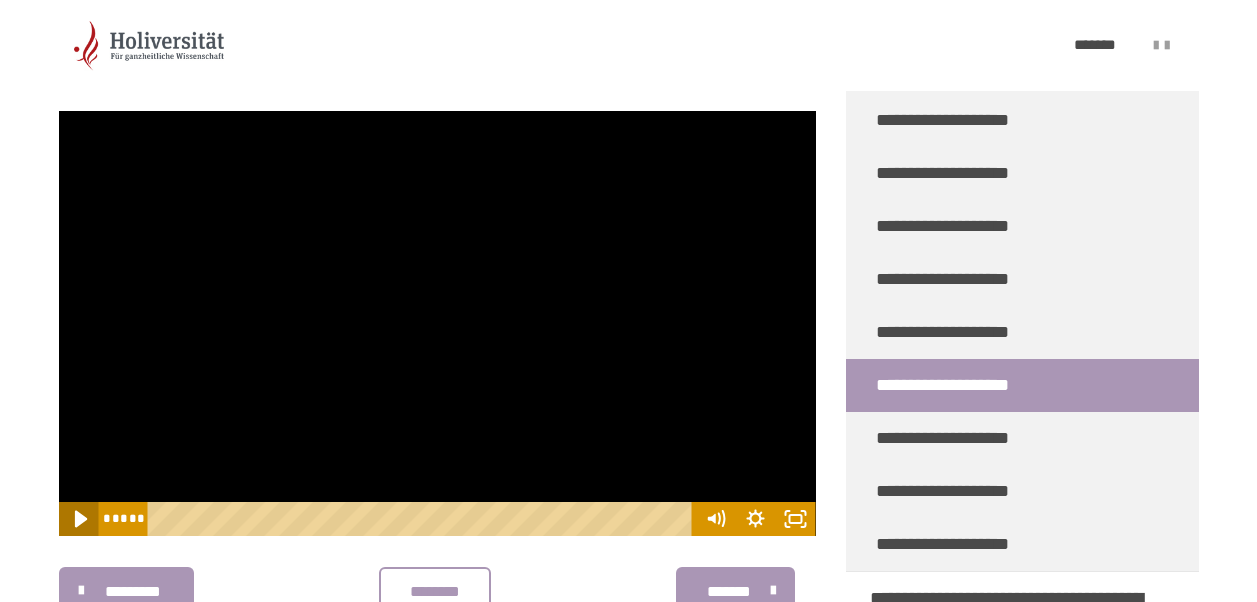 click 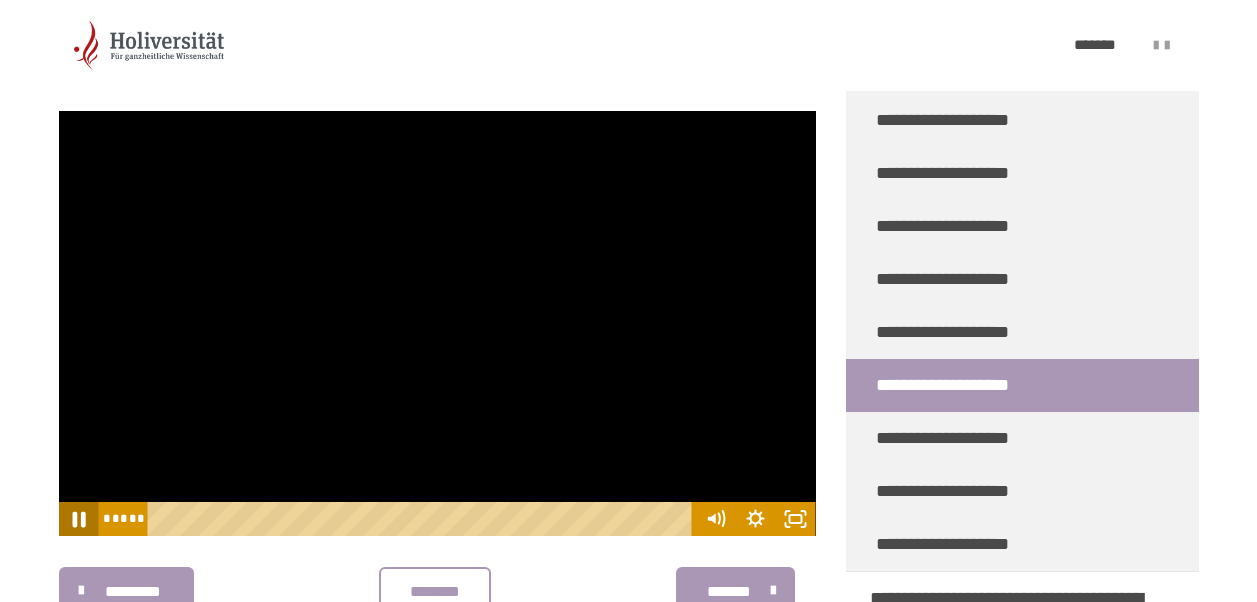 click 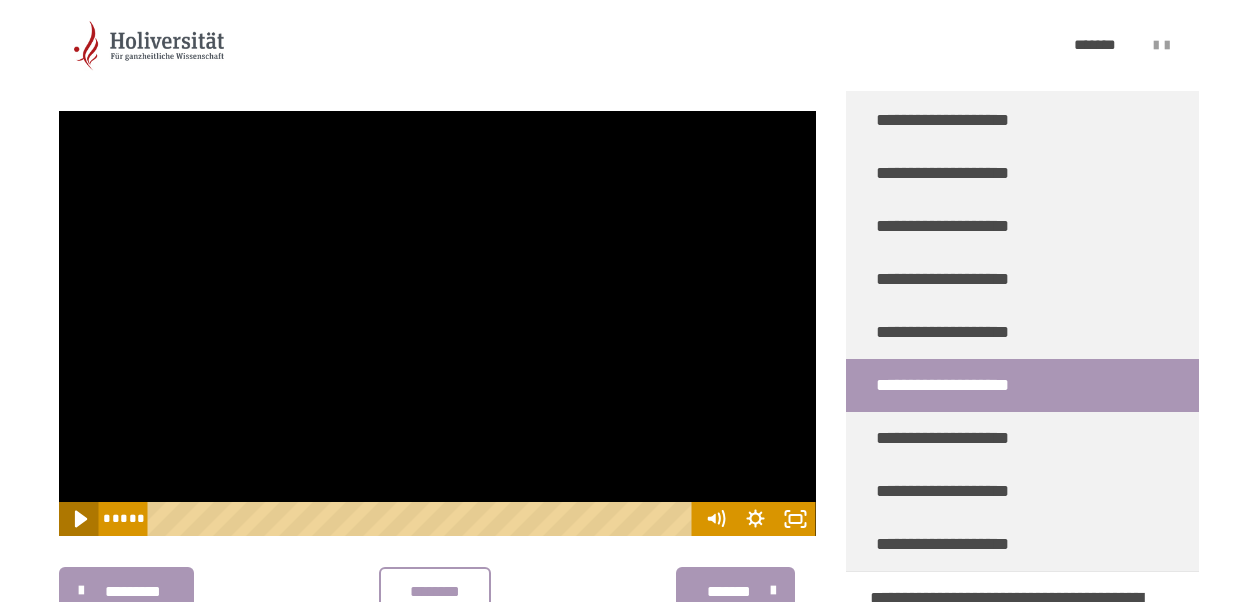 click 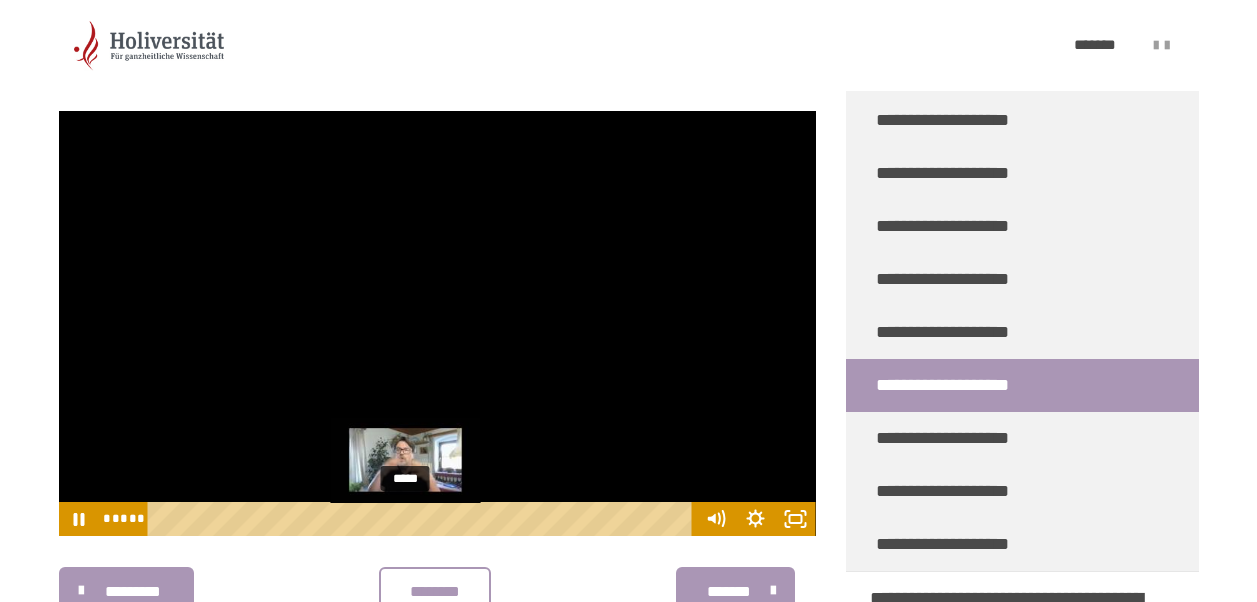 click on "*****" at bounding box center (423, 519) 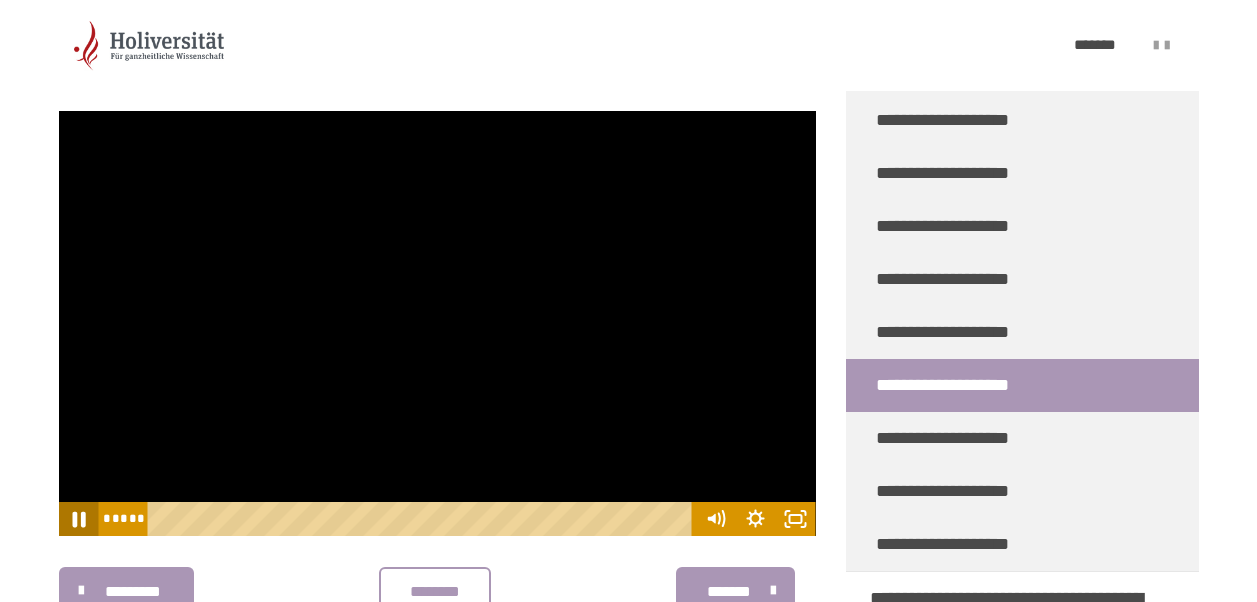 click 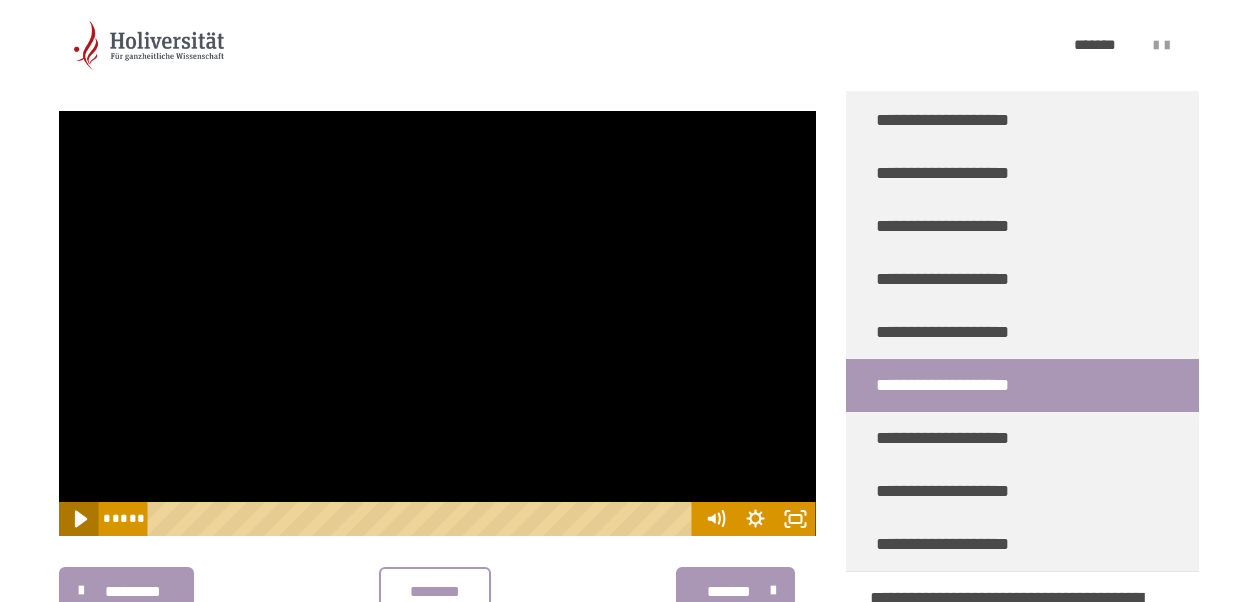 click 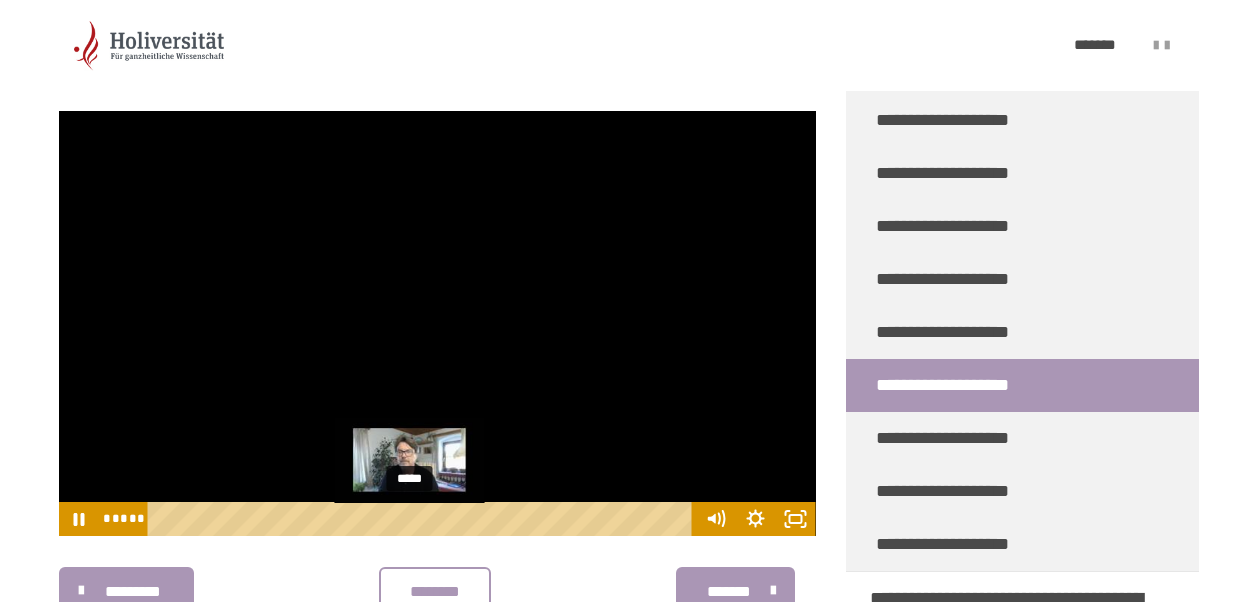 click on "*****" at bounding box center (423, 519) 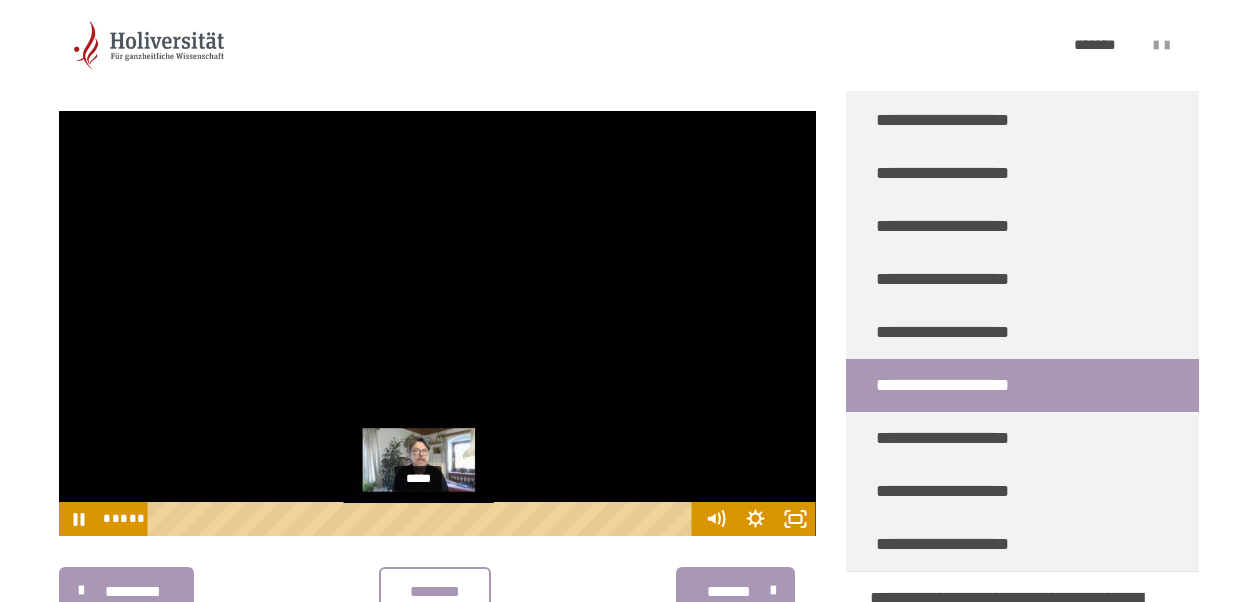click on "*****" at bounding box center (423, 519) 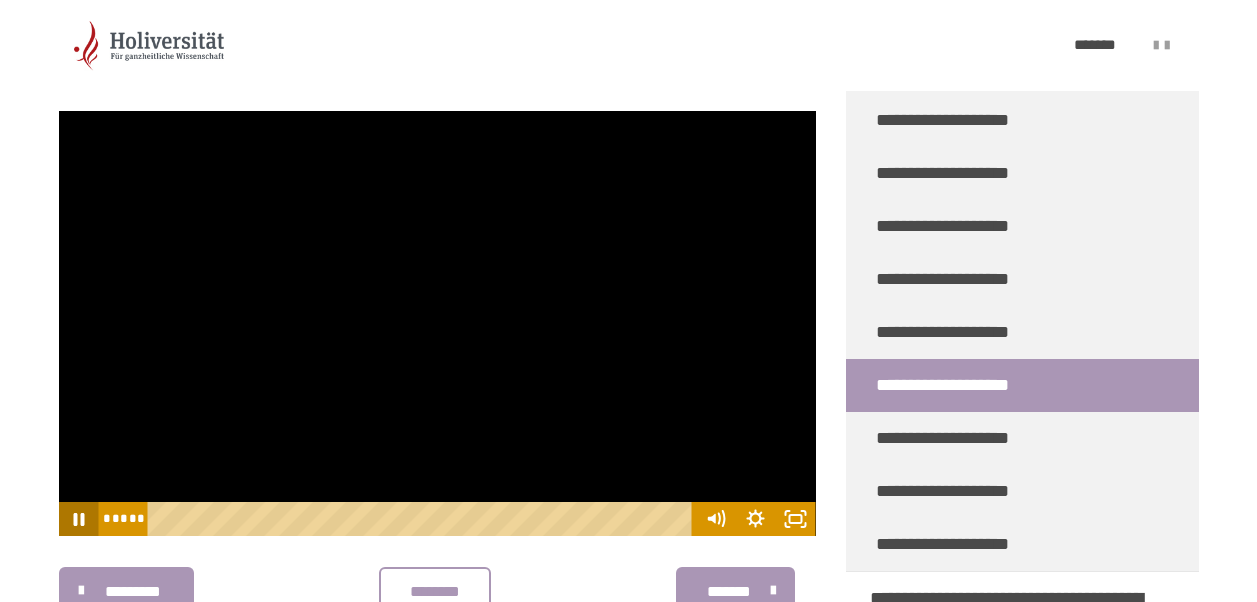 click 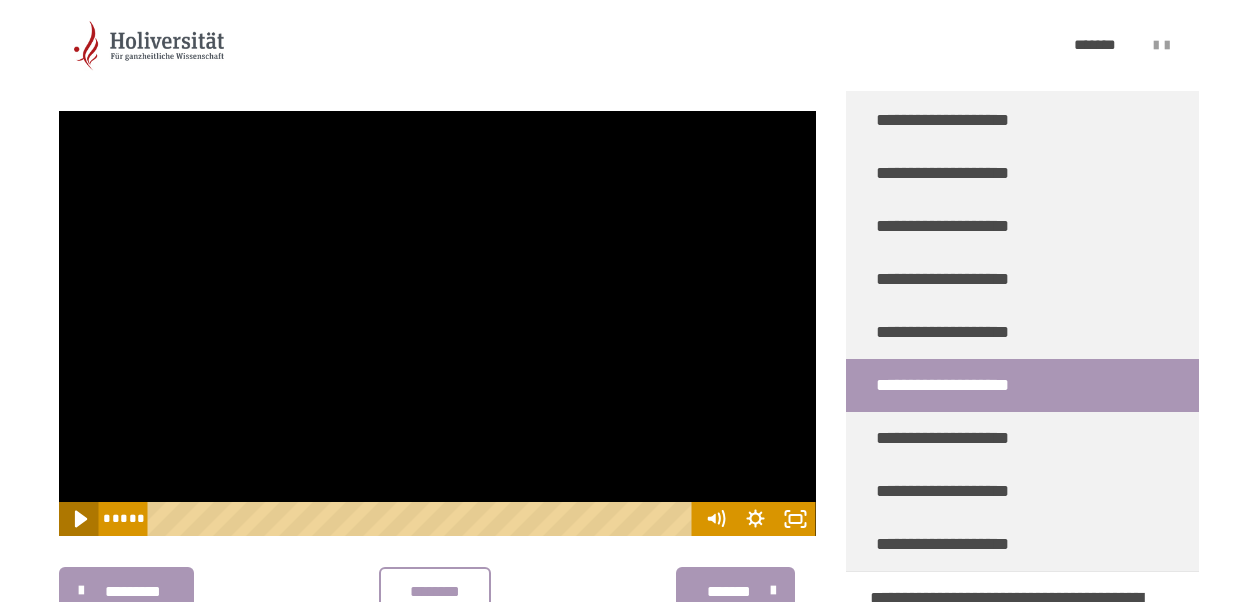 click 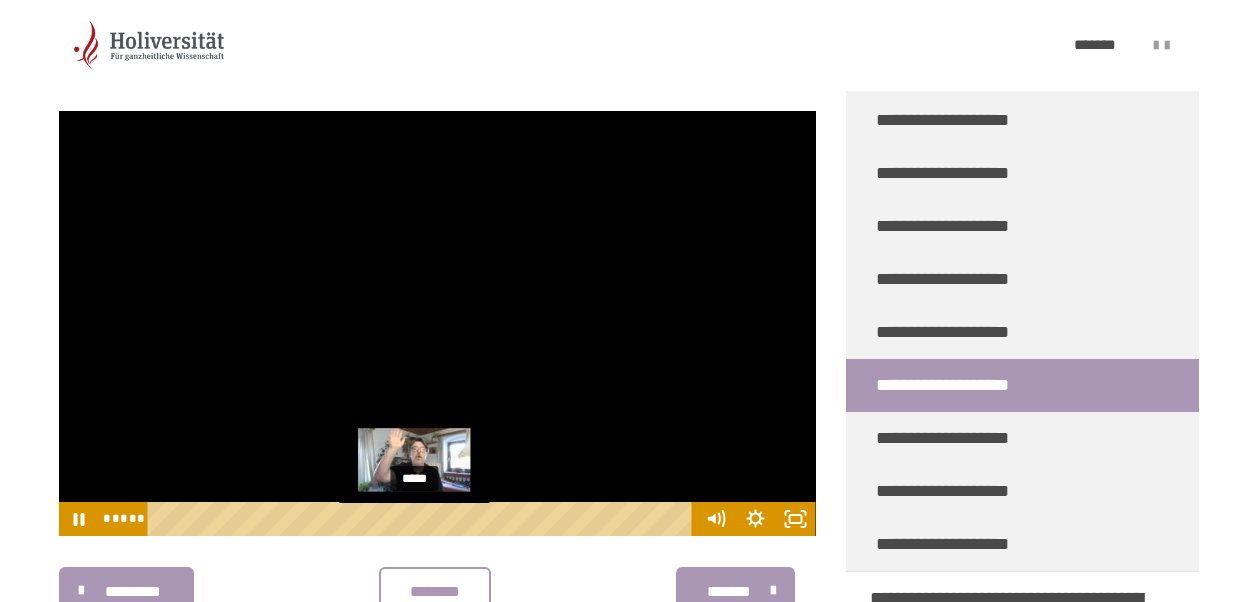 click at bounding box center [413, 519] 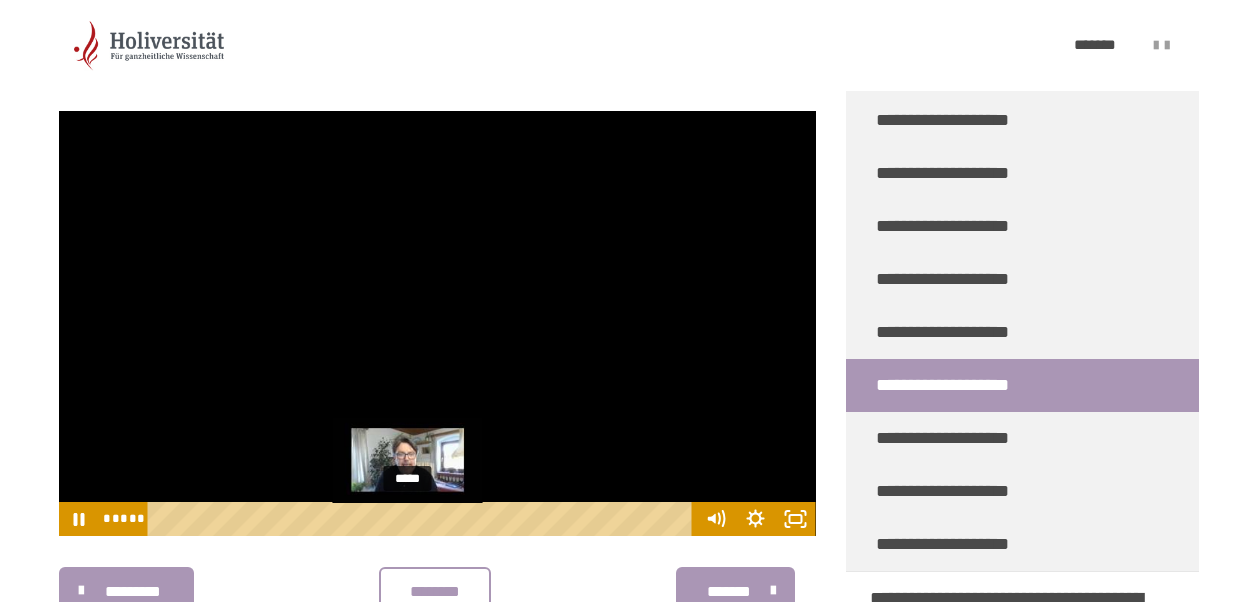 click on "*****" at bounding box center (423, 519) 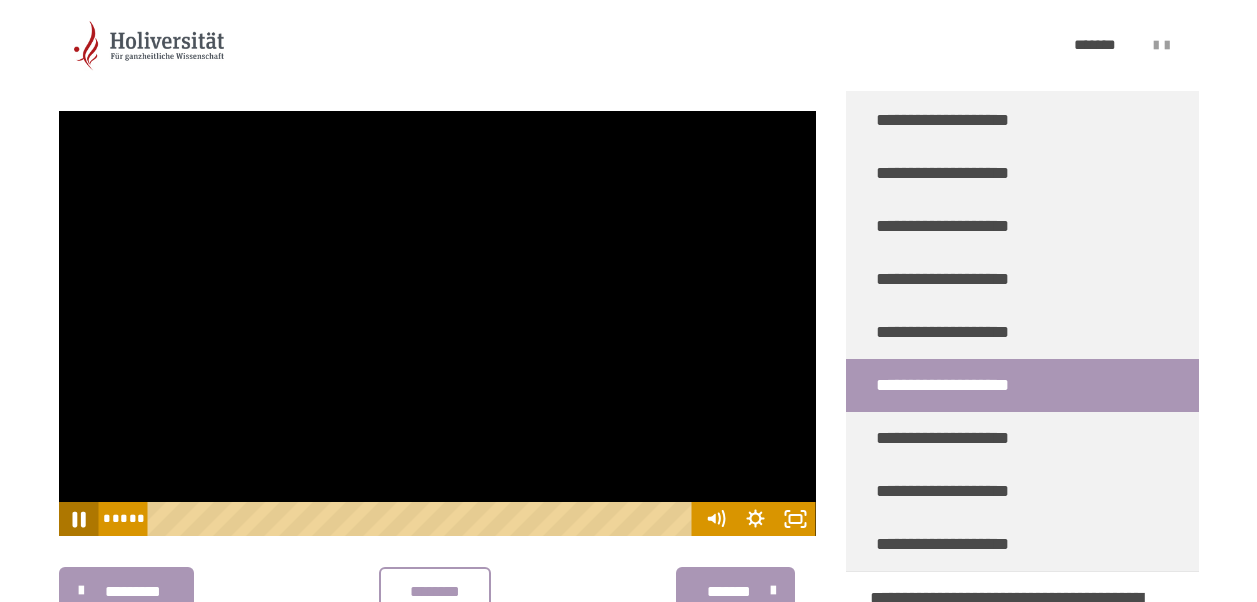 click 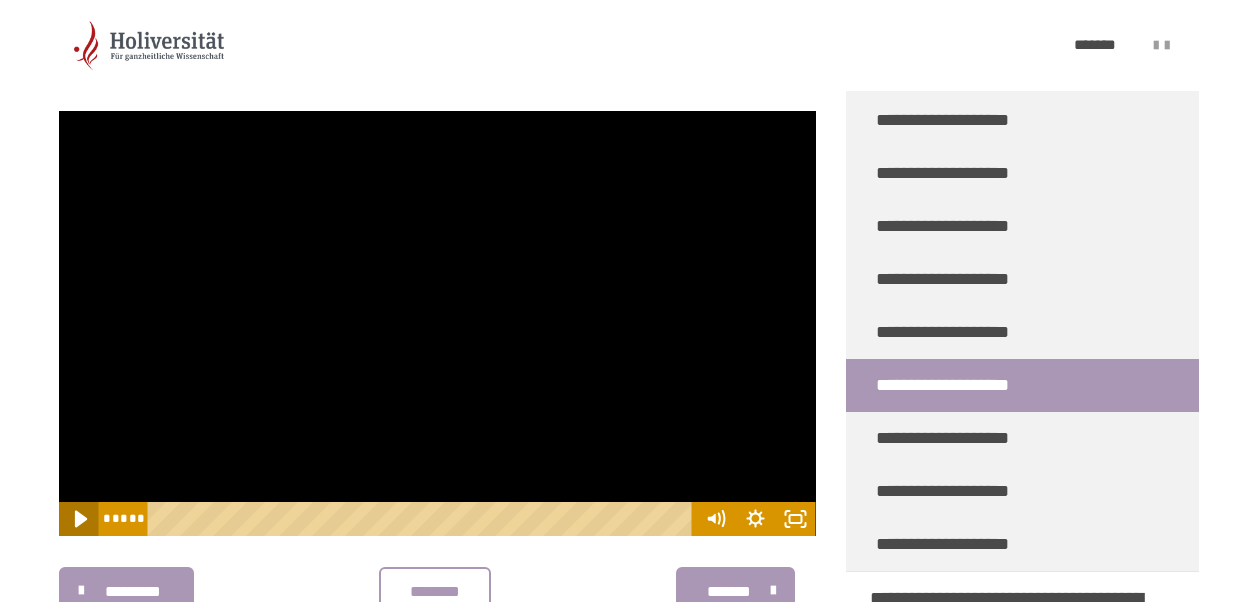 click 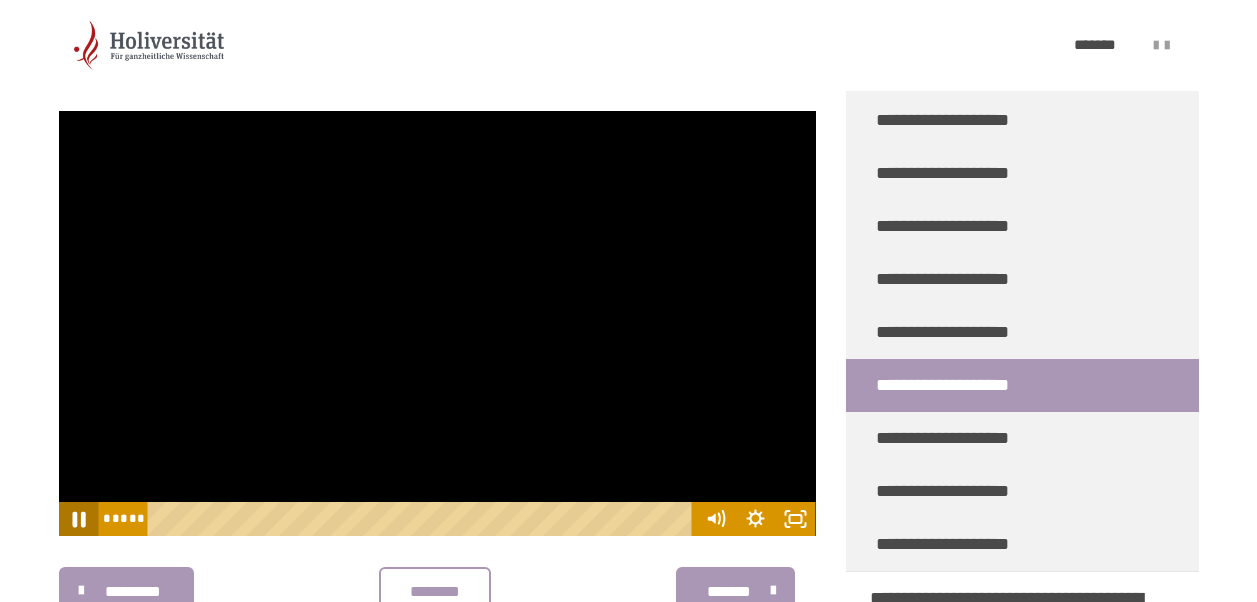 click 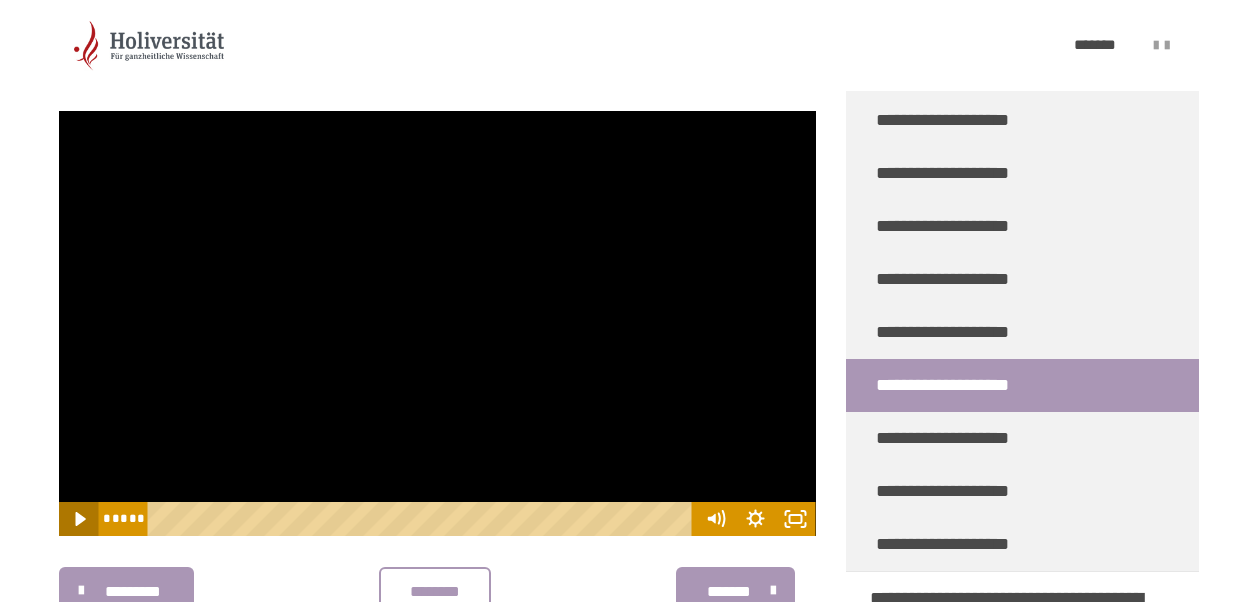 click 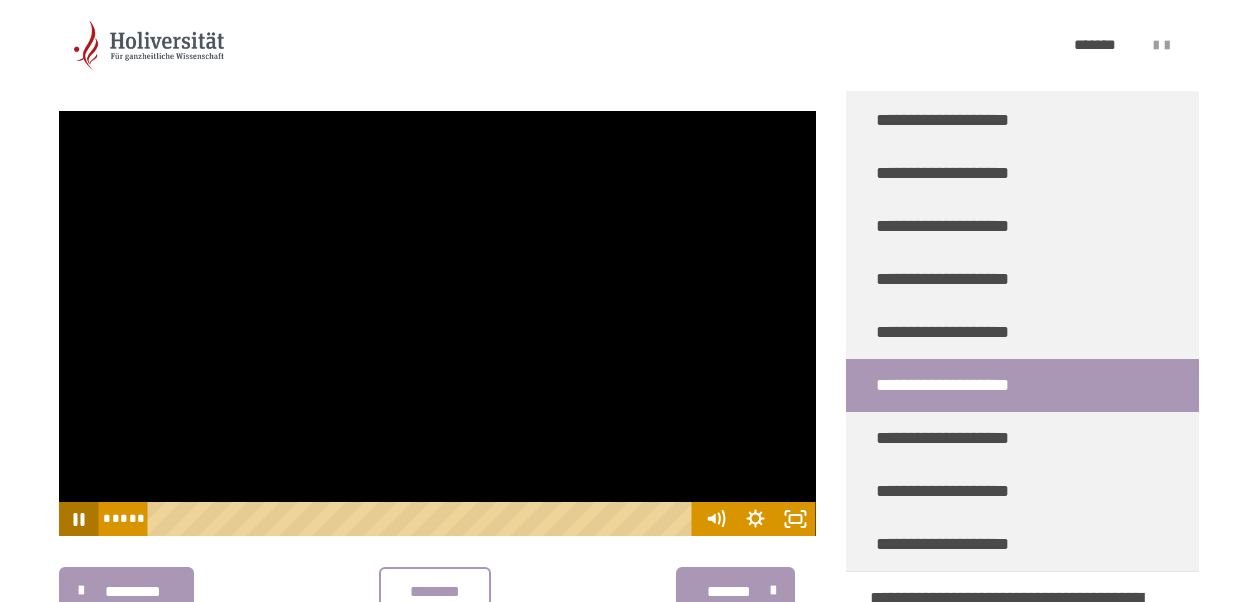 click 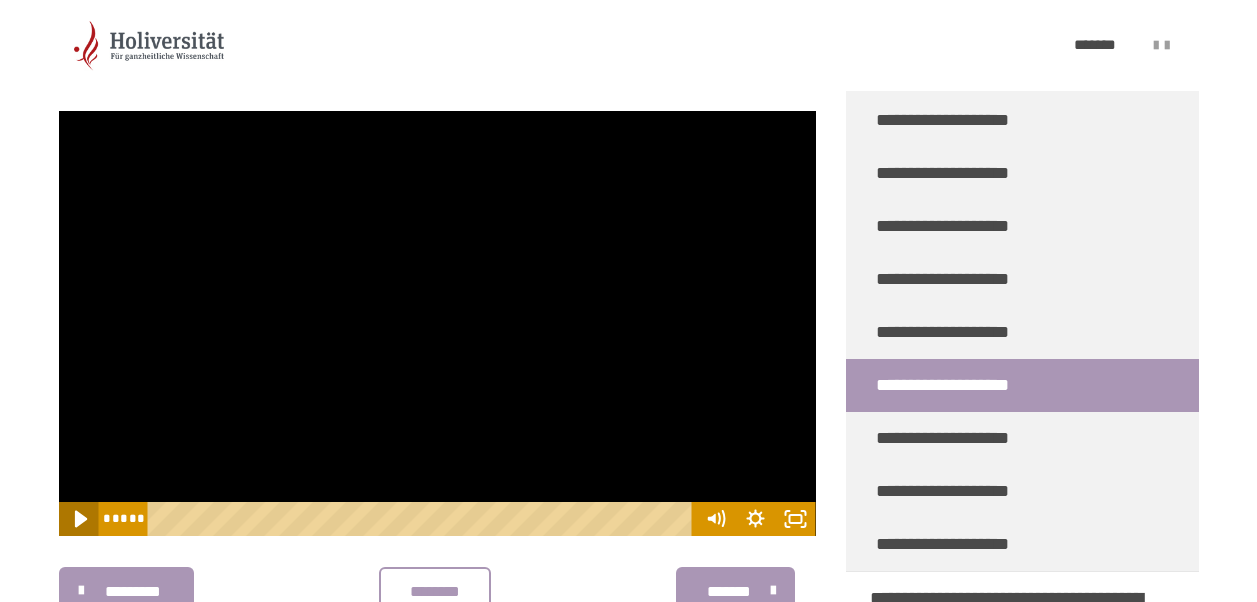 click 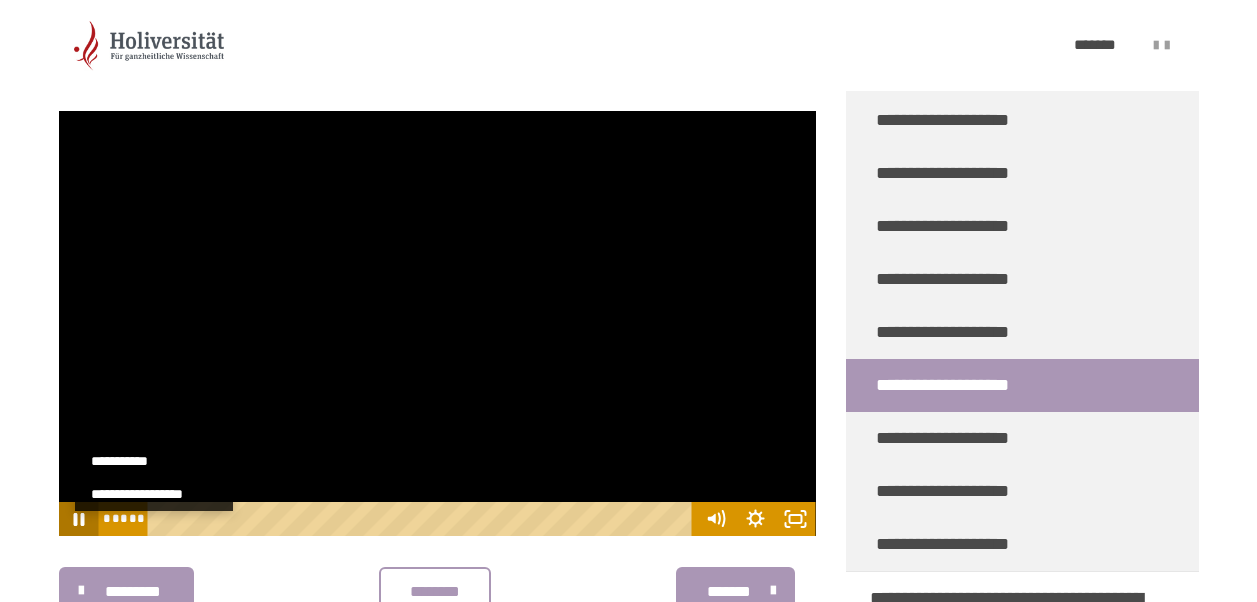 scroll, scrollTop: 0, scrollLeft: 0, axis: both 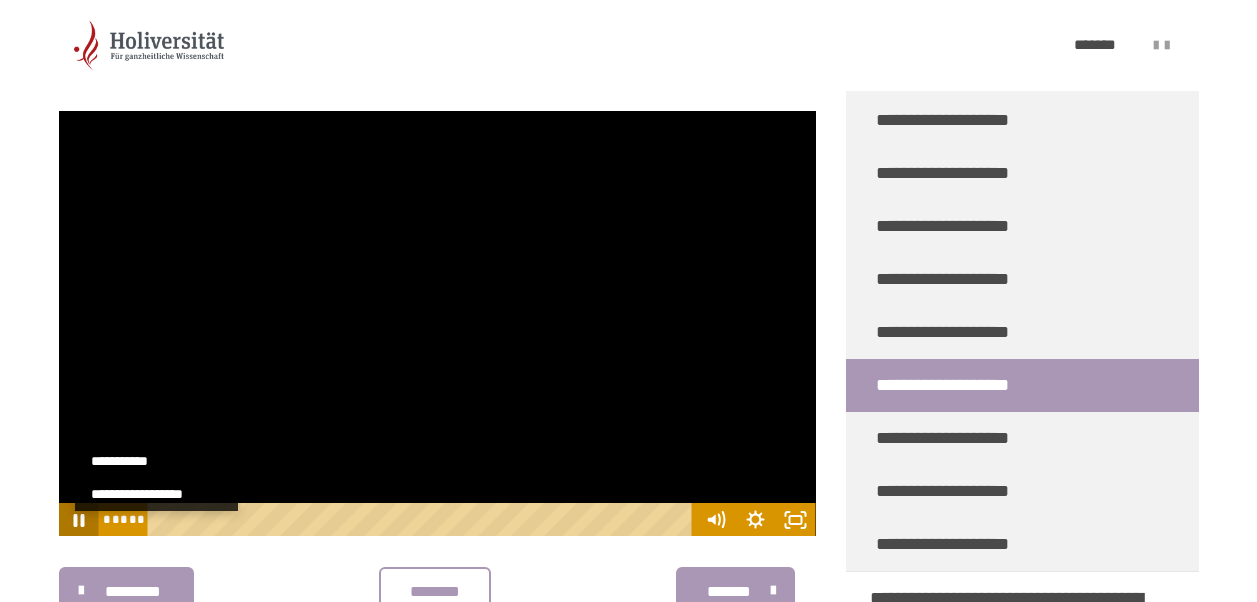 click 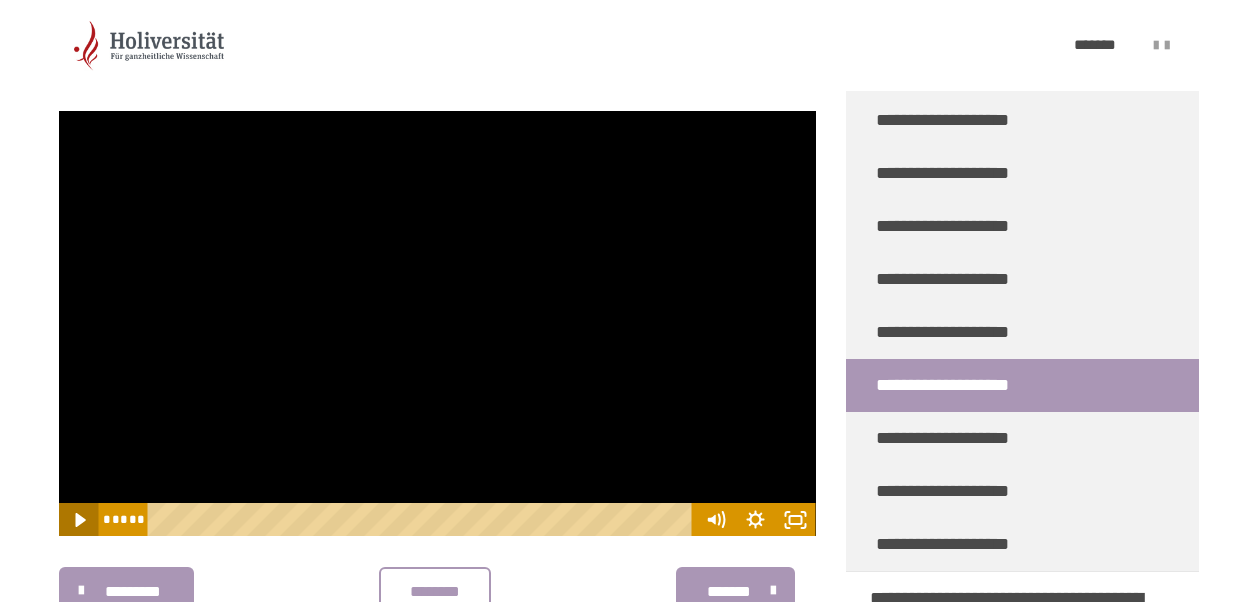 click 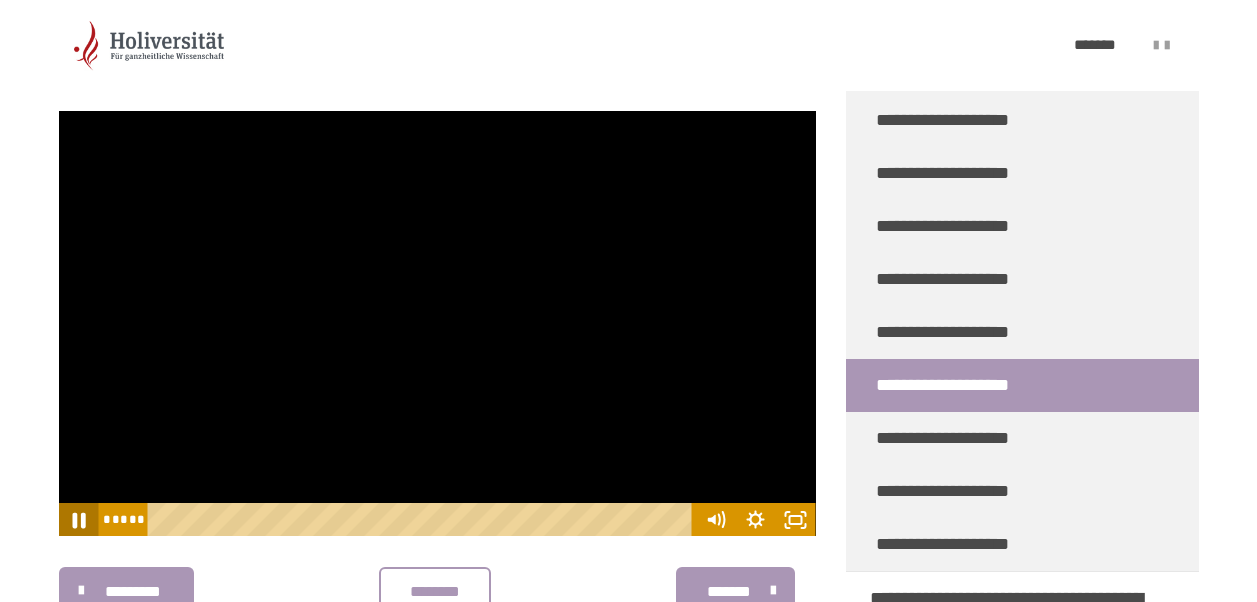 click 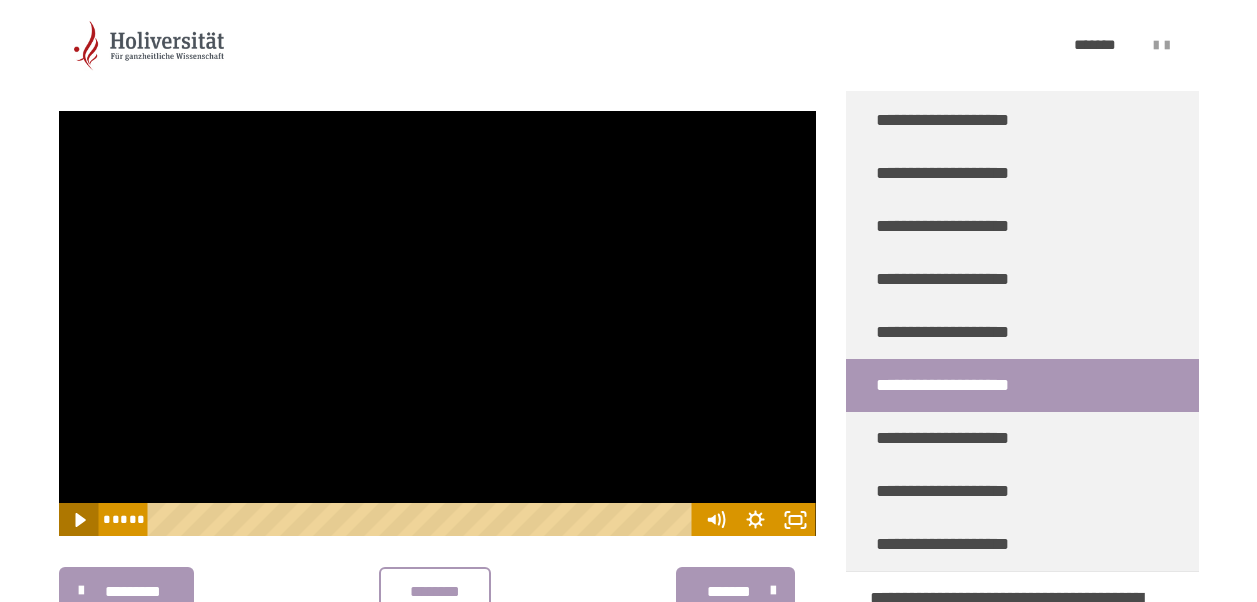 click 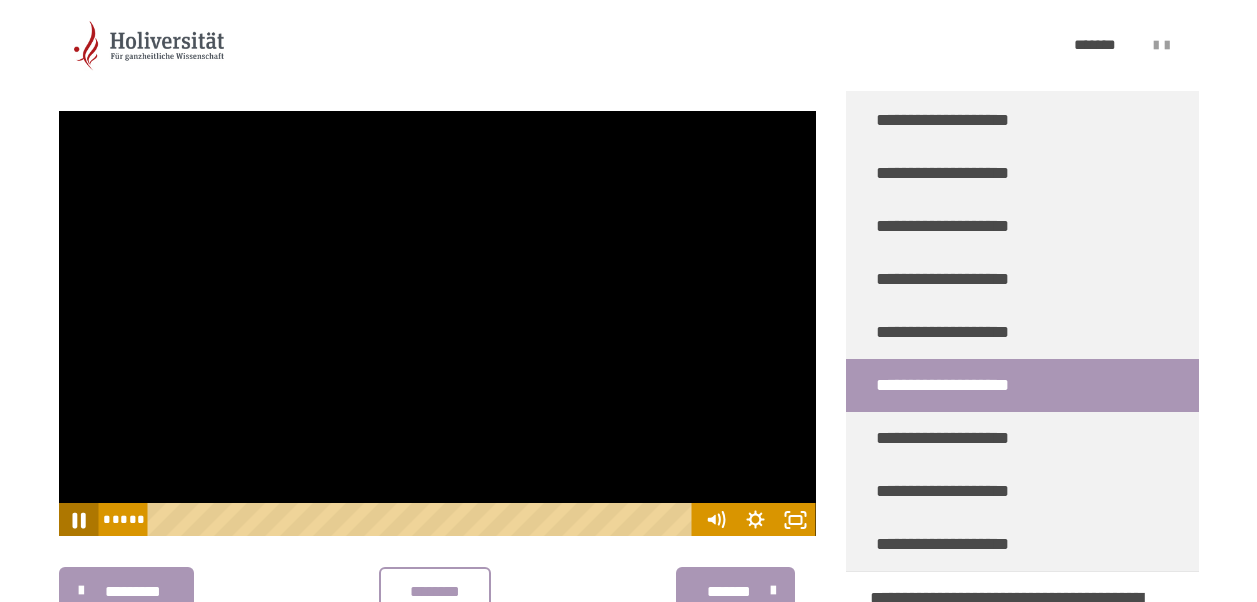 click 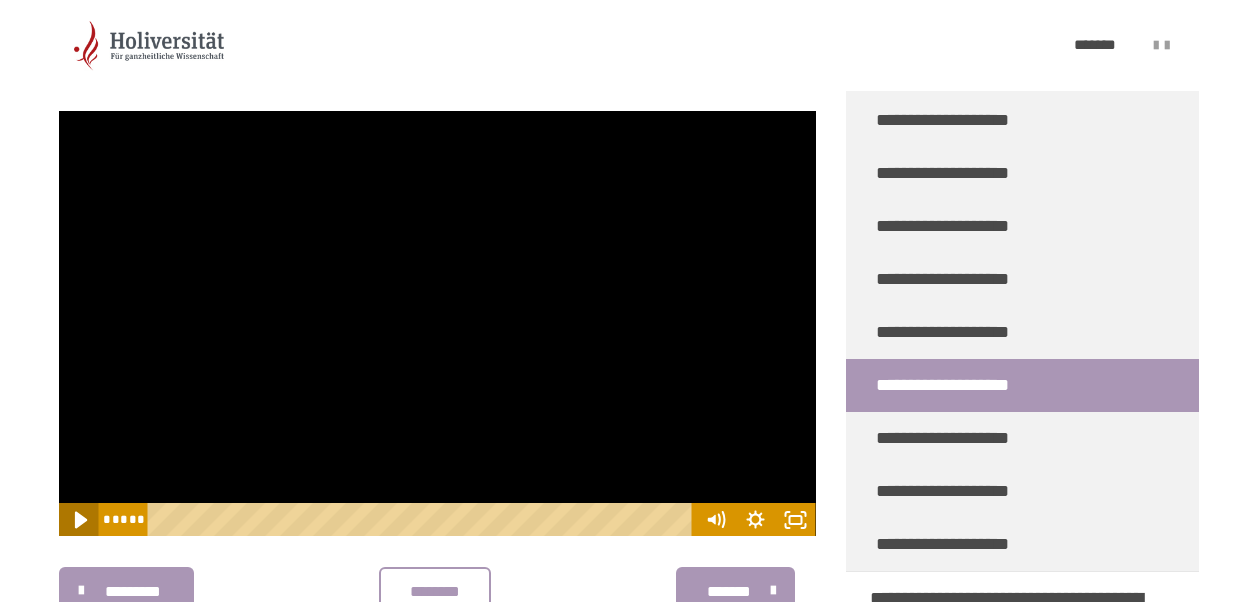 click 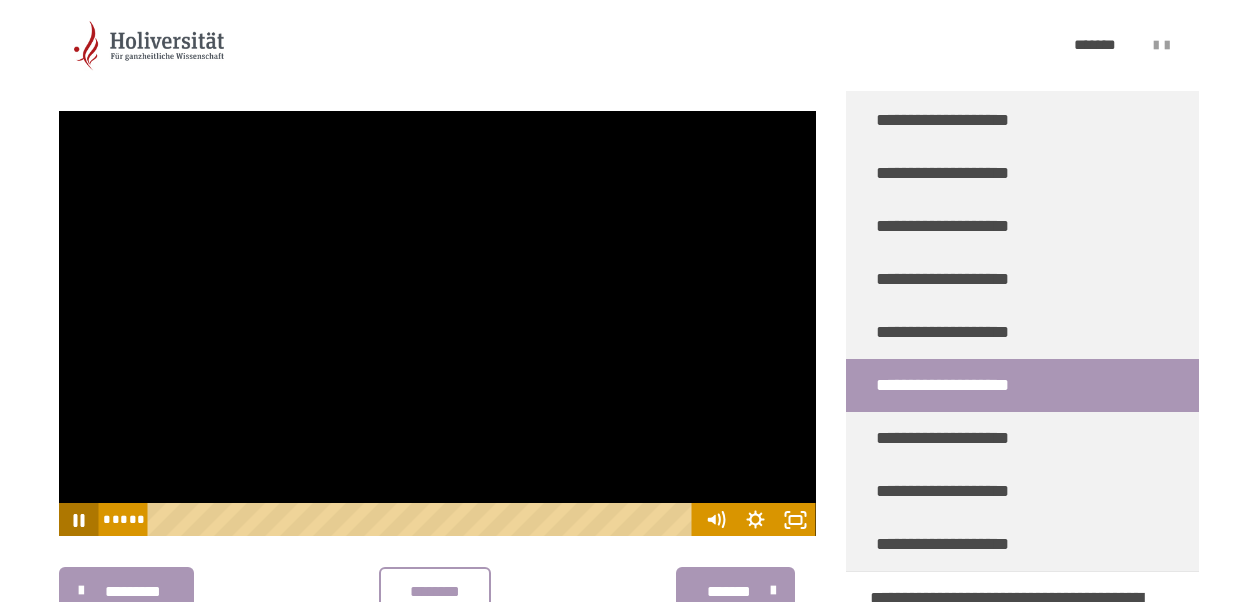 click 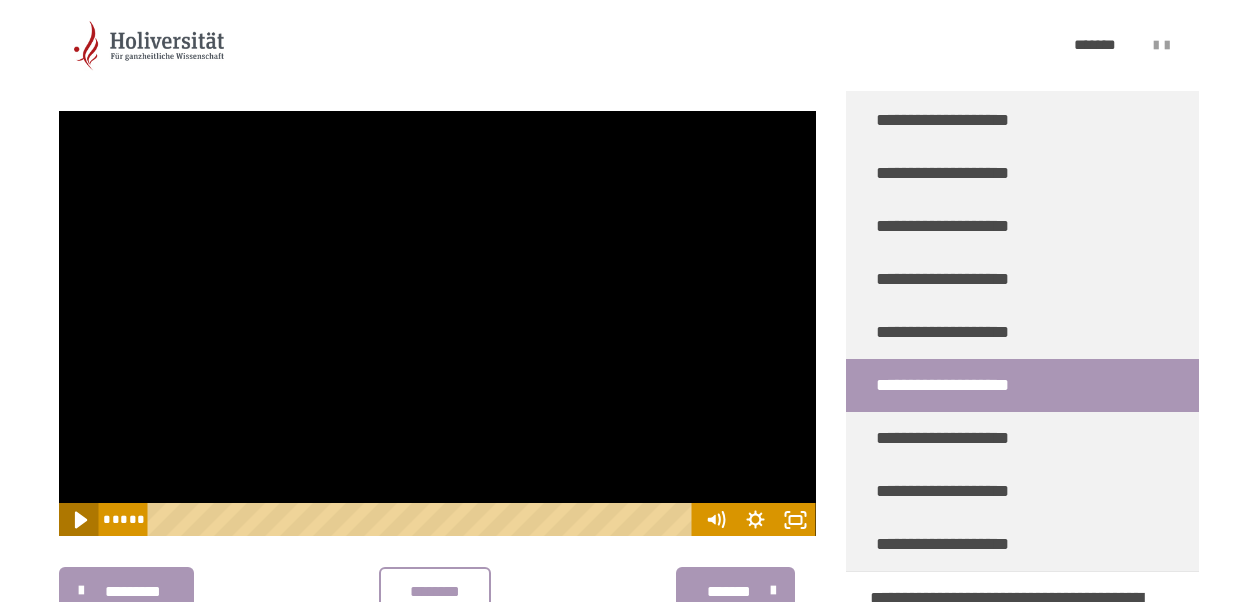 click 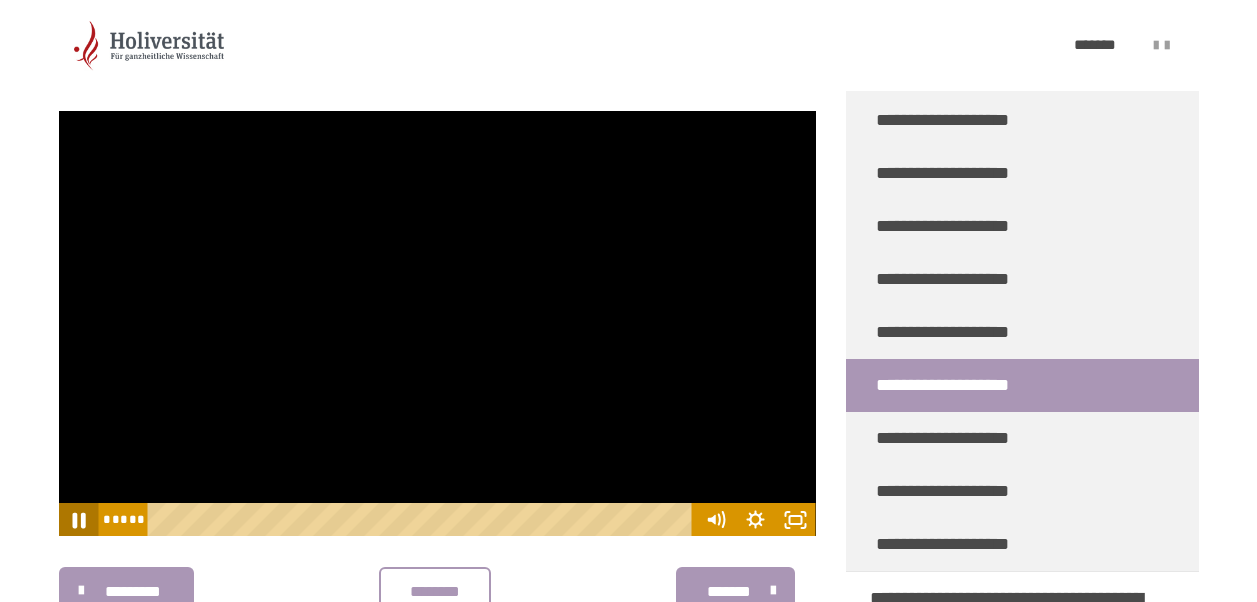 click 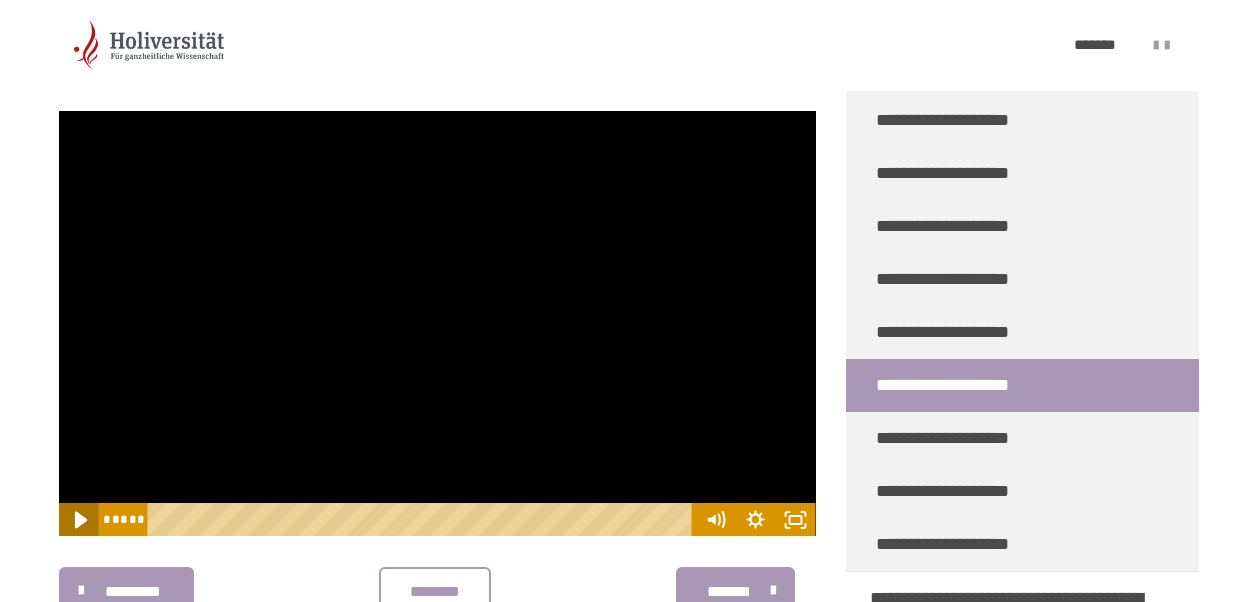 click 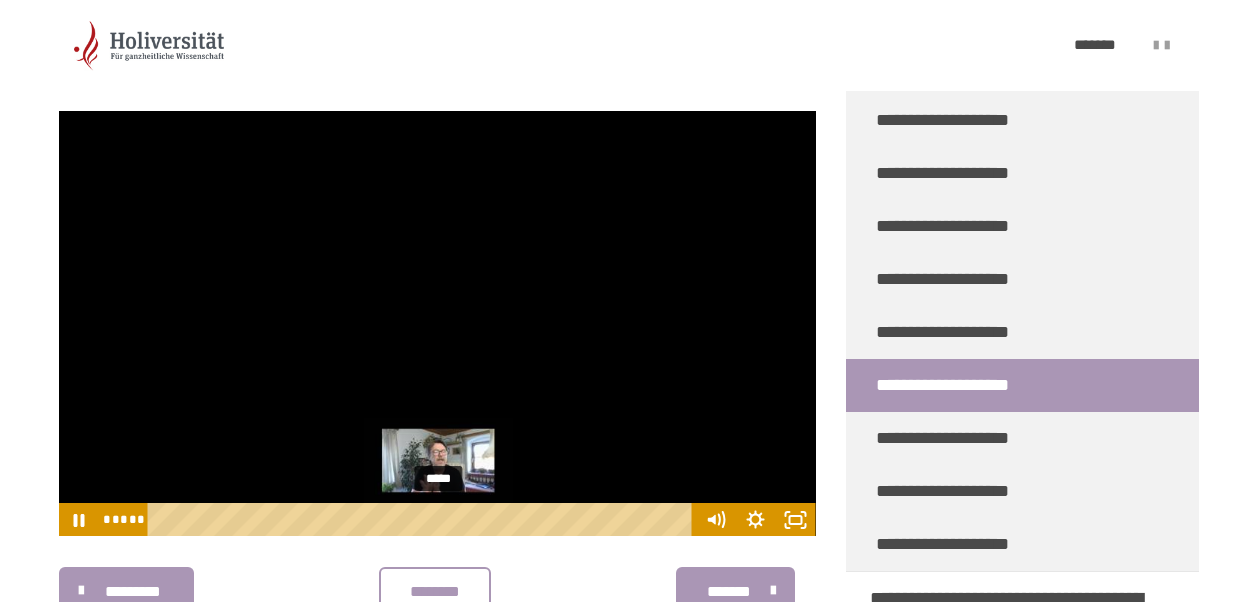 click on "*****" at bounding box center (423, 520) 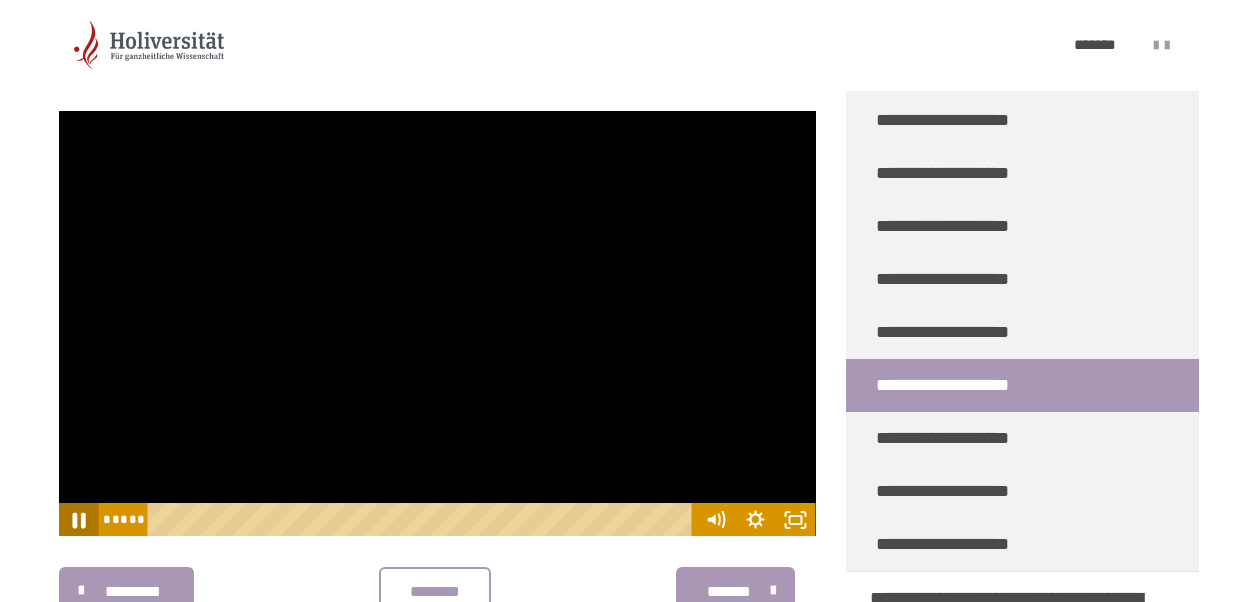 click 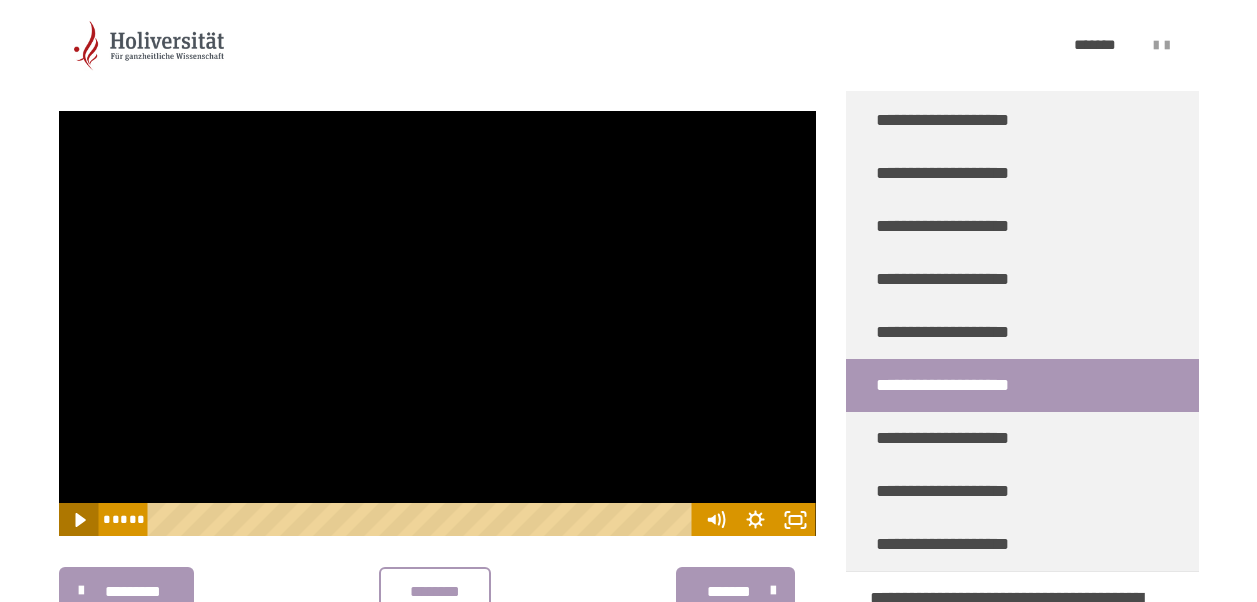 click 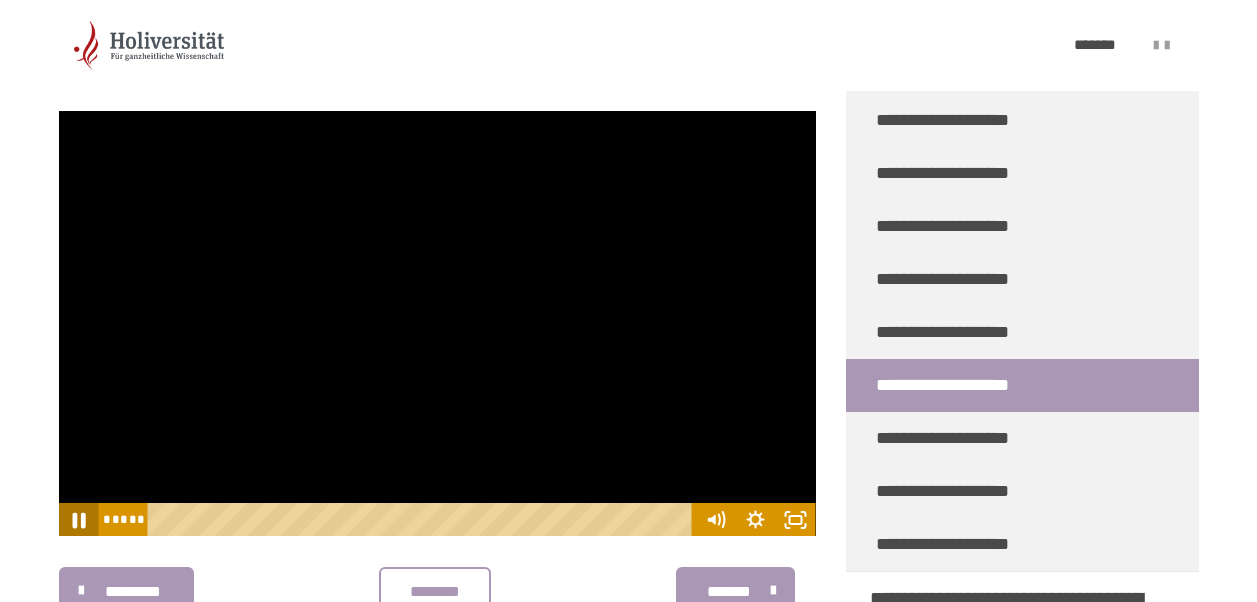 click 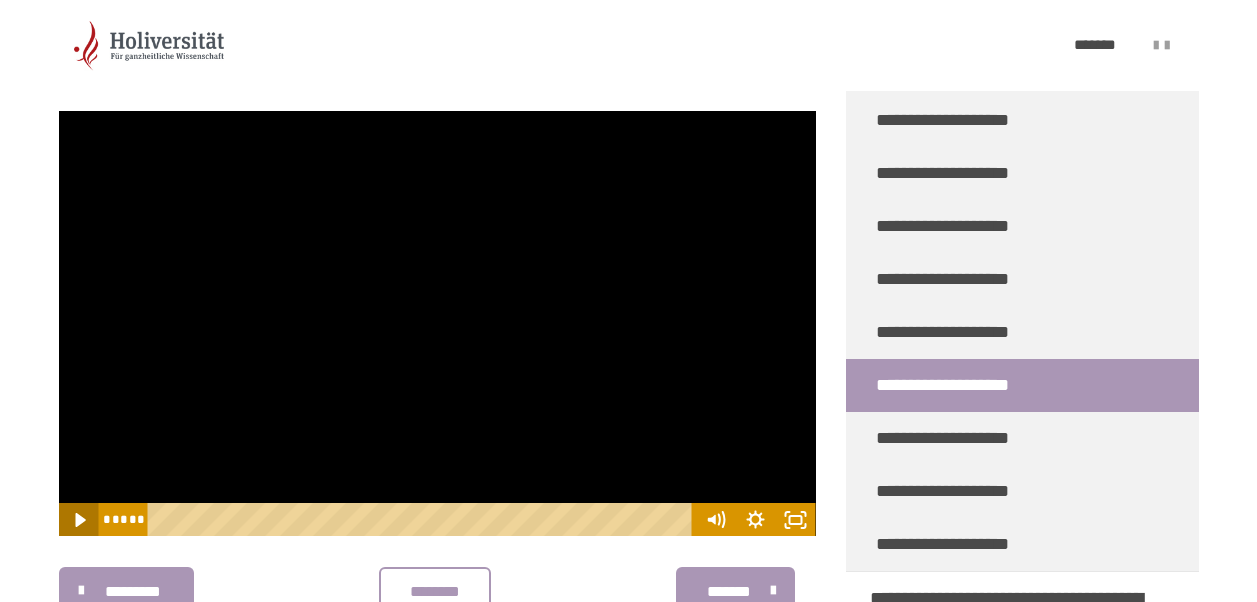click 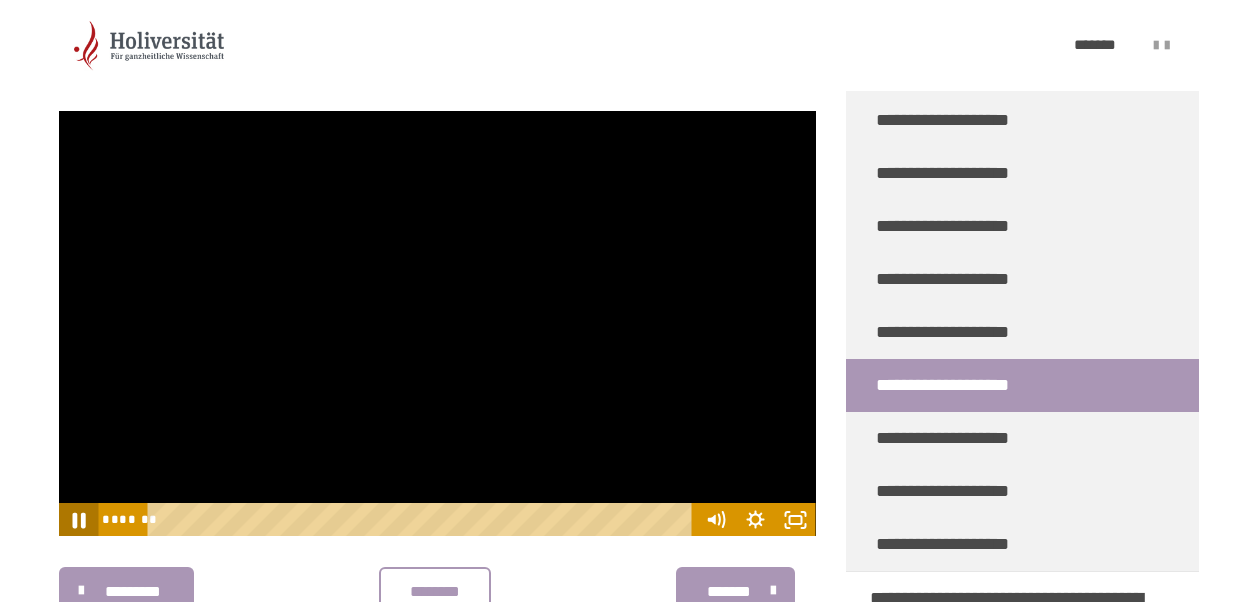 click 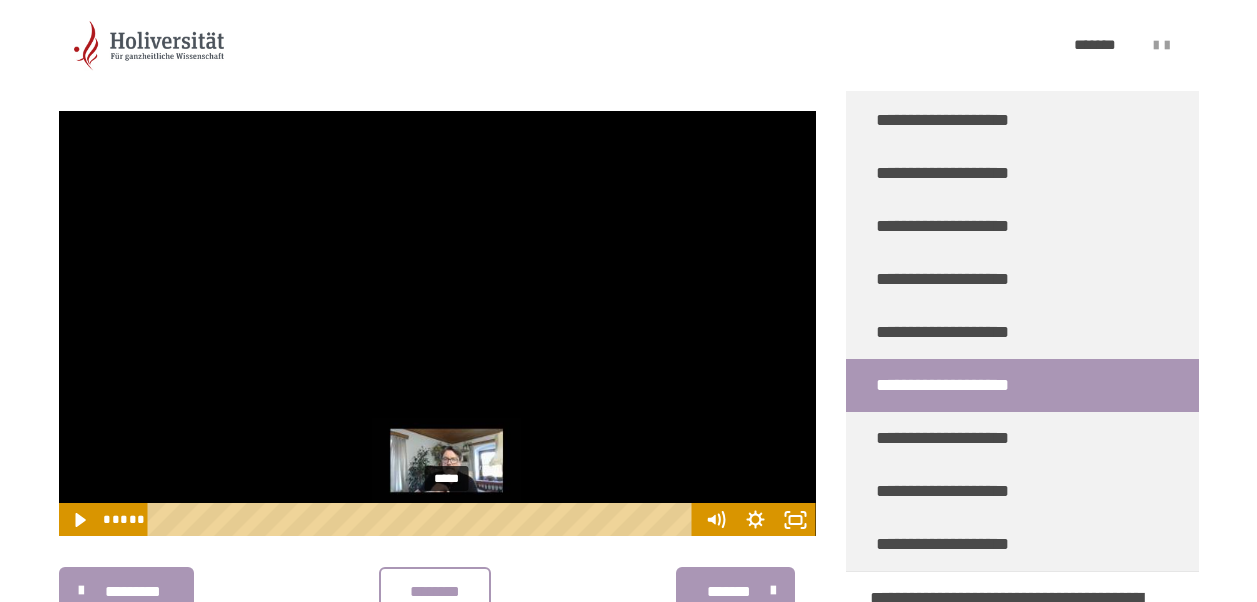click at bounding box center [446, 519] 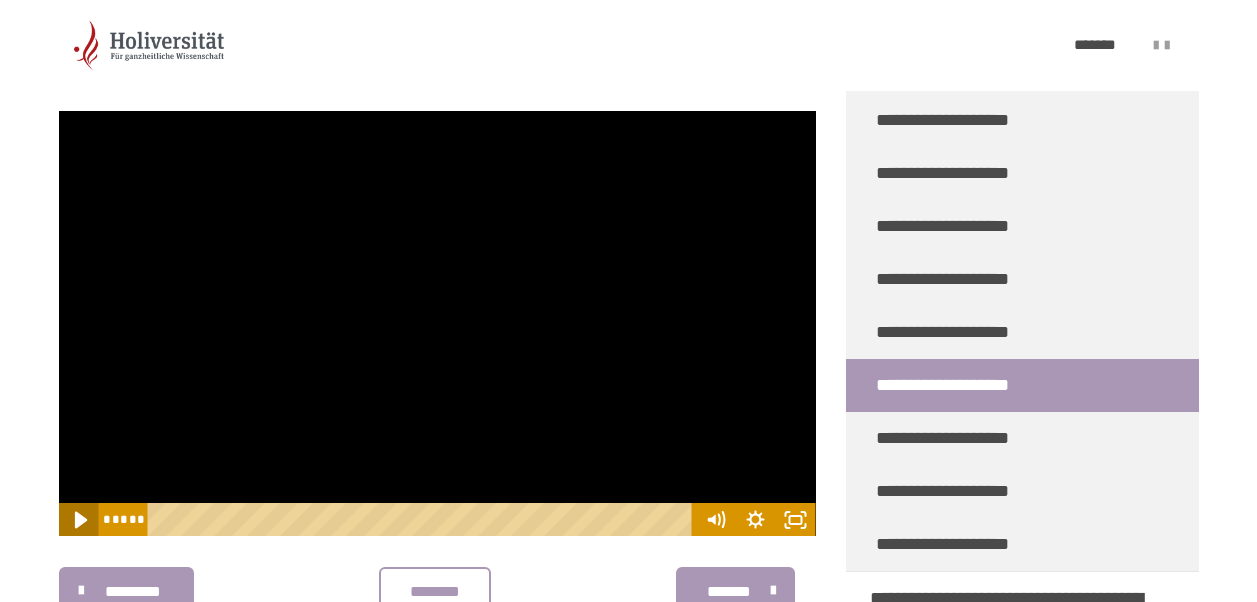 click 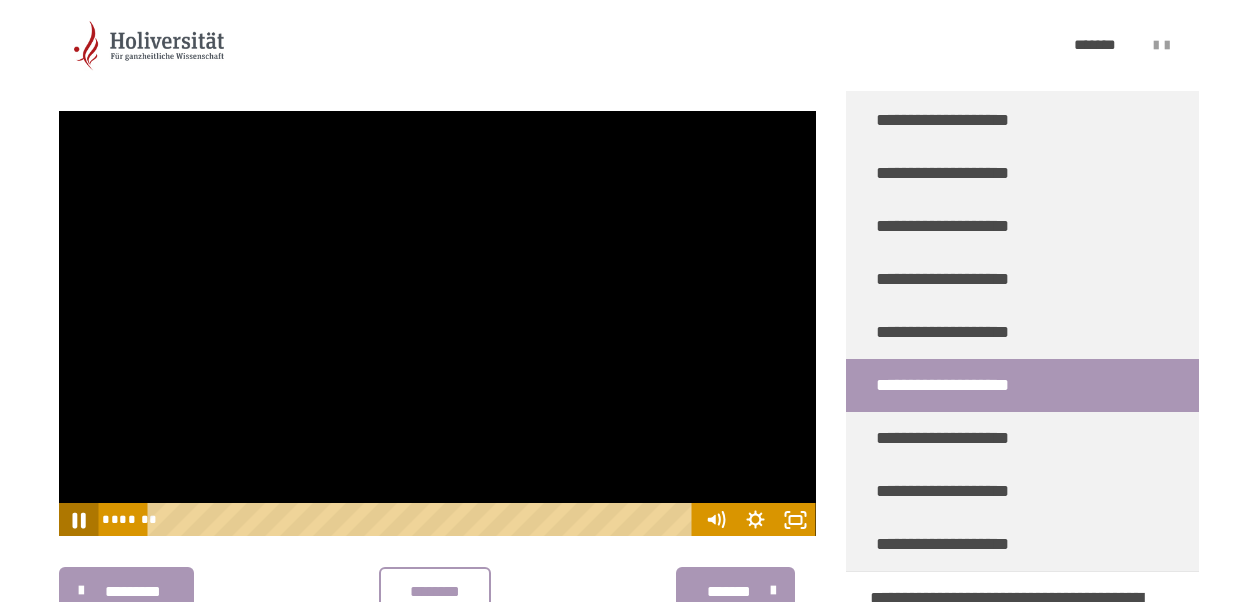click 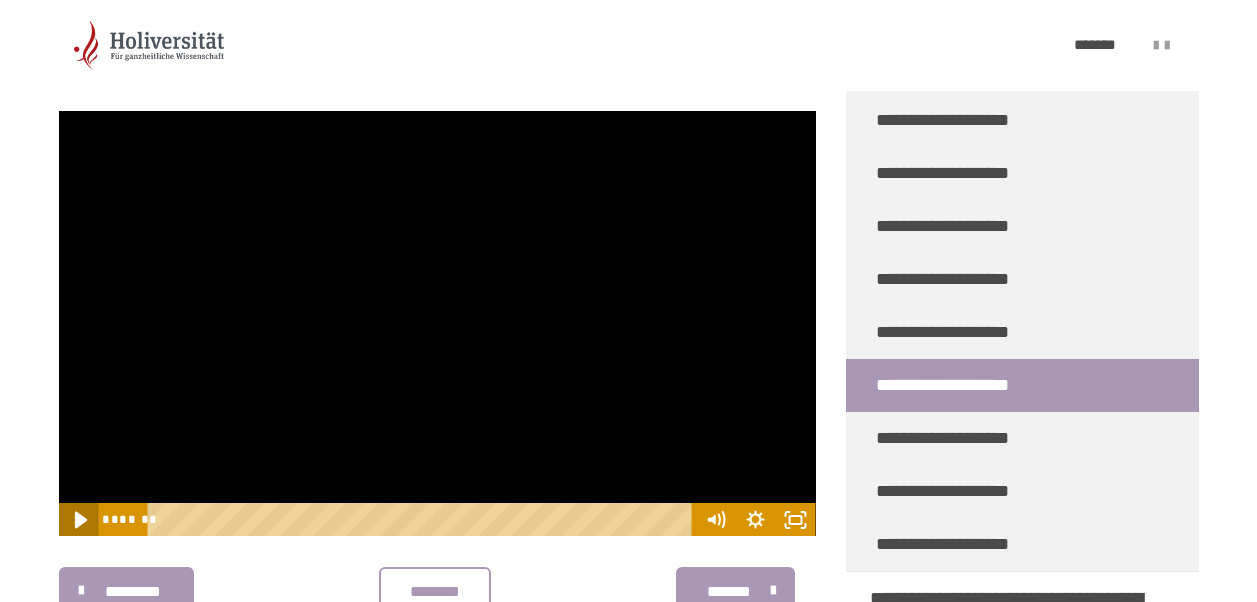 click 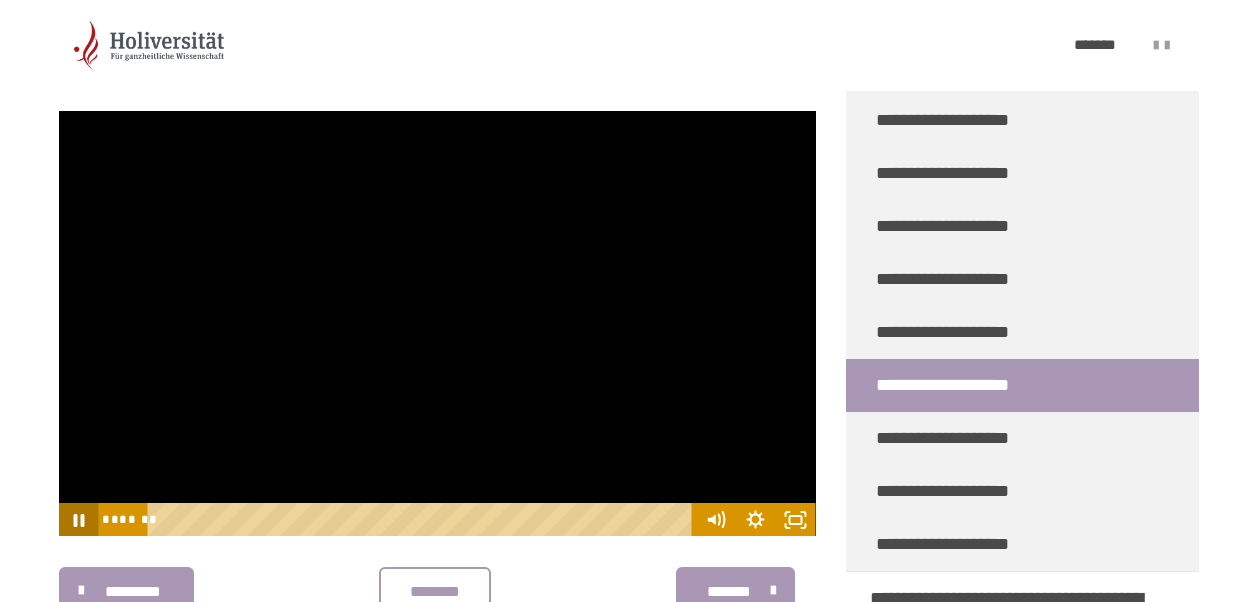click 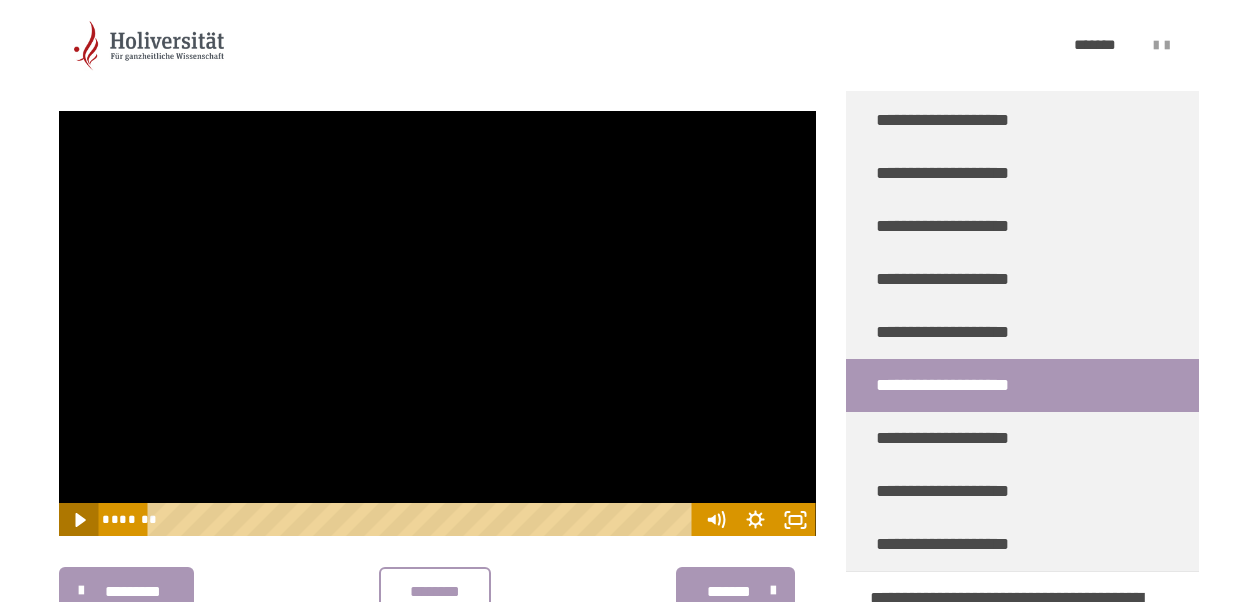 click 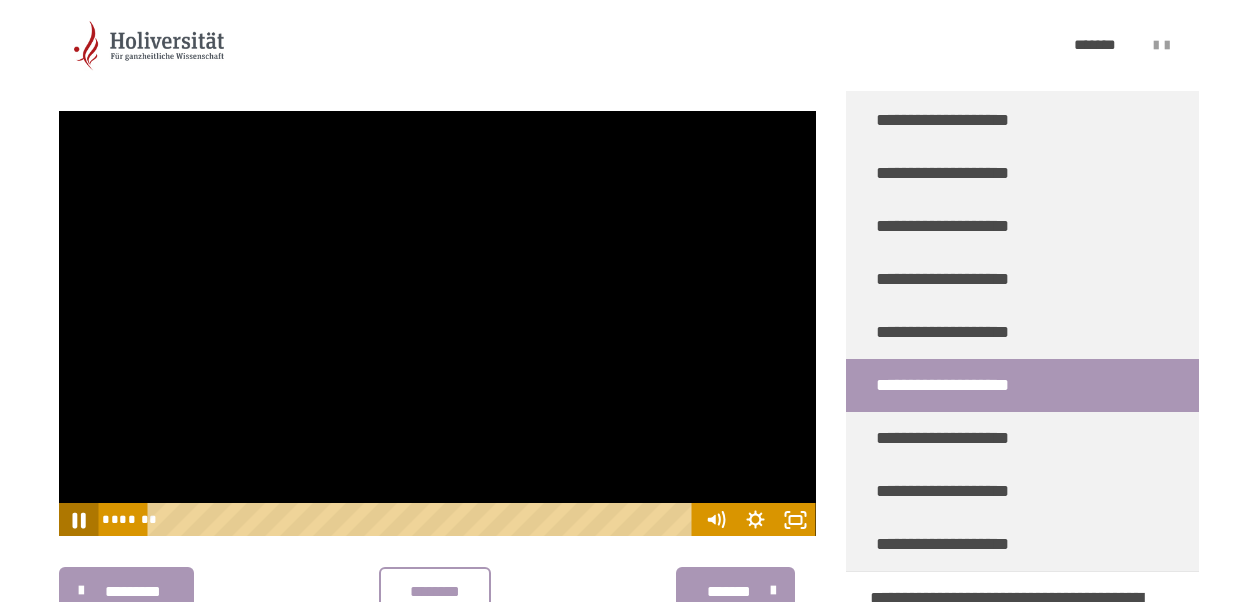 click 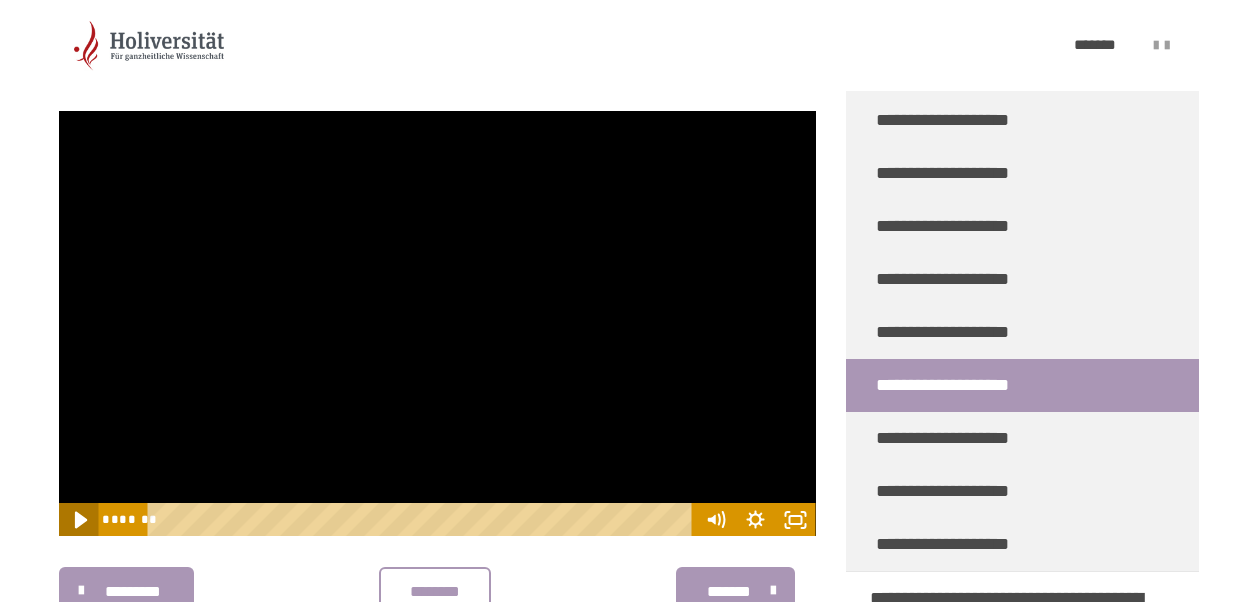 click 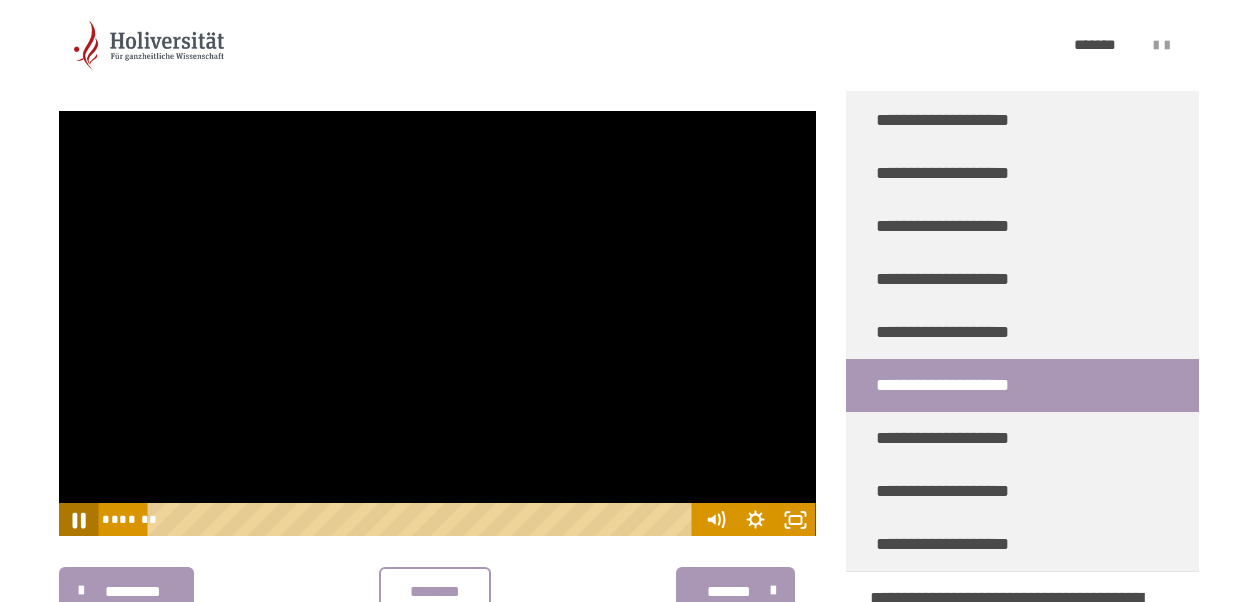 click 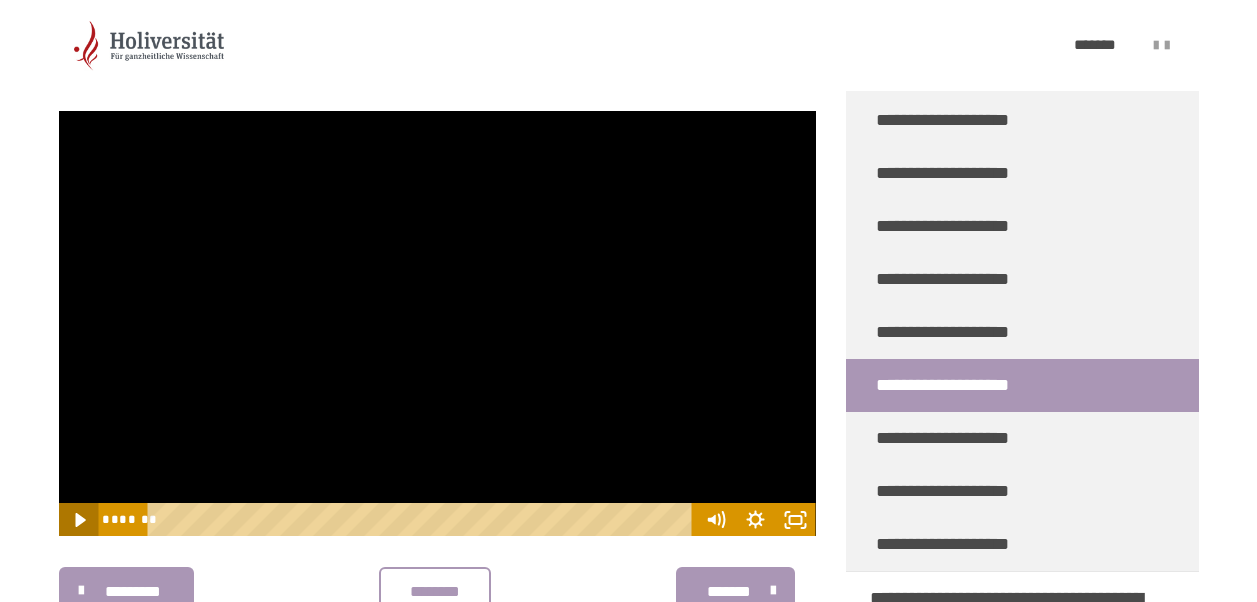 click 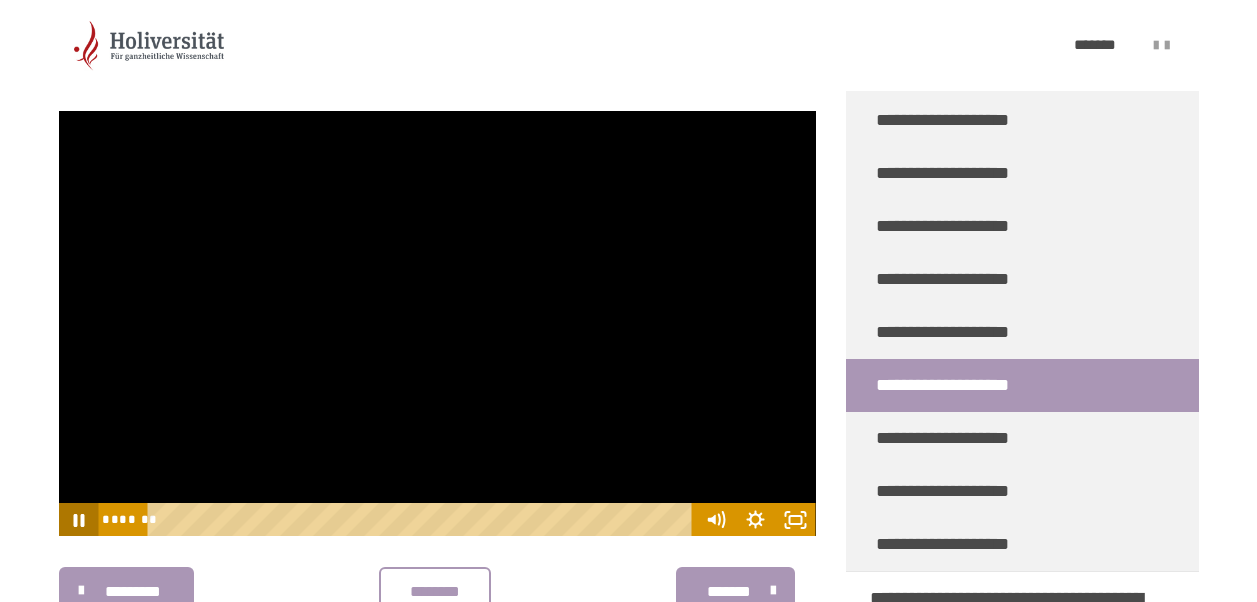 click 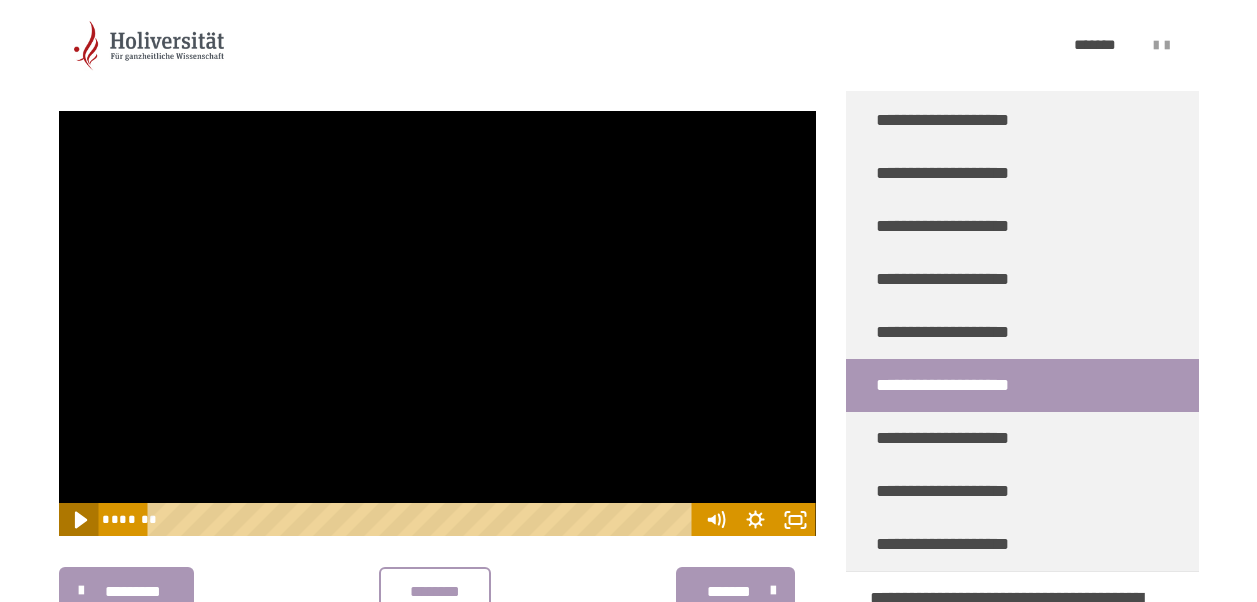 click 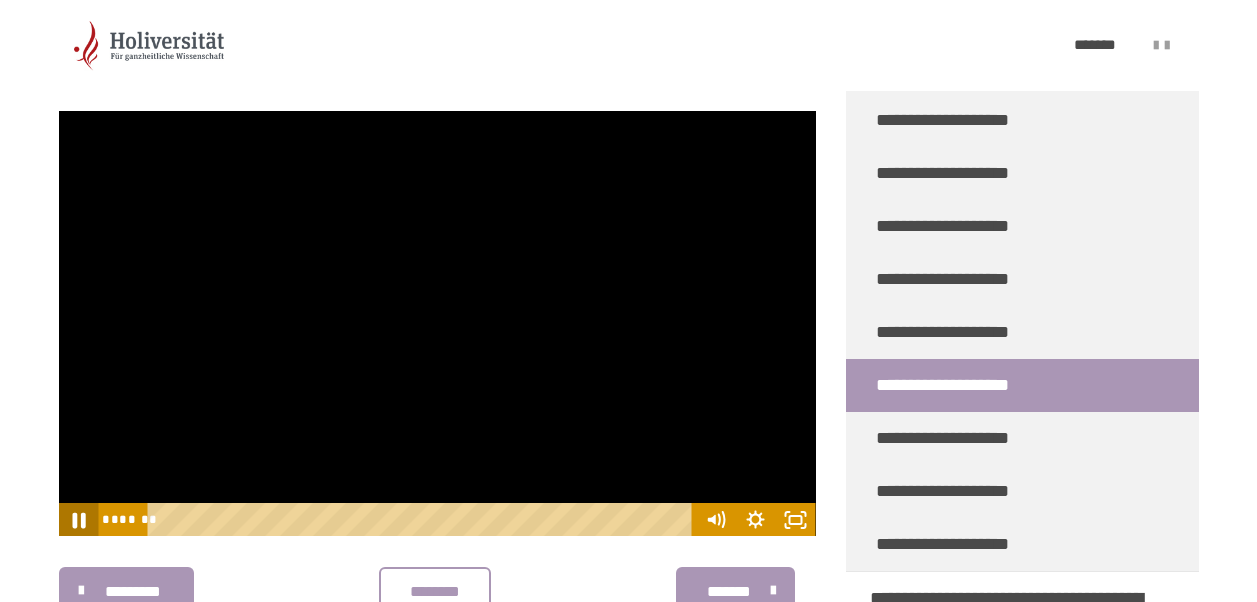 click 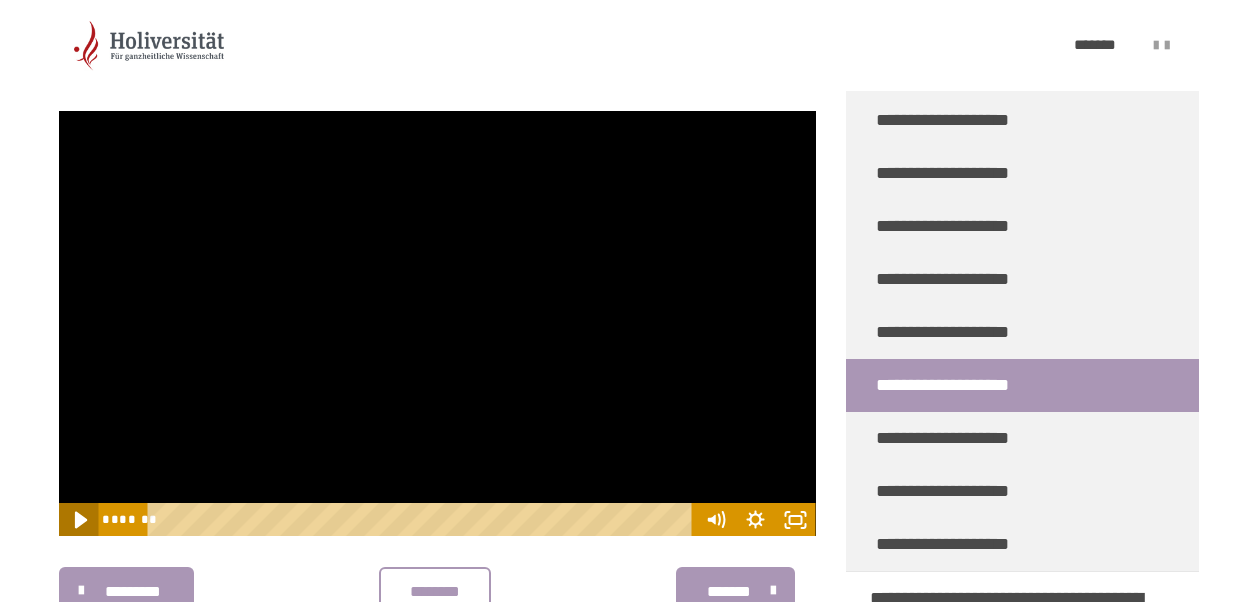 click 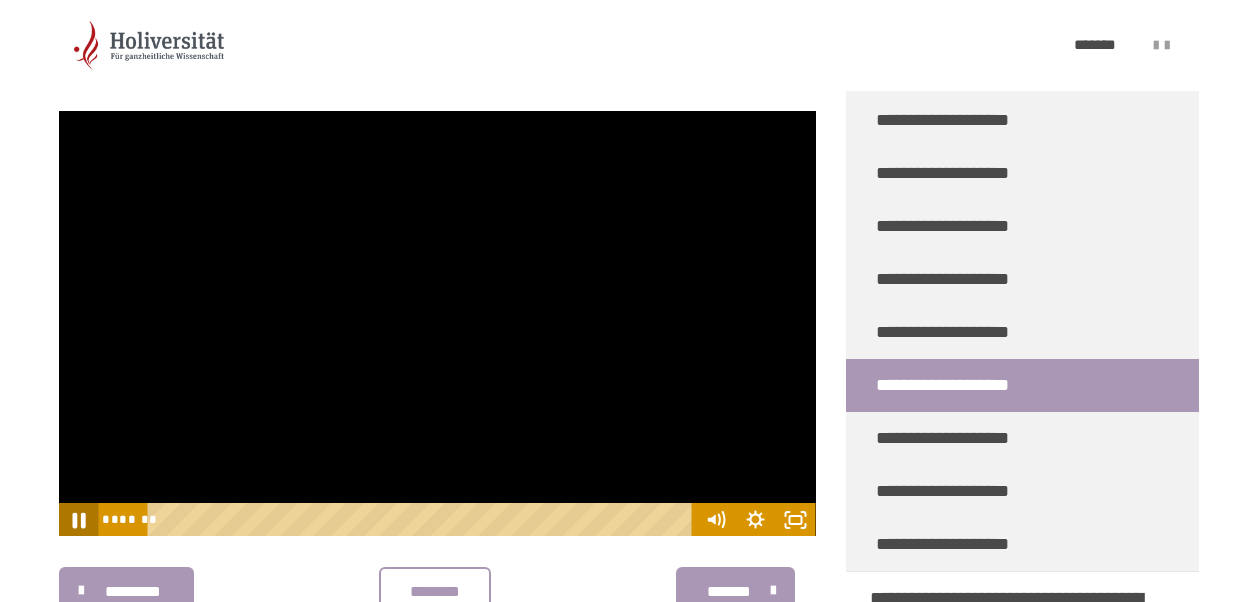 click 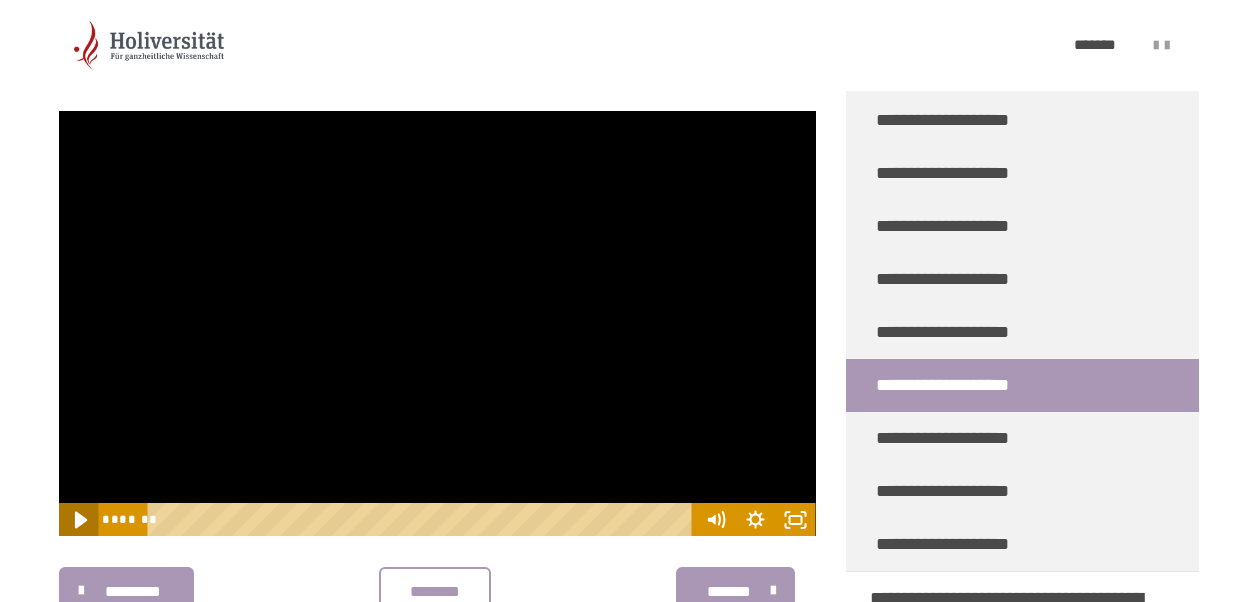 click 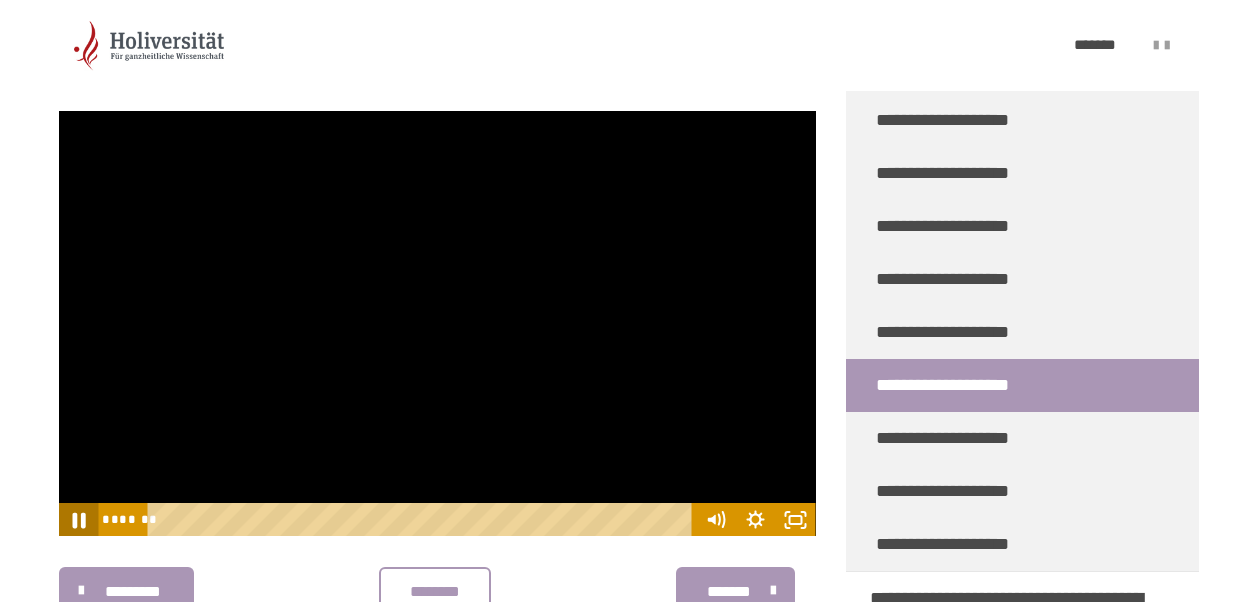 click 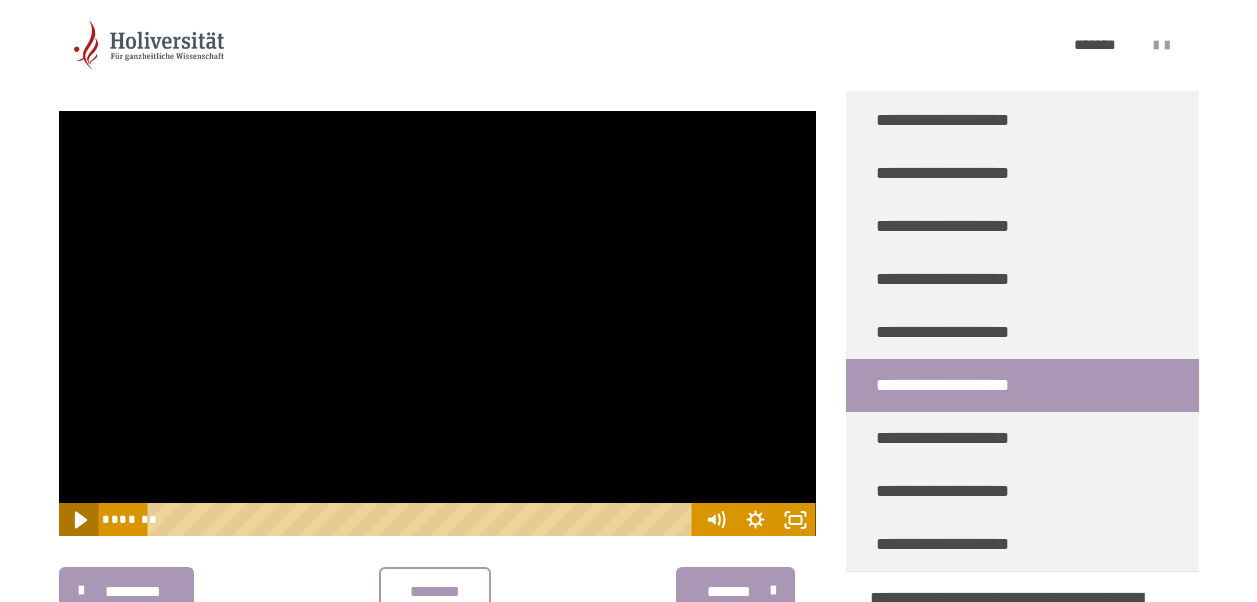 click 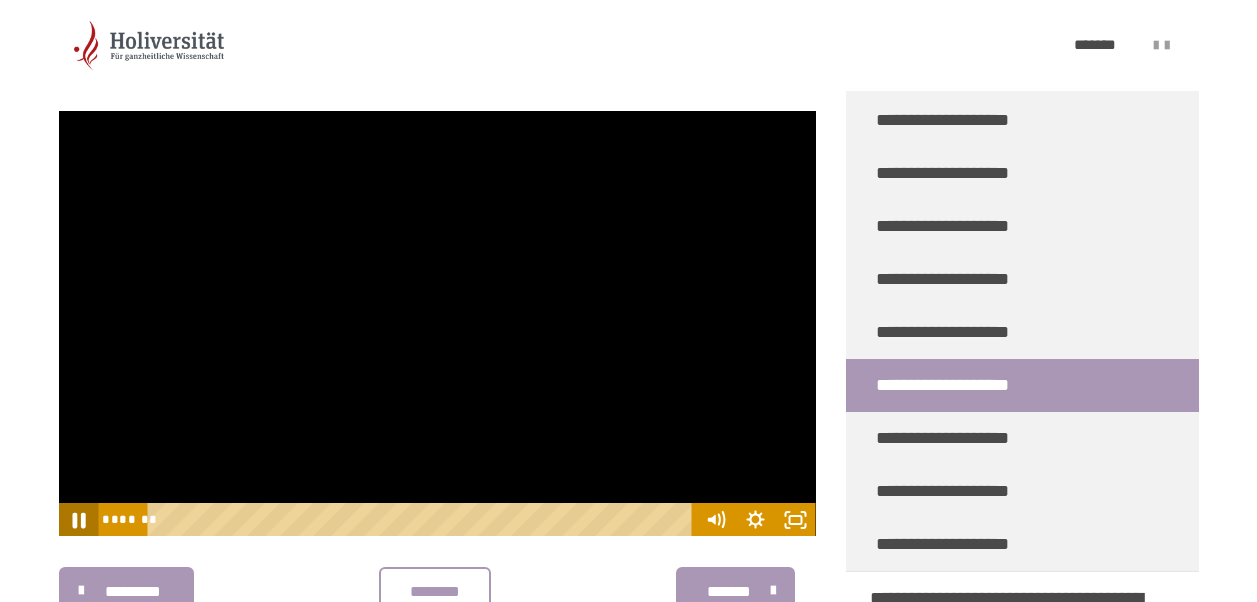click 